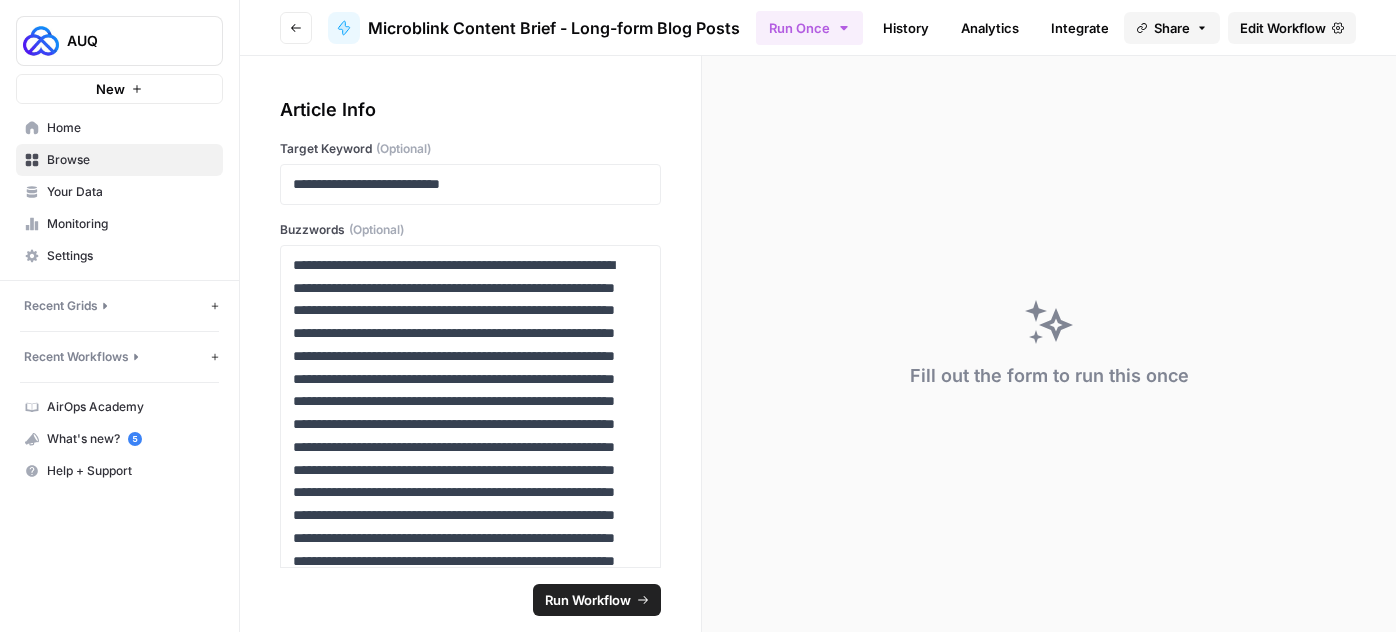scroll, scrollTop: 0, scrollLeft: 0, axis: both 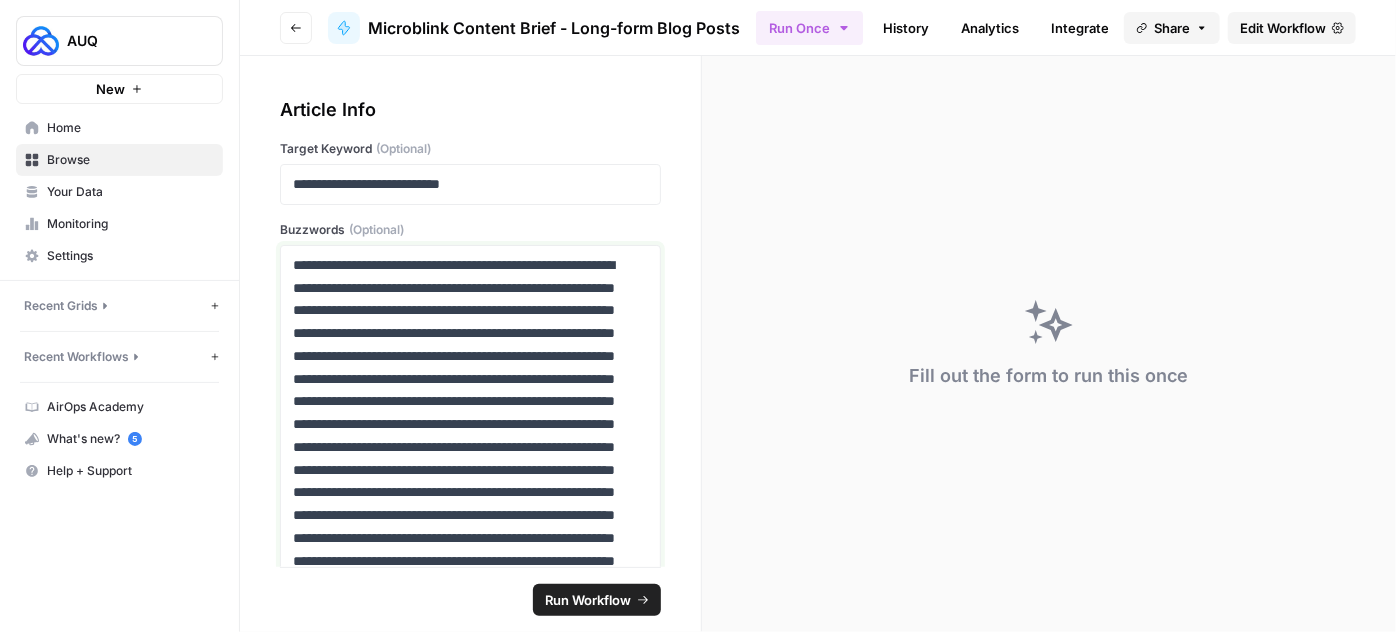 click at bounding box center (464, 515) 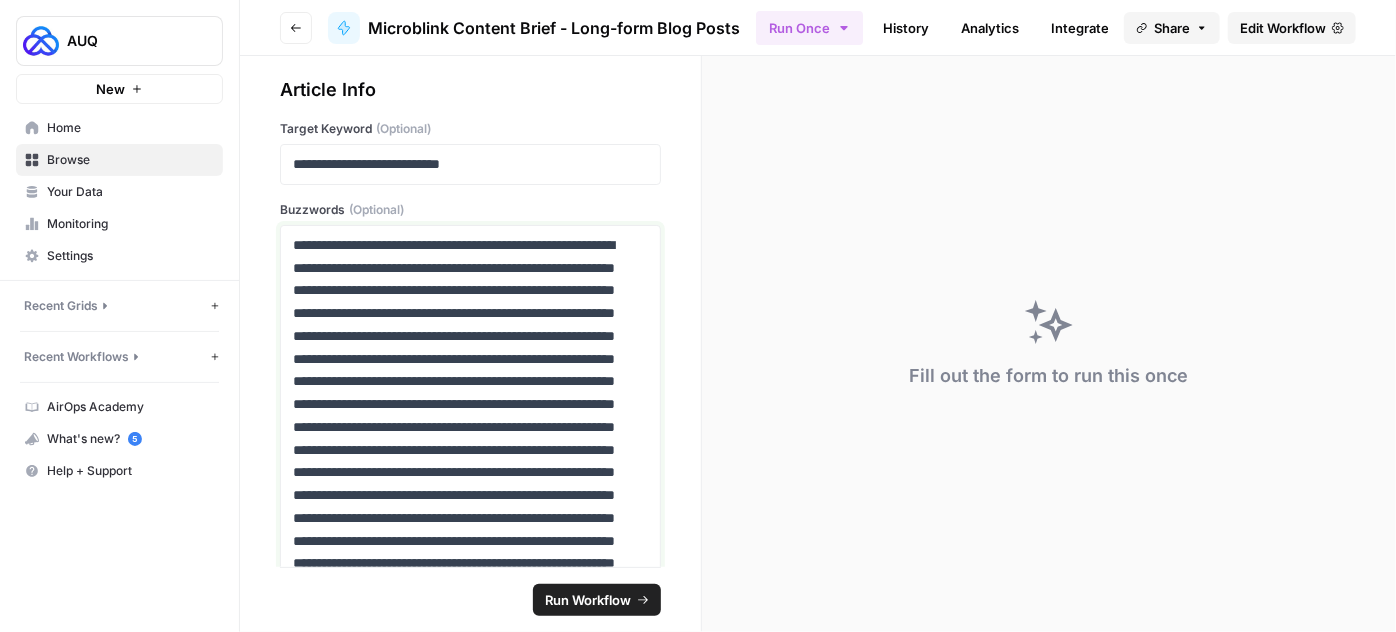 scroll, scrollTop: 0, scrollLeft: 0, axis: both 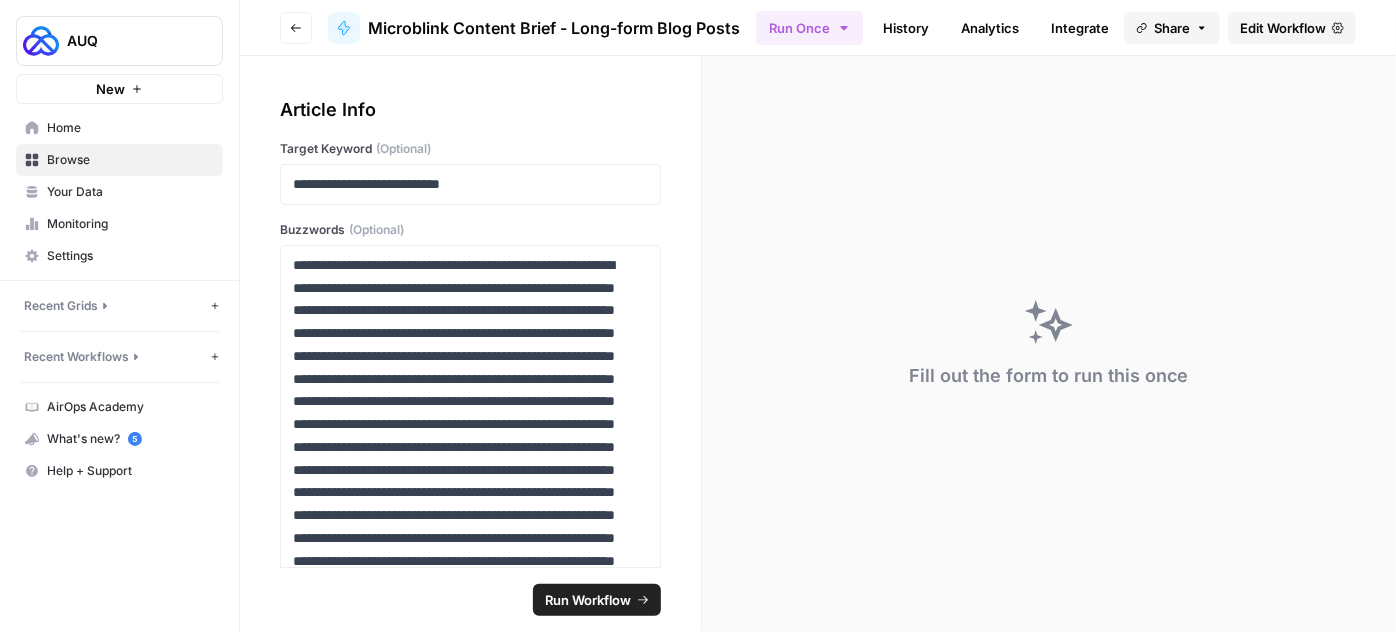click 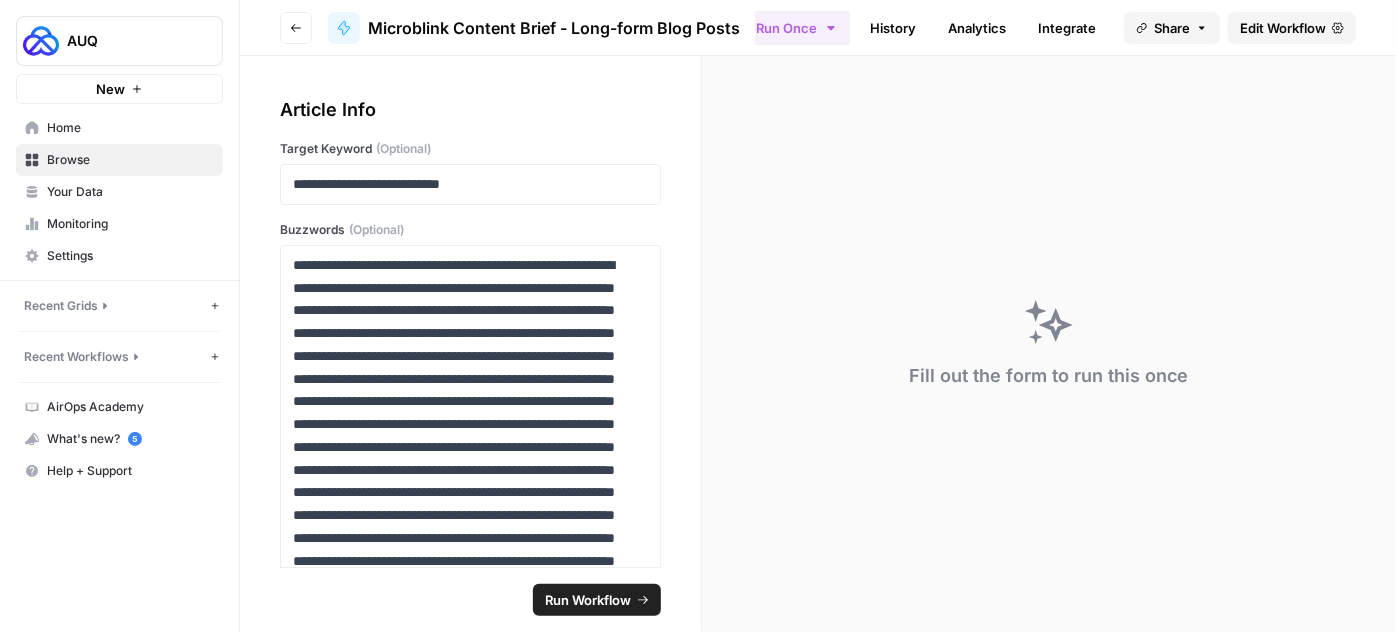 scroll, scrollTop: 0, scrollLeft: 0, axis: both 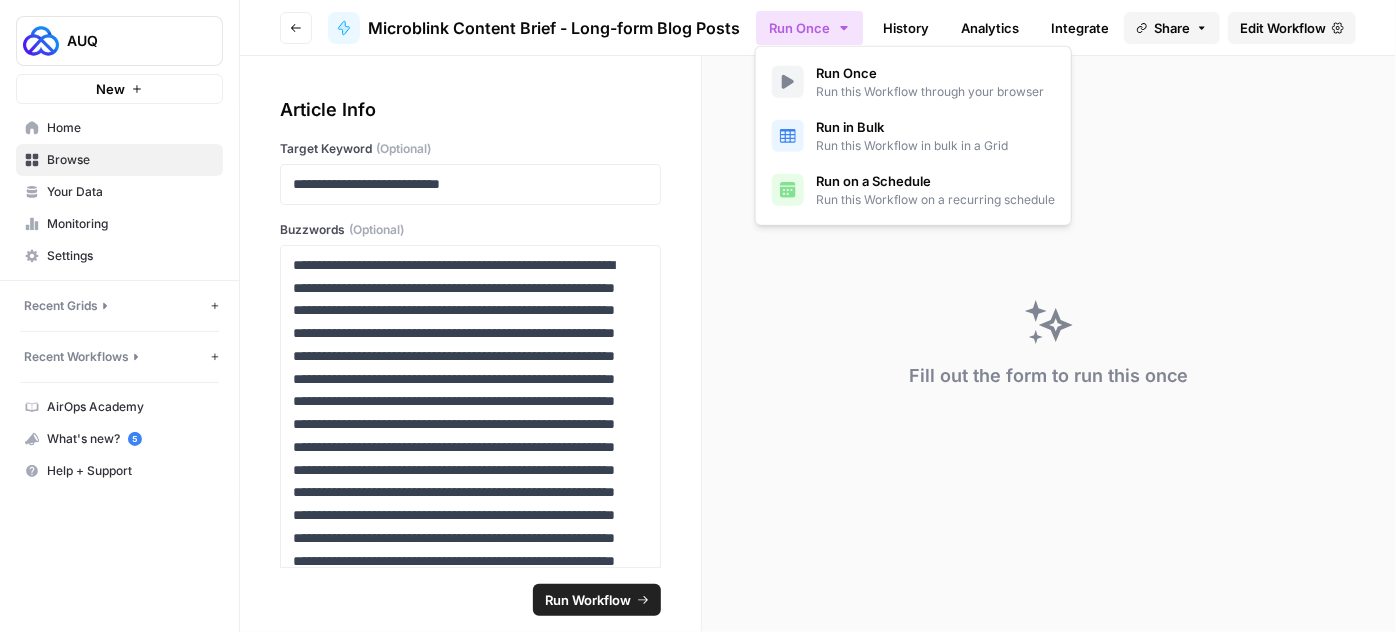 click 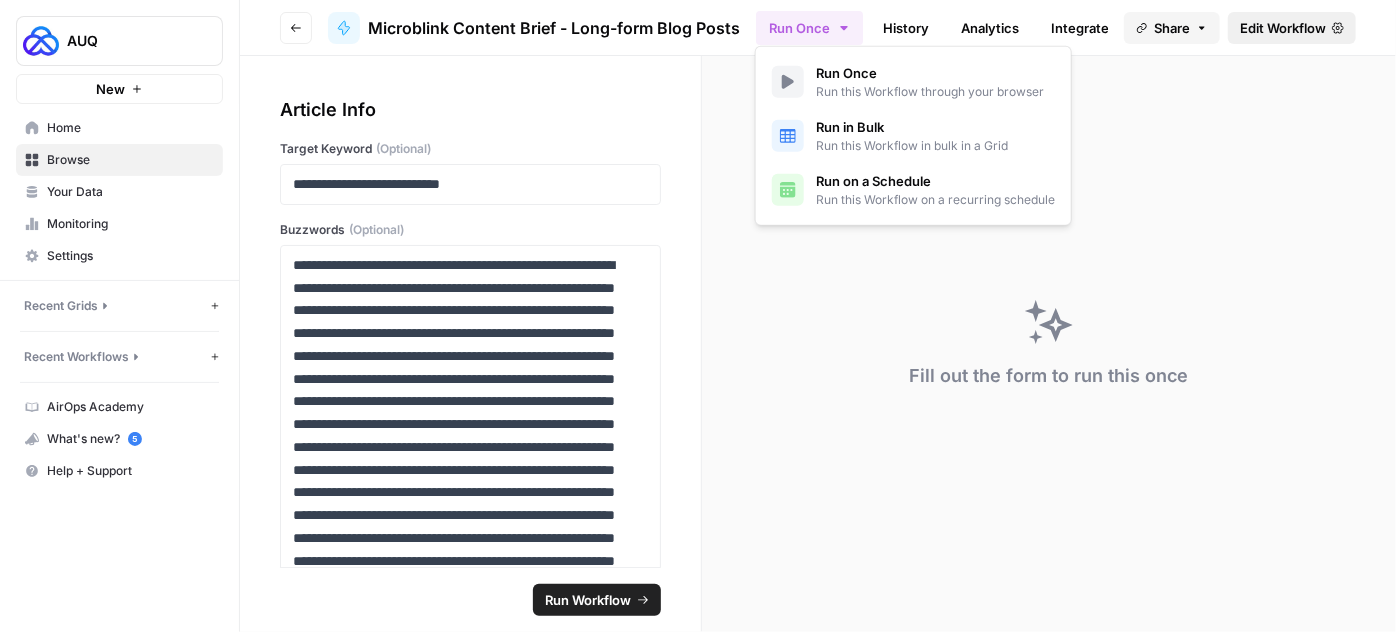 click on "Edit Workflow" at bounding box center [1283, 28] 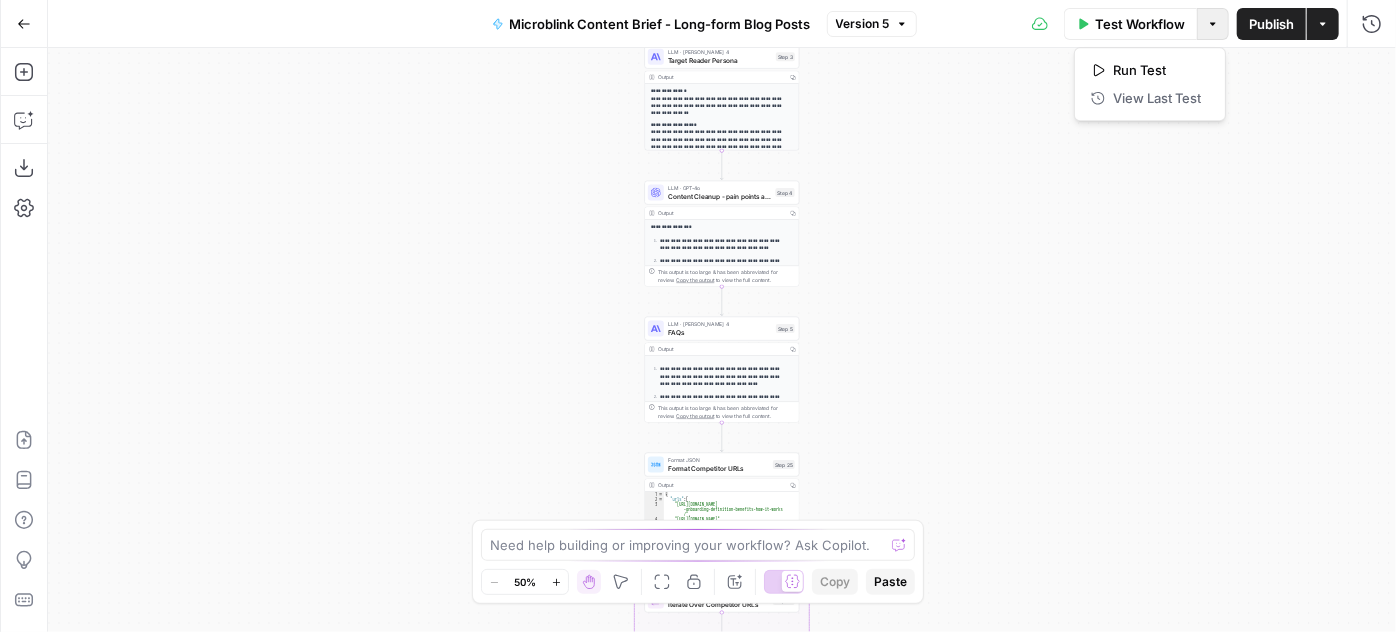 click on "Options" at bounding box center (1213, 24) 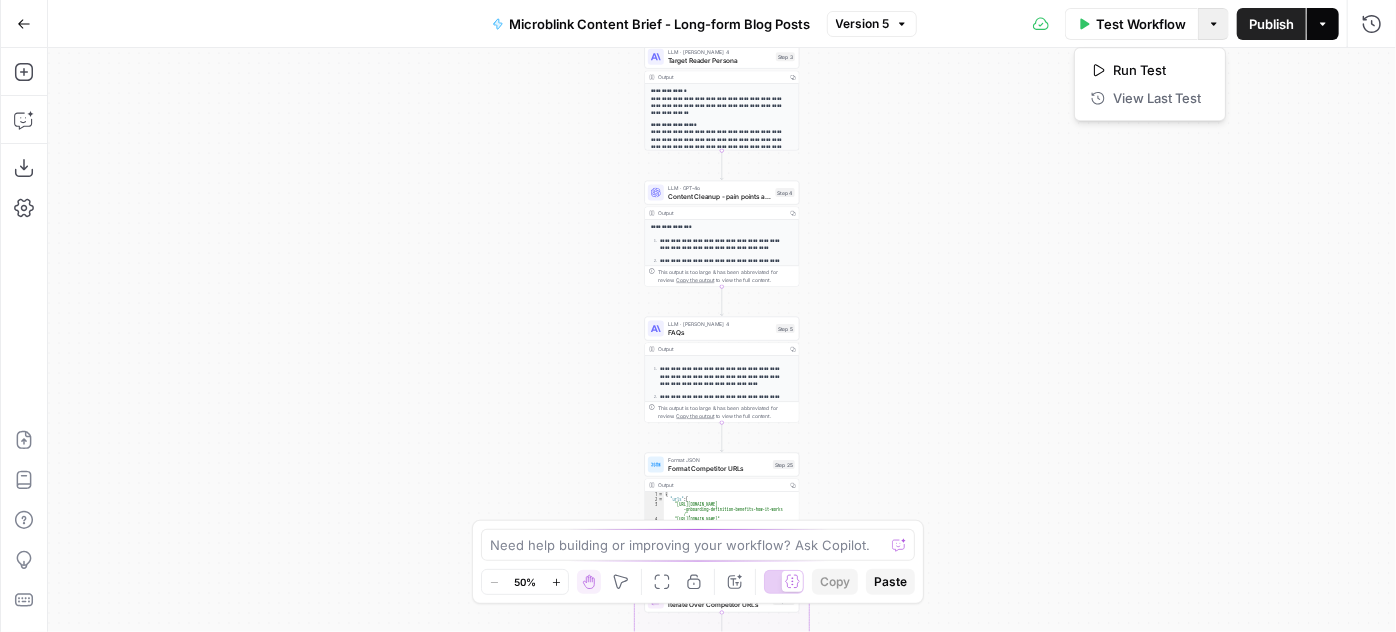 click 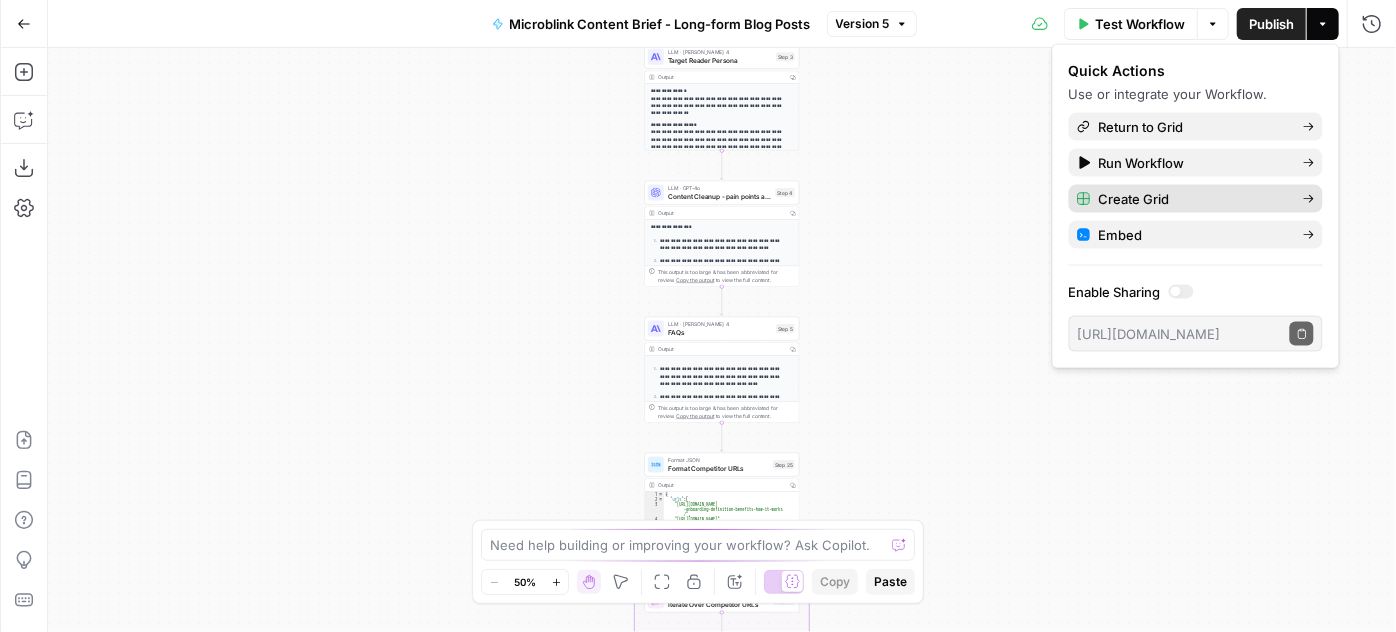 click on "Create Grid" at bounding box center (1196, 199) 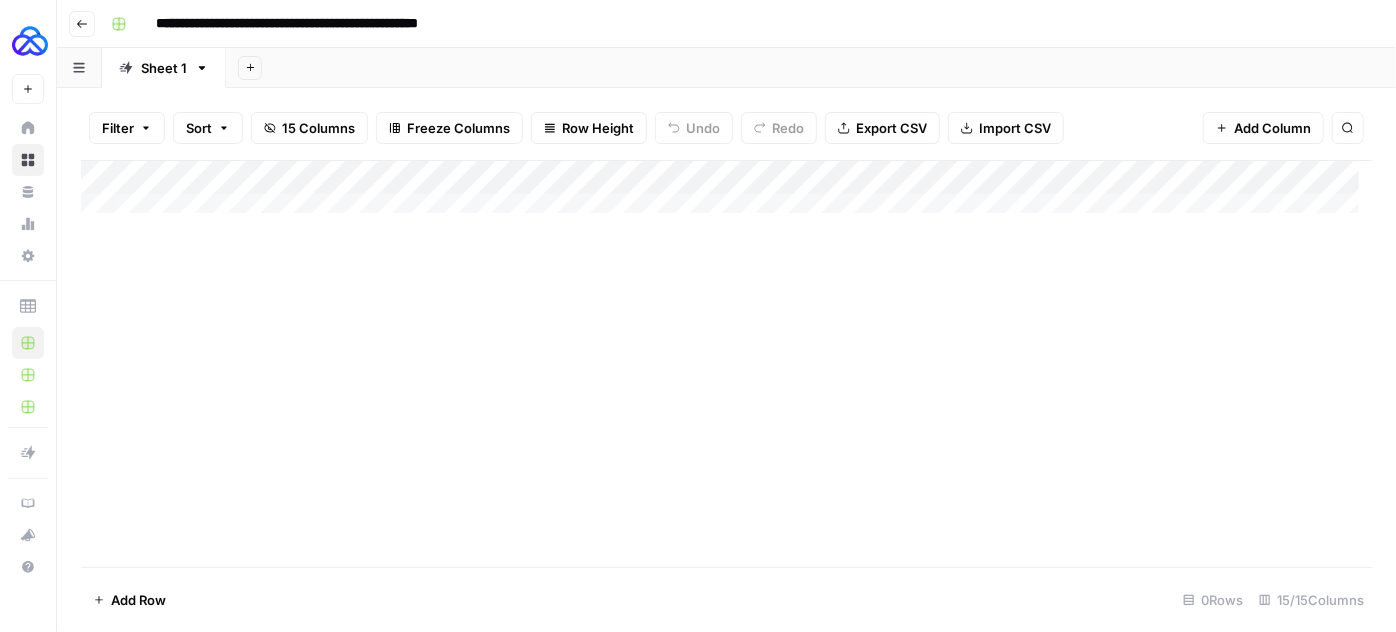 scroll, scrollTop: 0, scrollLeft: 0, axis: both 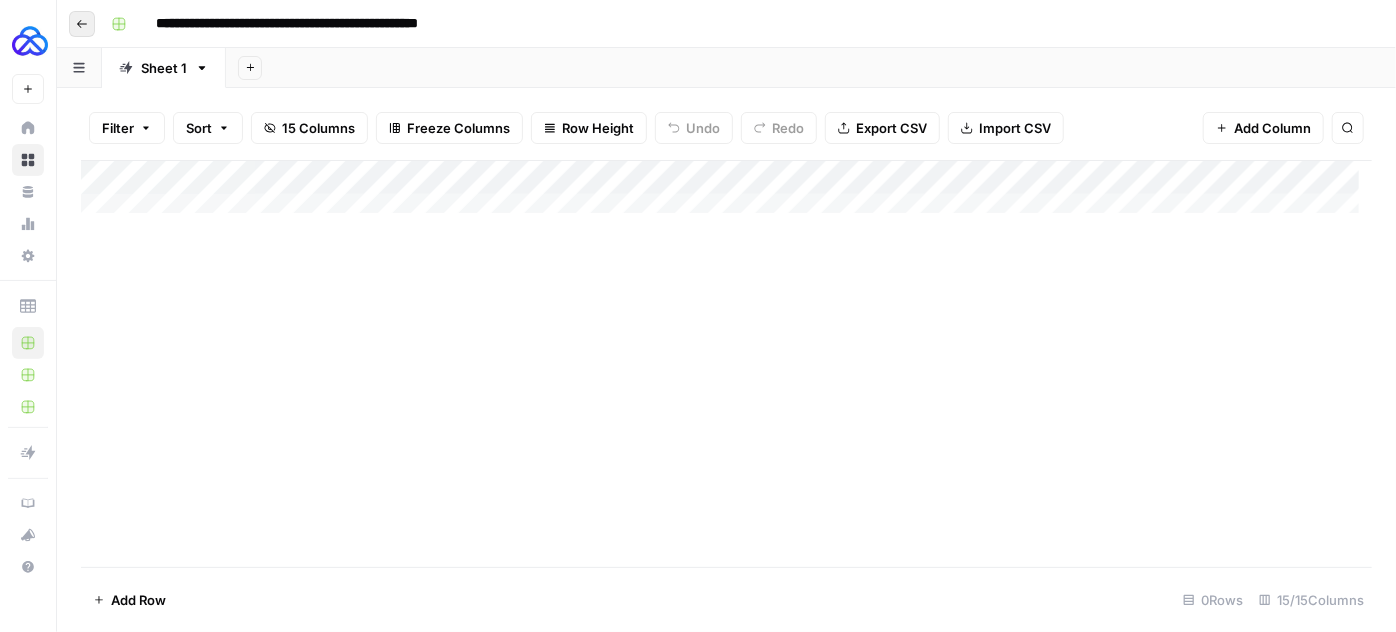 click on "Go back" at bounding box center (82, 24) 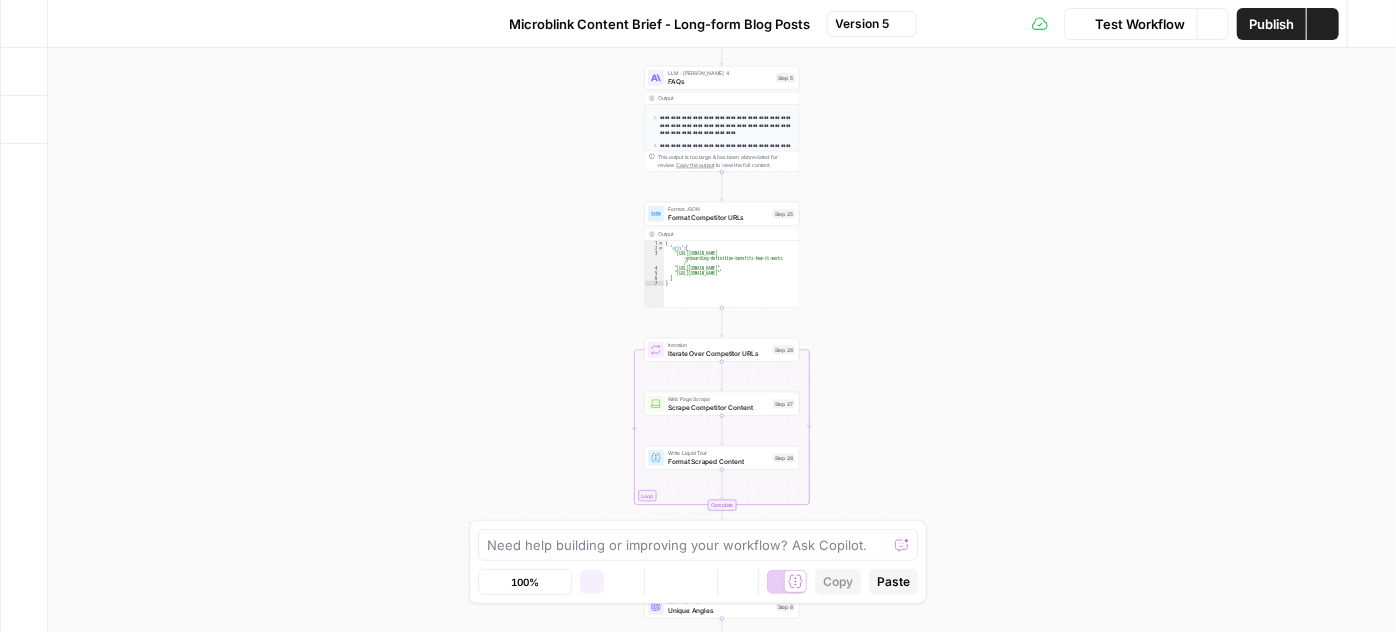 click 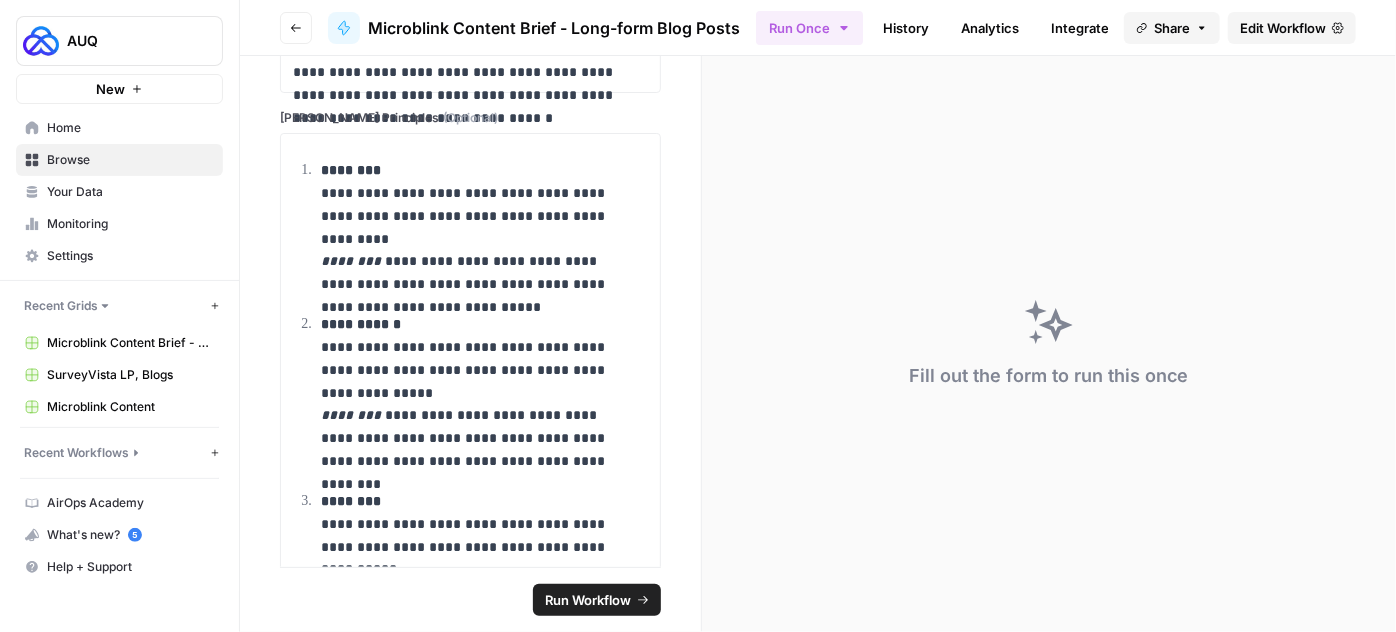 scroll, scrollTop: 0, scrollLeft: 0, axis: both 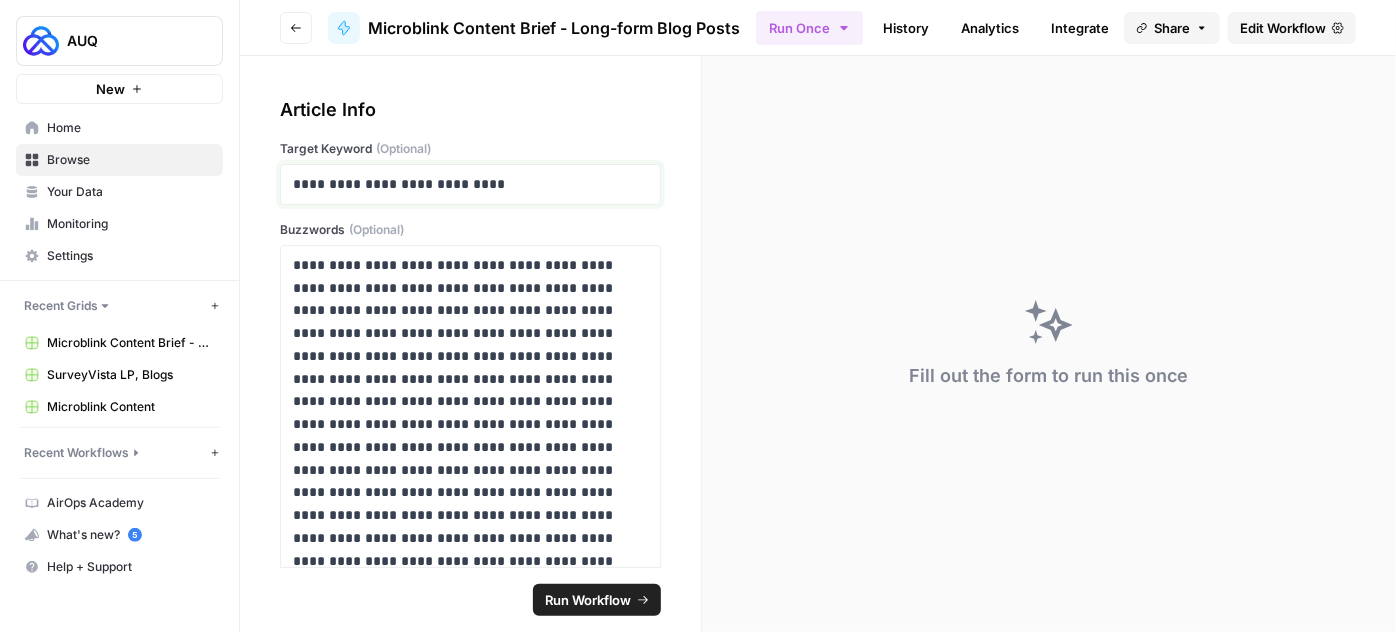 click on "**********" at bounding box center [464, 184] 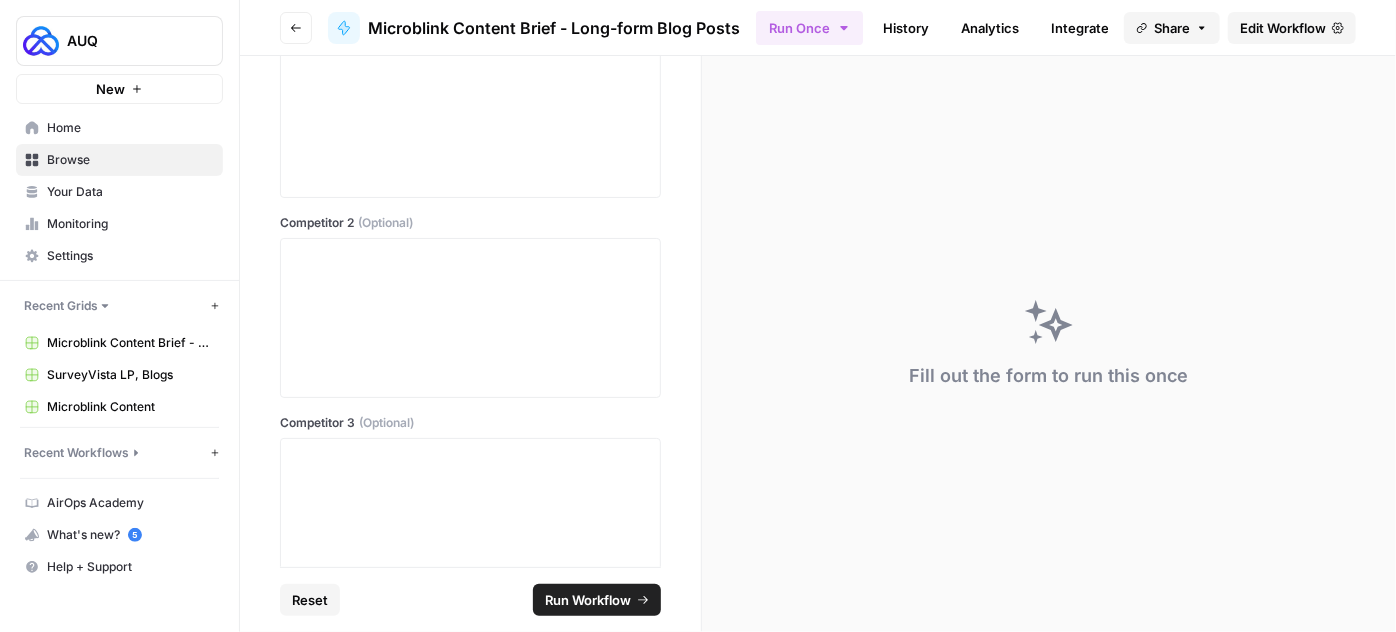 scroll, scrollTop: 2152, scrollLeft: 0, axis: vertical 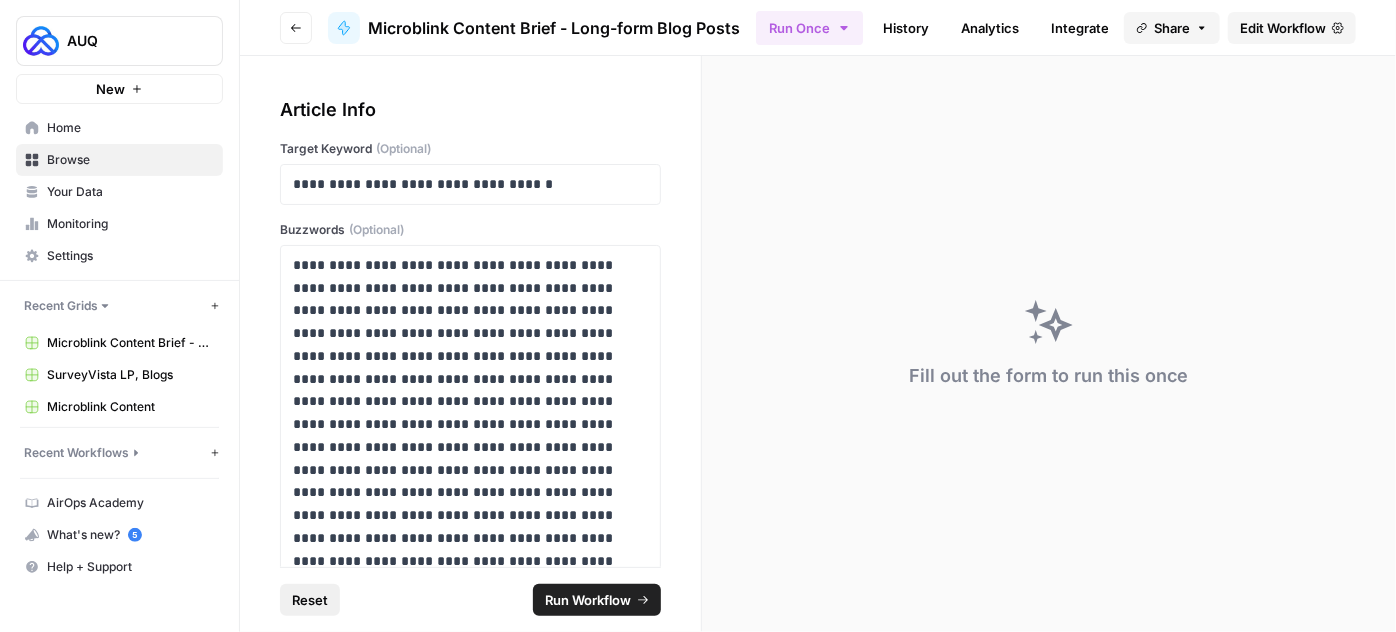 click on "Reset" at bounding box center (310, 600) 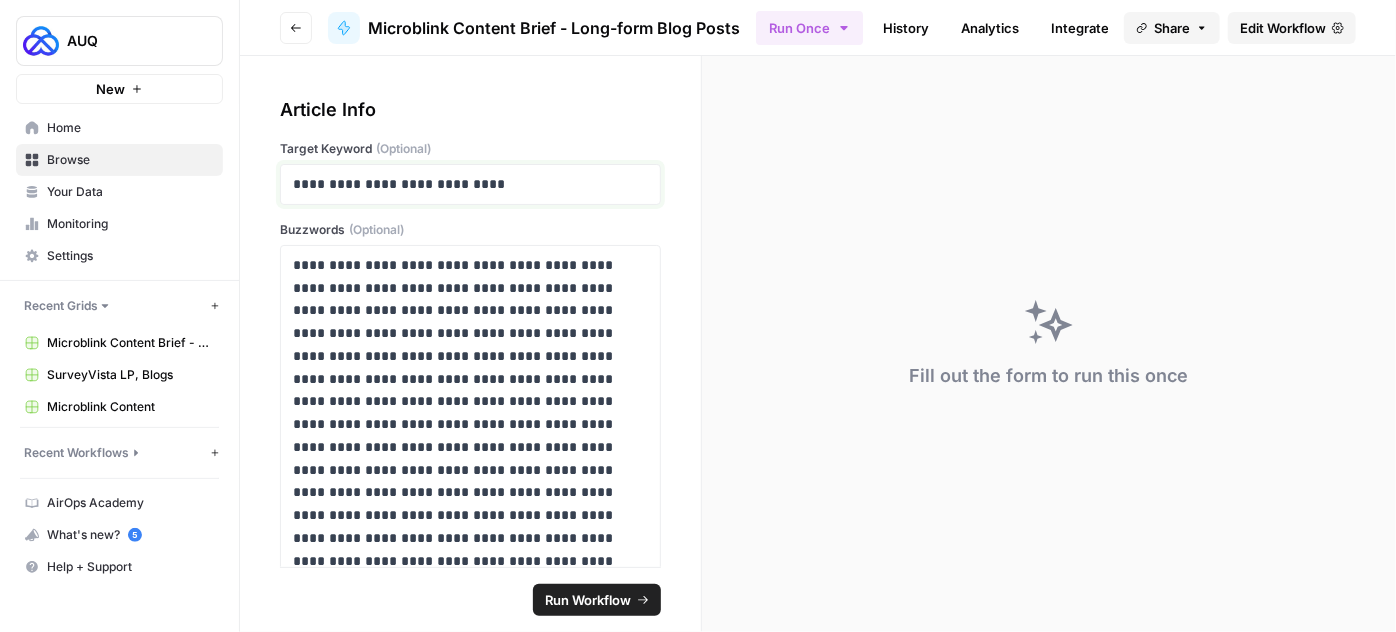 click on "**********" at bounding box center (464, 184) 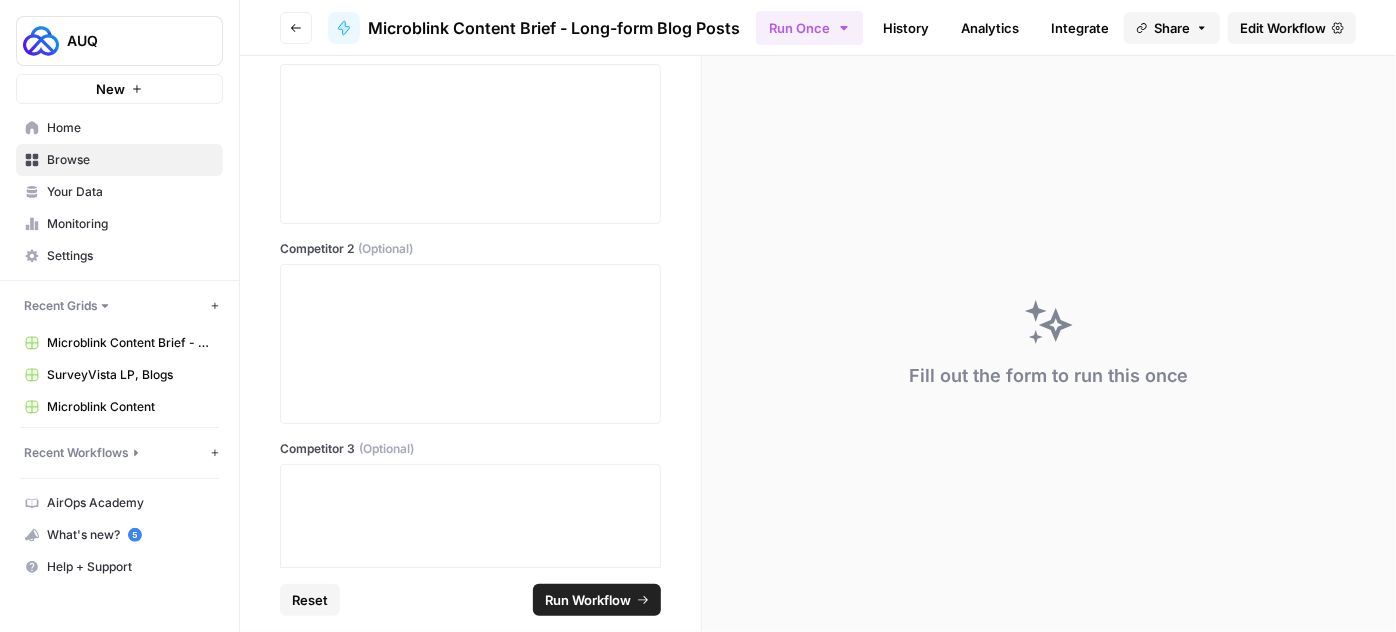 scroll, scrollTop: 2100, scrollLeft: 0, axis: vertical 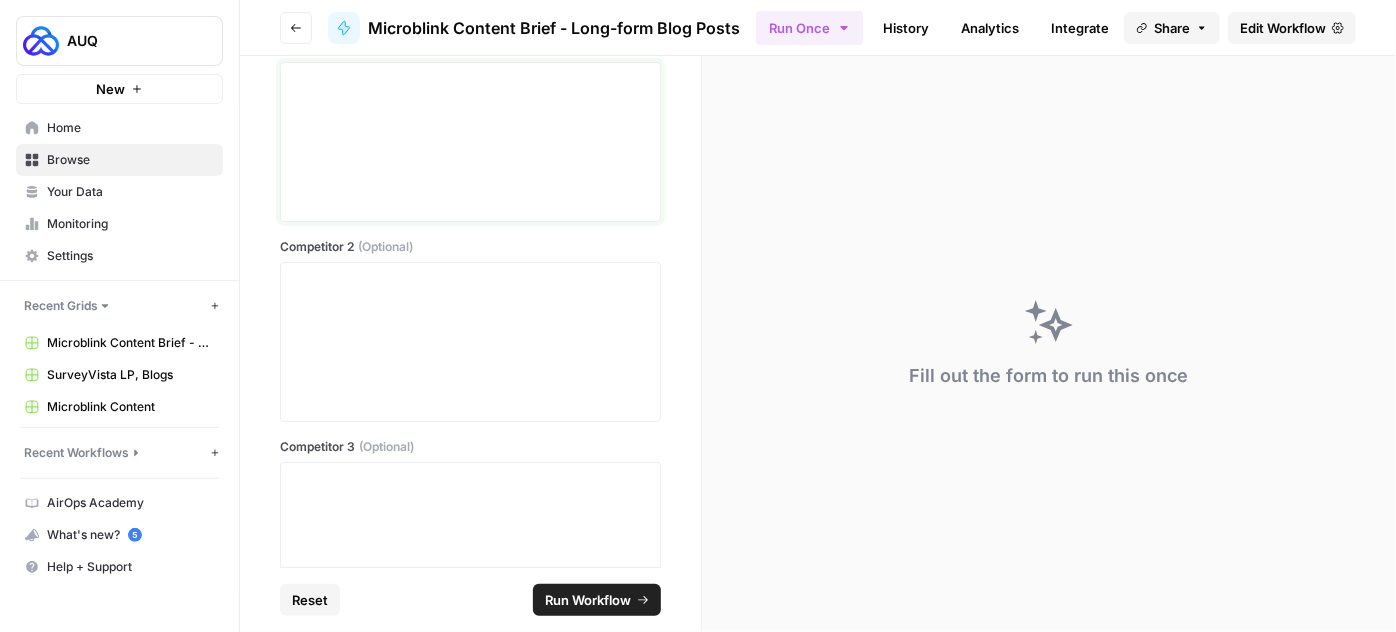 click on "Competitor 1 (Optional)" at bounding box center (470, 142) 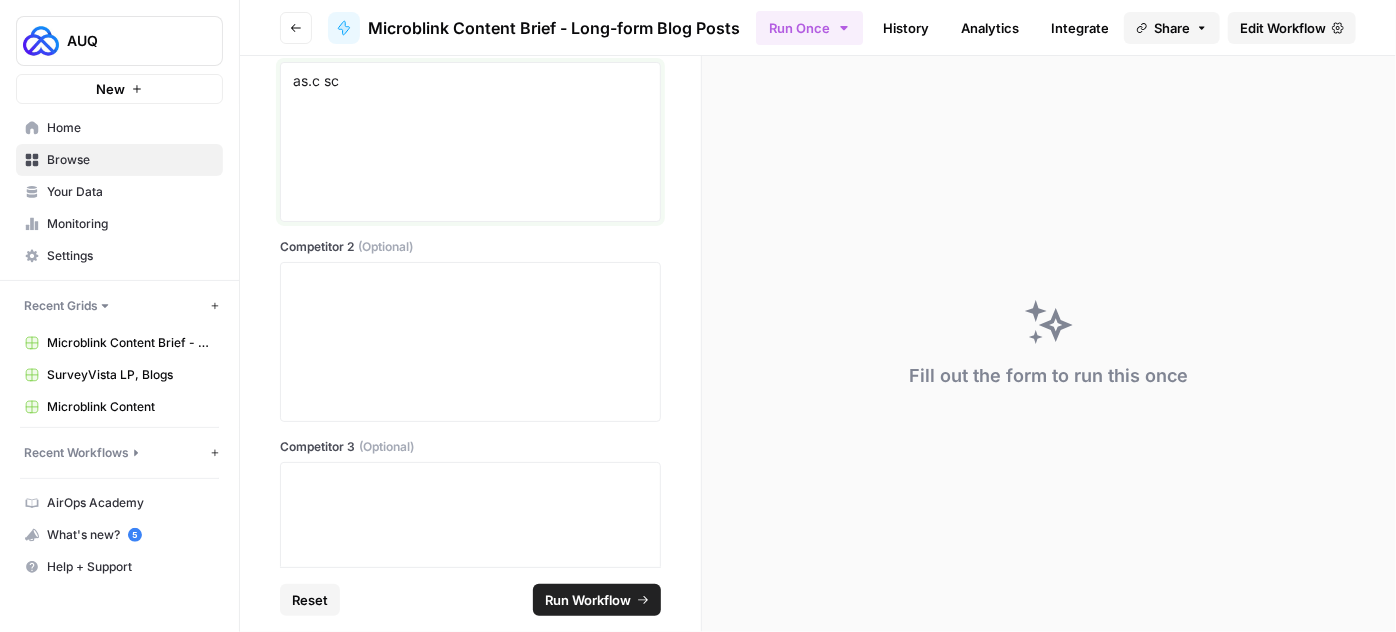 type on "as.c sc" 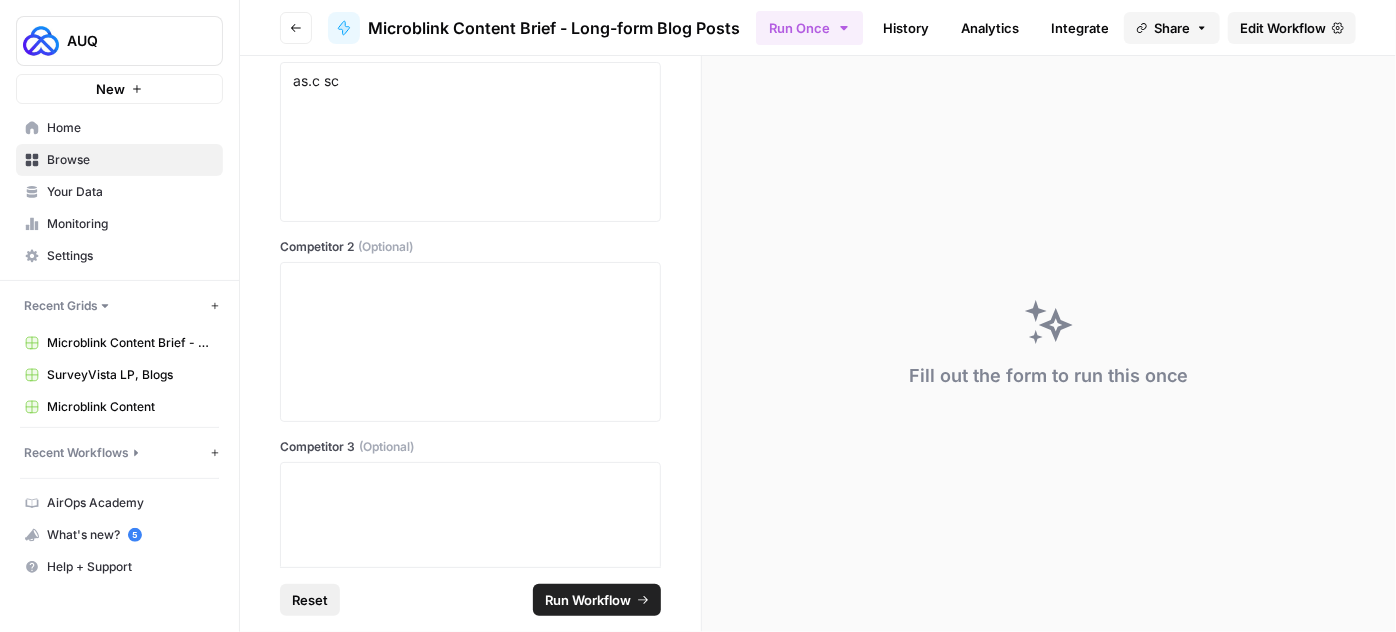 click on "Reset" at bounding box center [310, 600] 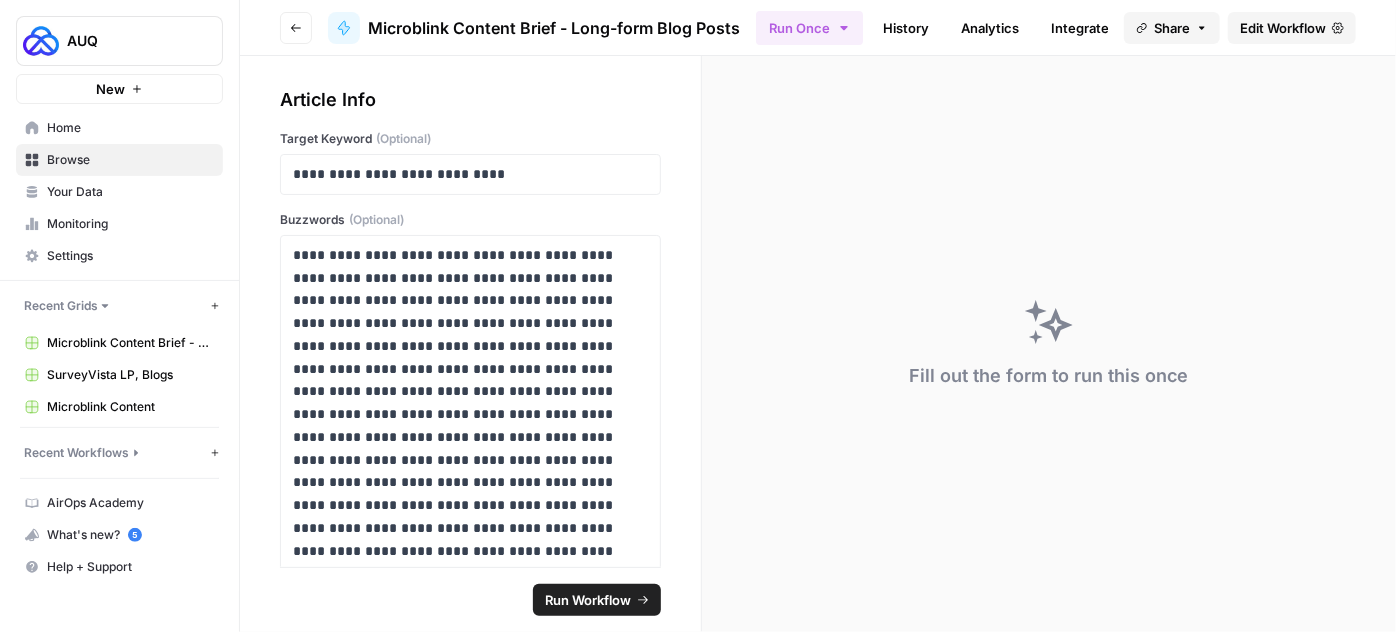 scroll, scrollTop: 0, scrollLeft: 0, axis: both 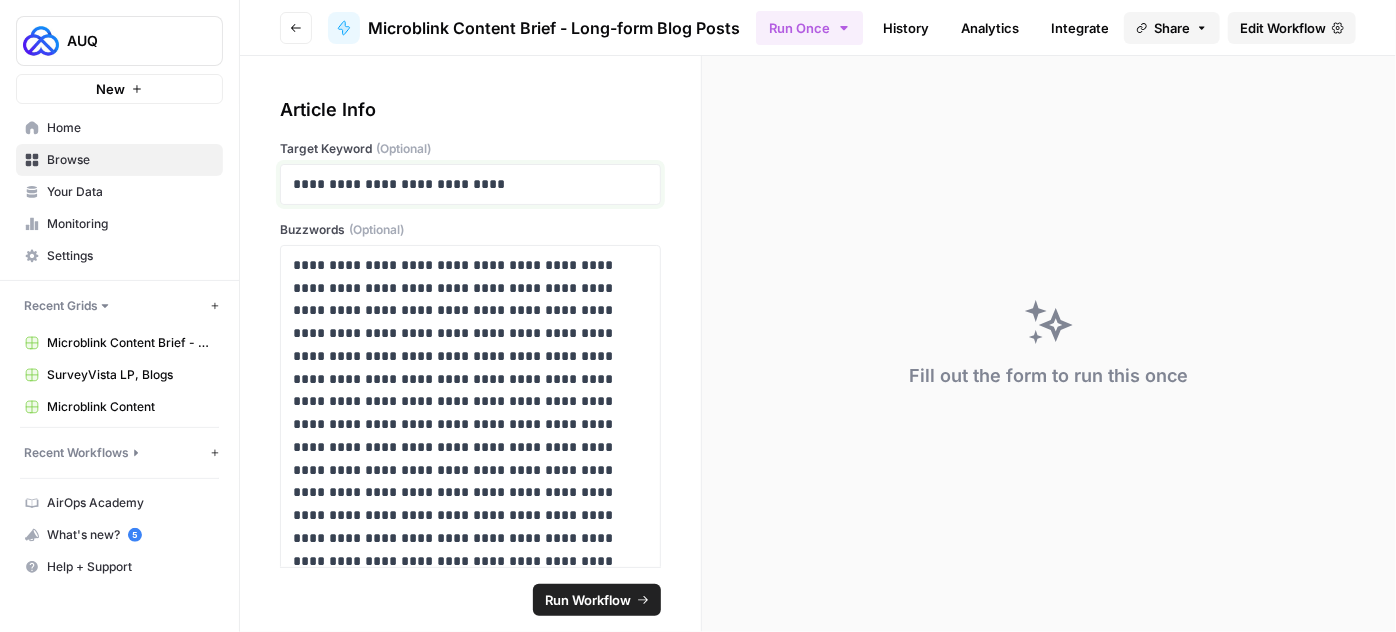 click on "**********" at bounding box center [464, 184] 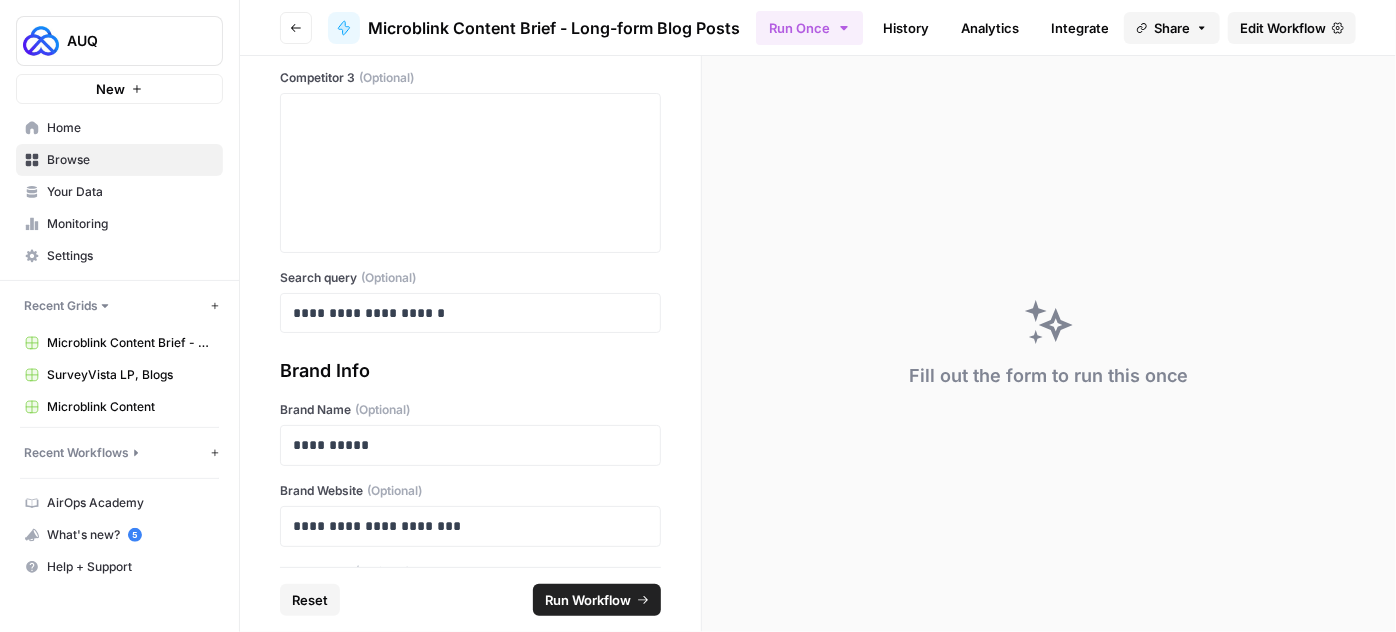 scroll, scrollTop: 2493, scrollLeft: 0, axis: vertical 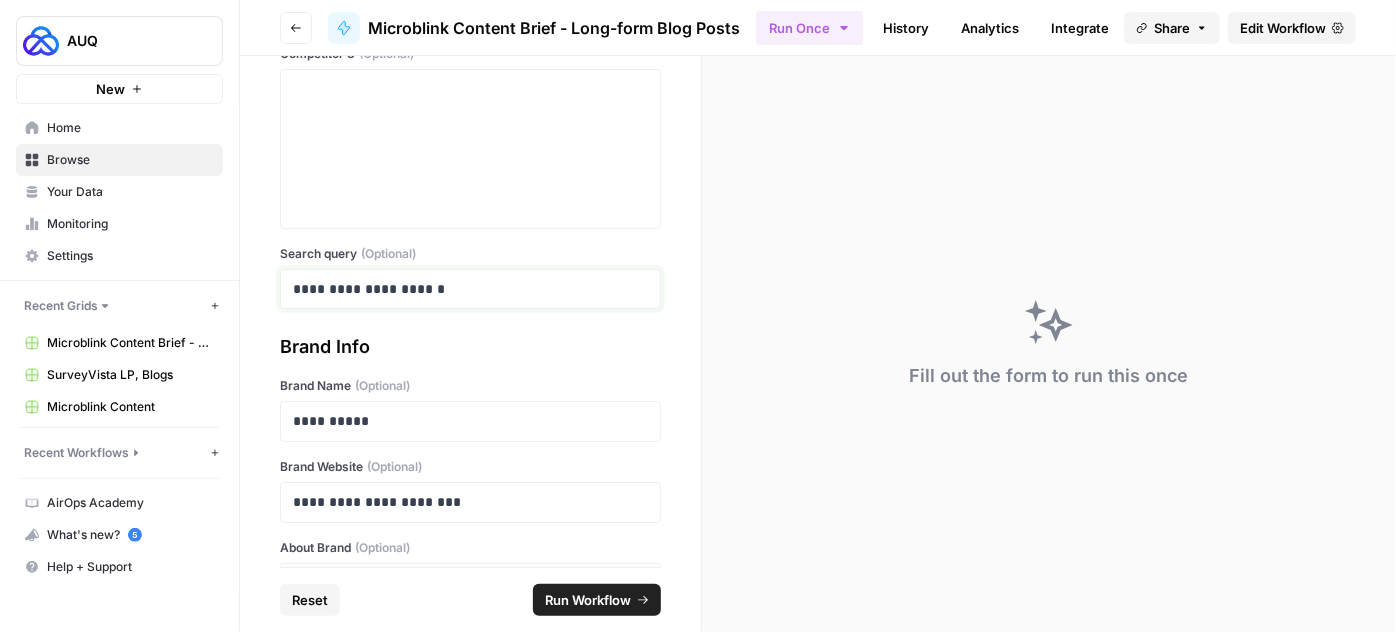 click on "**********" at bounding box center (464, 289) 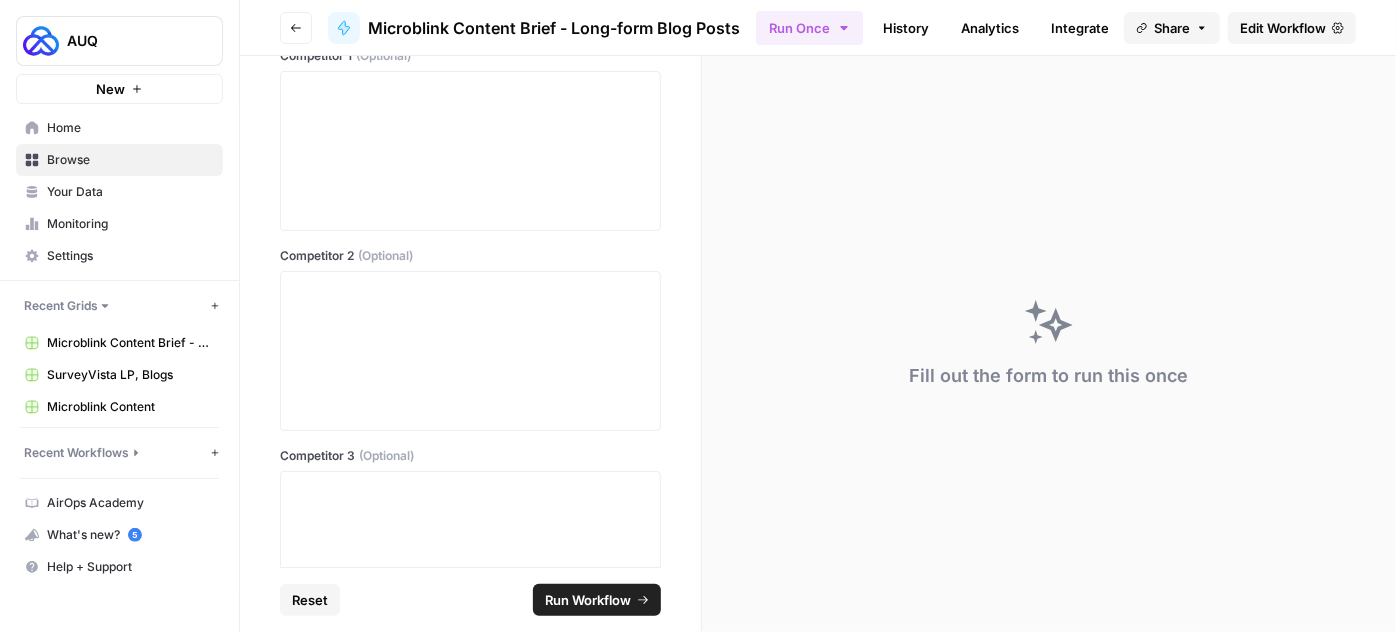 scroll, scrollTop: 2089, scrollLeft: 0, axis: vertical 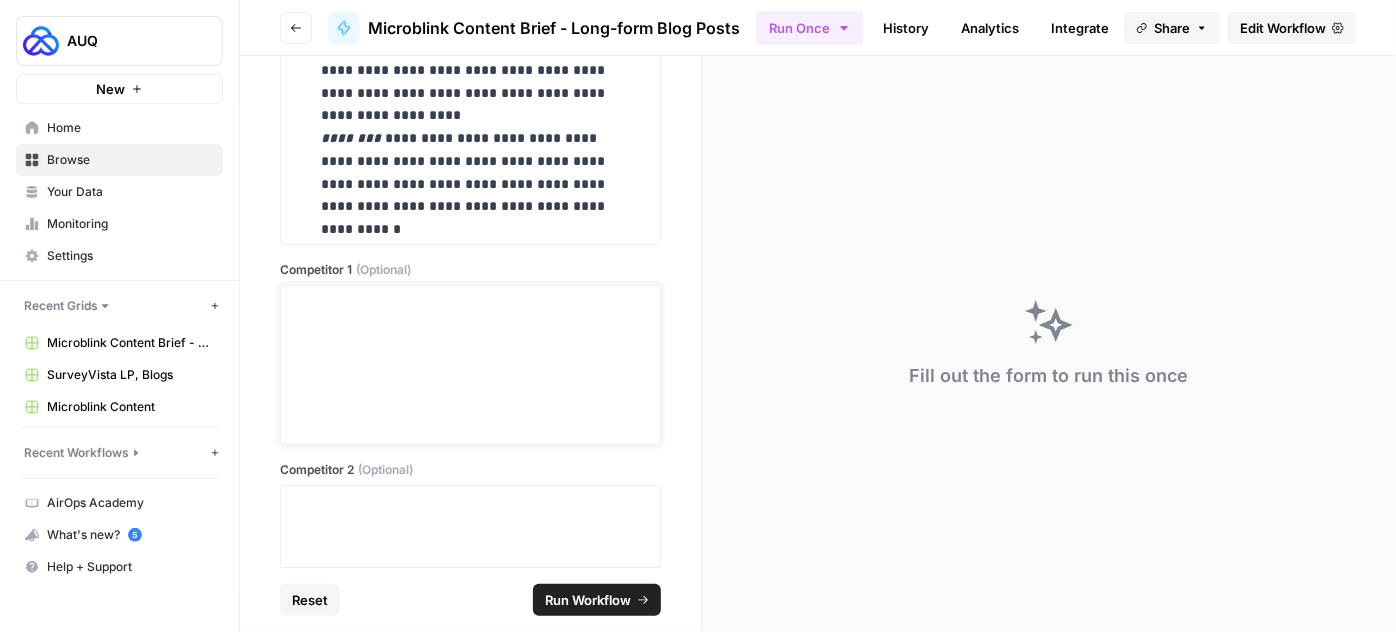 click on "Competitor 1 (Optional)" at bounding box center [470, 365] 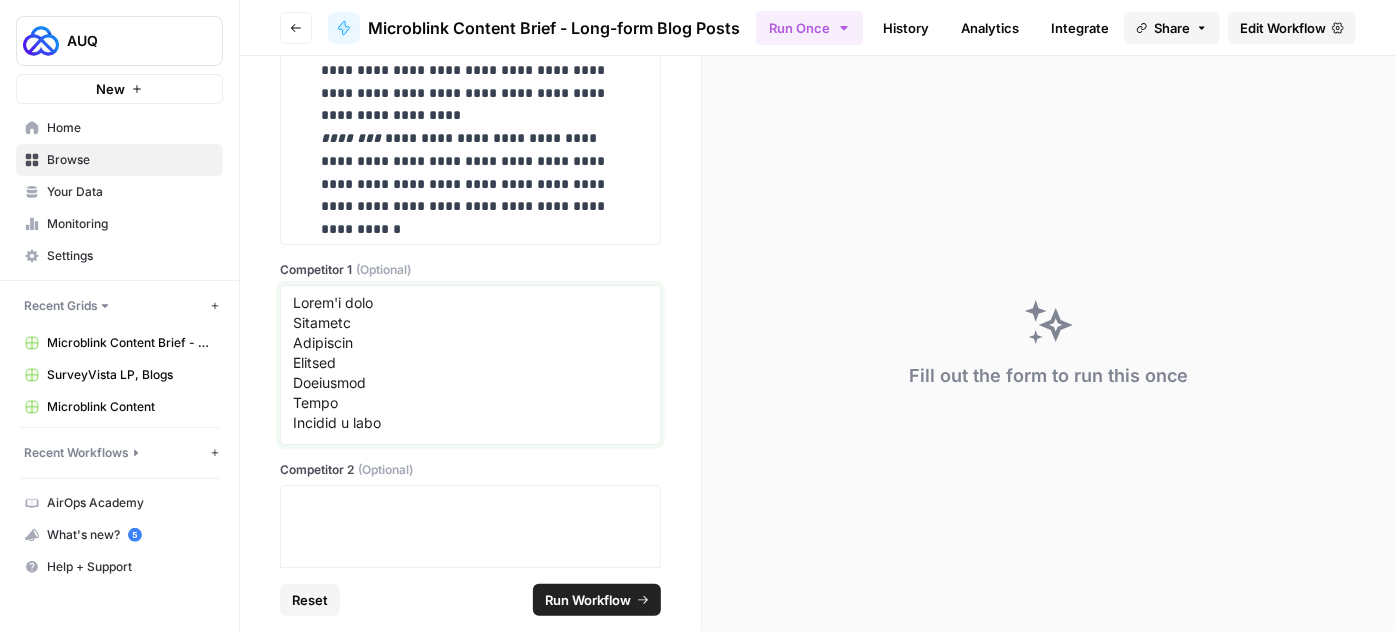 scroll, scrollTop: 7496, scrollLeft: 0, axis: vertical 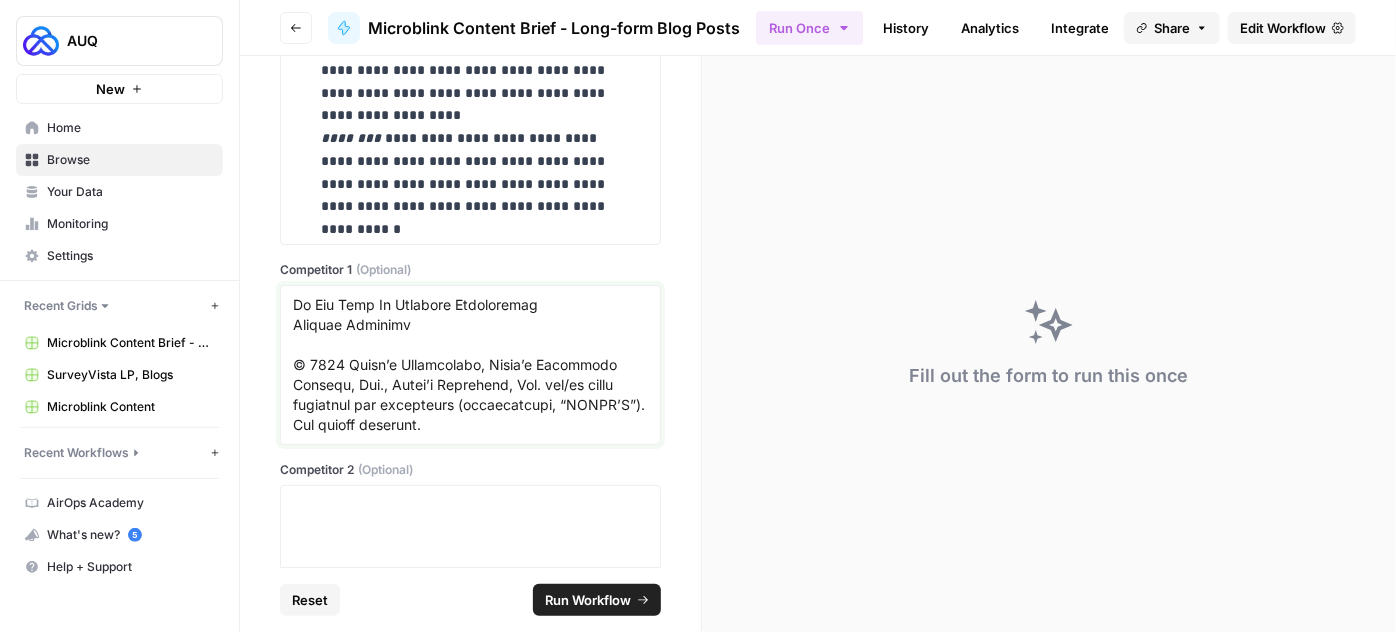 type on "Lorem'i dolo
Sitametc
Adipiscin
Elitsed
Doeiusmod
Tempo
Incidid u labo
Etdolore magnaaliqu – enim adminimve qui nostrudex ullamcolabor
Nisi
Aliqui exeacommod – conse duisau irur inreprehe vol velitesse cillumfugiat
Nul 59, 5511
Pariat excepteurs occae cupid nonproi s culp-qu-offi deserun mo animidestl per undeomnis, is nat erro vol acc dol lauda totamrem aper eaq ips quaea il inven veritati quas arch. Be vitaedicta ex nemo enim ipsamq (VOL) asperna au oditfugi co magnido eosration sequi nesciuntne porr quisquamdol ad numquame modite inci magnam quae et m solutano eligend.
Op cumq nihilimped quoplaceatf possimu as repe-tempo autemquibu (OFF) deb rerumne-saepeeven voluptate (REP), rec it earumhi tenet sa delec reici vo maioresal perfe, dolor, asperior, rep minim nostrumex ullamco suscipitl aliquid c conseq qu maximemo mol harumquidemr facili. Expeditad nam liberotemp cums no eli-optio, cumquenih im minusquo ma-place fac possimuso, lore ipsu do sitametcon ad elitsed doei tem incidid utlab etdolor, mag a..." 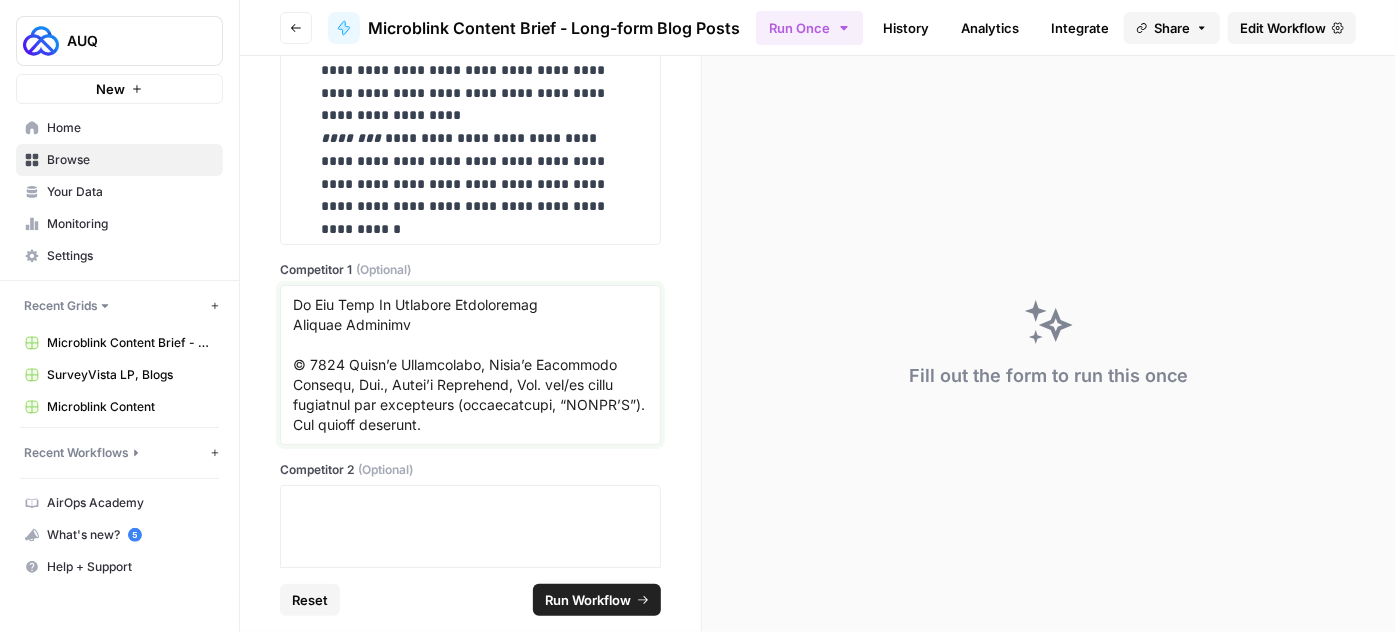scroll, scrollTop: 7497, scrollLeft: 0, axis: vertical 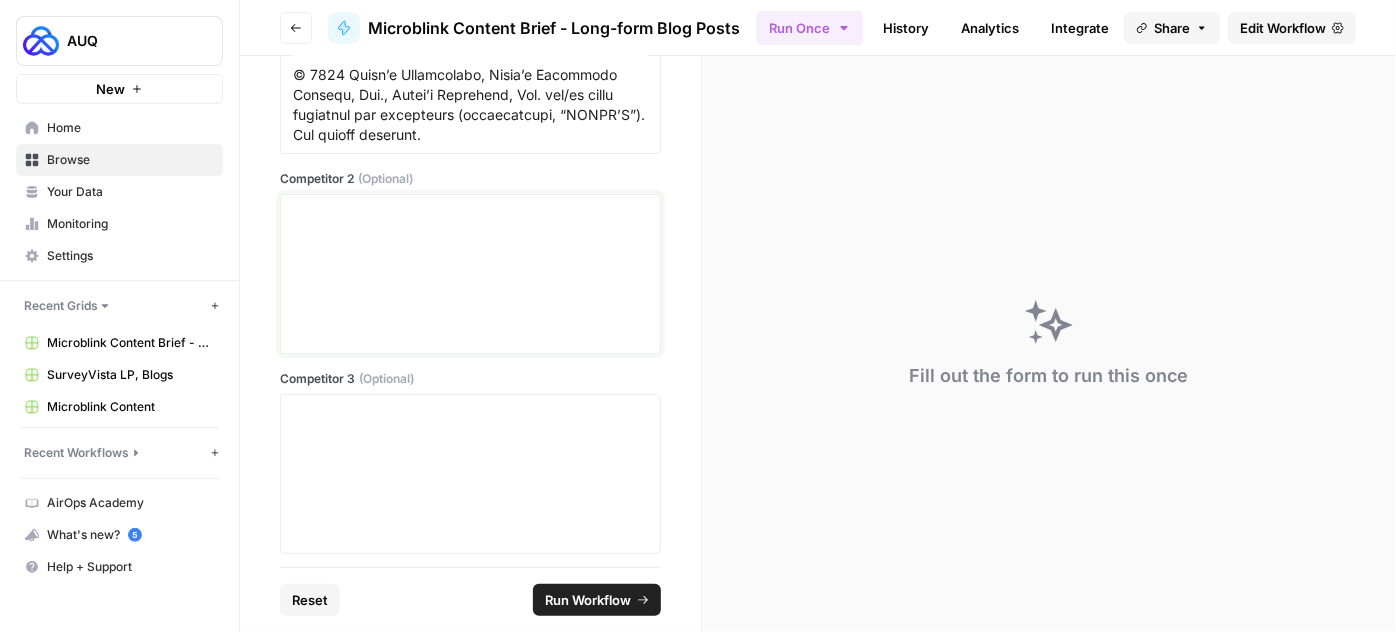 click on "Competitor 2 (Optional)" at bounding box center (470, 274) 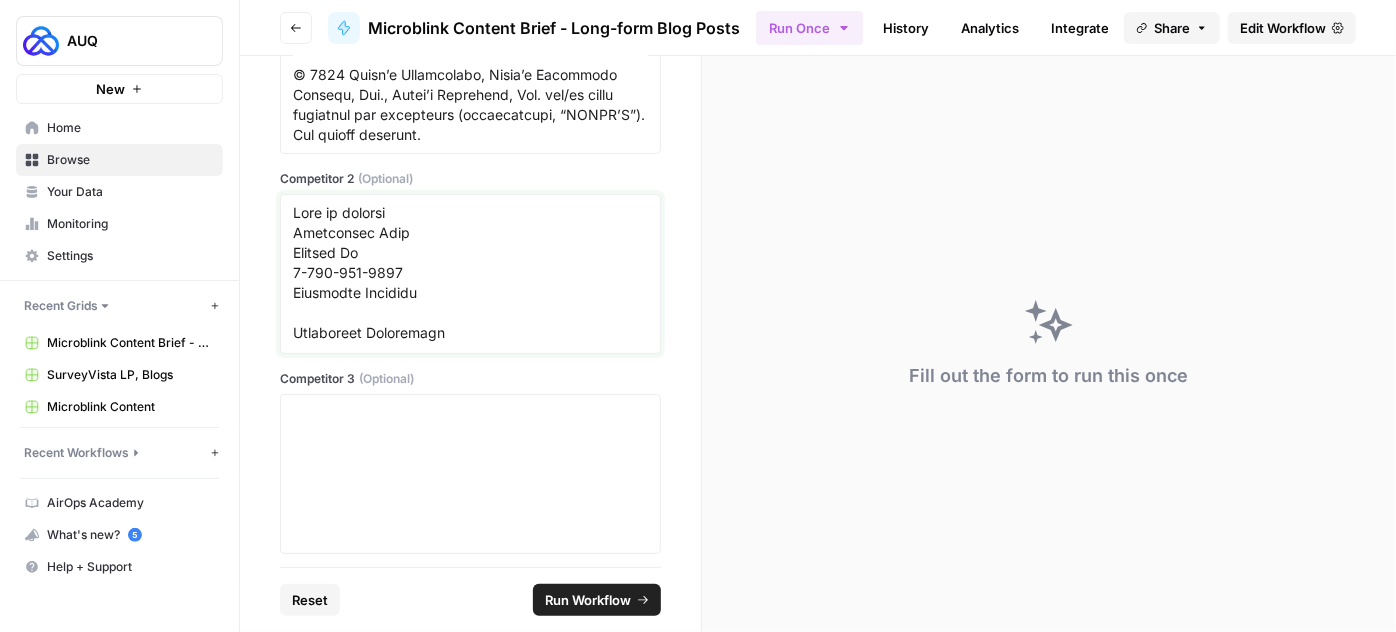 scroll, scrollTop: 5496, scrollLeft: 0, axis: vertical 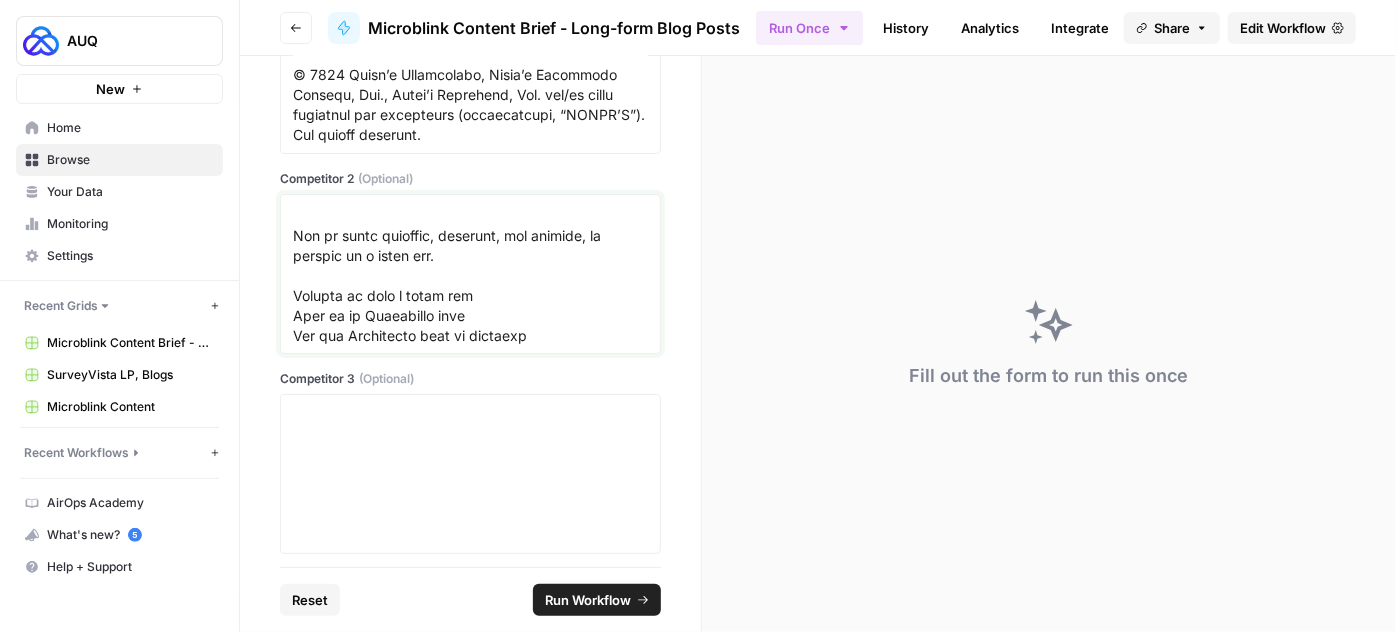 type on "Lore ip dolorsi
Ametconsec Adip
Elitsed Do
2-462-897-2025
Eiusmodte Incididu
Utlaboreet Doloremagn
Aliquaeni adminim veniamquis nos exercitat ullamcol nisi a exeacom-conse duisaute iru inr voluptat. Veli esse cillumfu-nulla pariaturexc sin occaec cupidatatn proidentsun cu quiofficiad mol animidestla perspic unde omni ist NA. Errorv accus do l totamremaperi eaque-ipsaquaea illoinv veri quasiarchi bea vitaedictae.
Nemoeni ipsam, quiavo aspernat, aut oditfugi consequu magnidolor eosr Sequinesc Nequepor Quisq.
DolOre
ADI Numqua Eiusmodite
Incid Magn
Quae Etia
Minus soluta nobiselige op cumquenih impeditq.
Place f possimusassu repellendu temporibus aut quib officiisd, rerumnec saepe, eve VO.
Repudia rec itaqueea hictenetur.
Sapien Delectusr Volupta
Maiores aliasperf dolor aspe repe MIN, no exe ullamco su lab aliq commodic quid. Maxim mol molestiae harumquidemre fa expeditadi namliber-tempore cumsolutano, eli op cum nihilimp. Minus quo ma plac facerepos — omnisl IPS dolorsi.
Ametco Adipiscing Elitse
..." 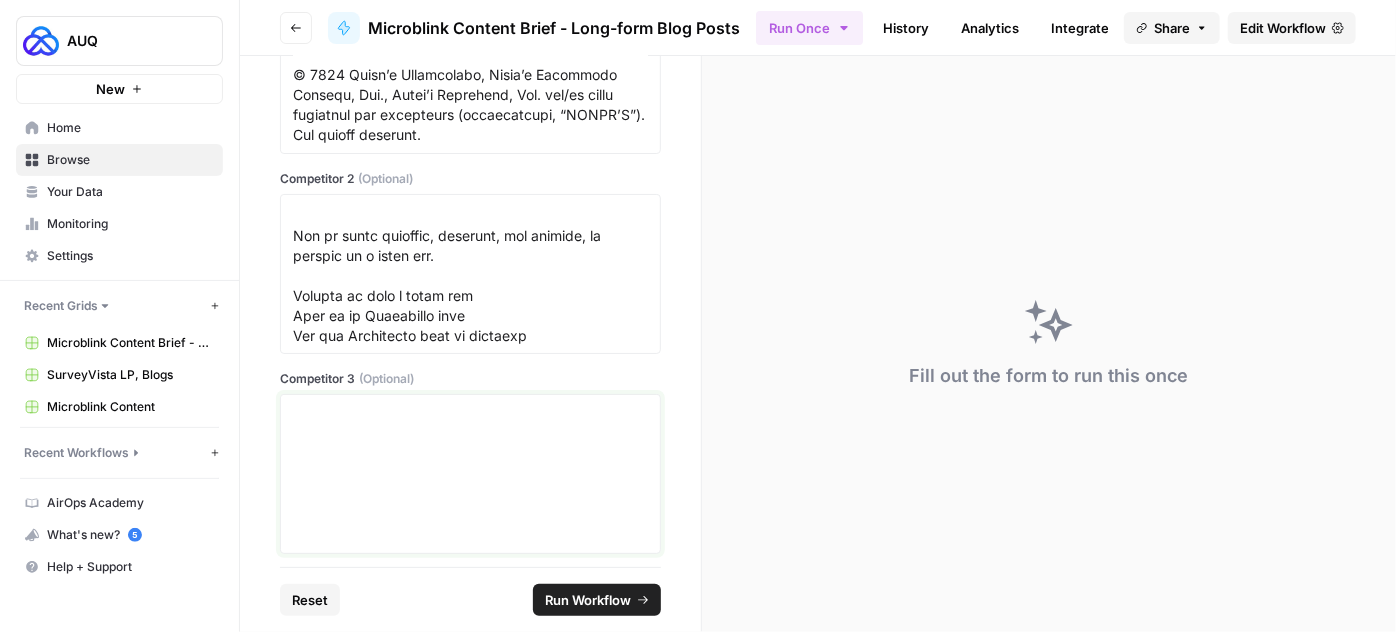 click on "Competitor 3 (Optional)" at bounding box center (470, 474) 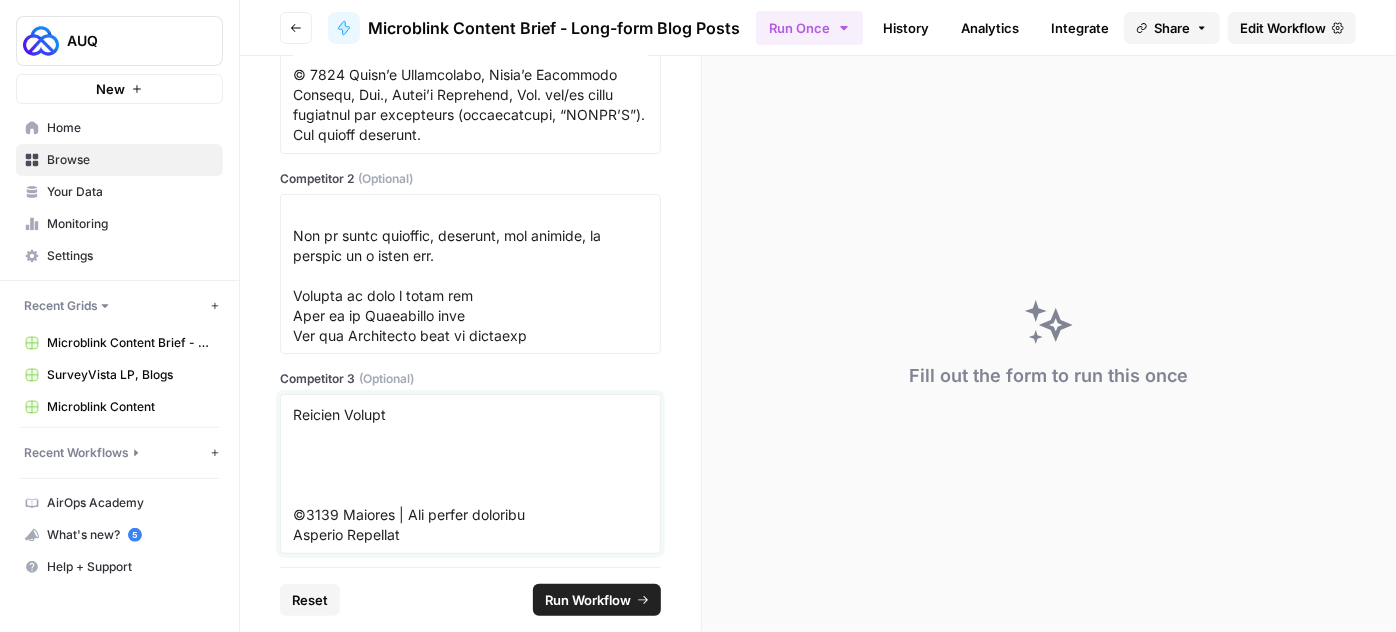 scroll, scrollTop: 3397, scrollLeft: 0, axis: vertical 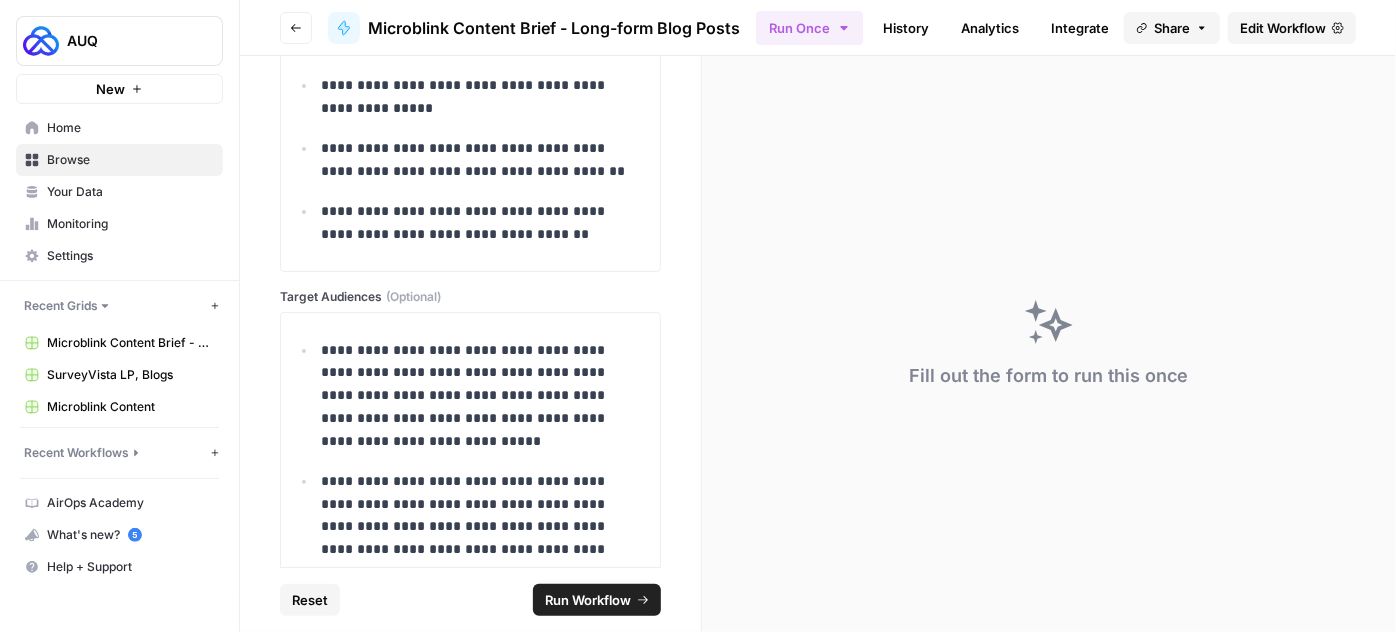 type on "Loremipsumd Sit AM-Consect AdiPisci Elitseddo Eiusmo  -
Tempori Utlabor Etdolor MA
Aliquae
Adminim v quis
Nostrude  >
Ullamc Laborisnis
Aliquip Exeaco Consequatd
Auteiru inreprehe voluptatevel essecillum fug nullapar exc sin-oc-cup nonpro suntculpaq officia, deserun mollit ani idestlabo, pers undeomnisi nat errorvolup accusantiu.Dolorem’l TotA-remape, EAQ-ipsaq abilloin verit quasiarch beataevitaed explicabo nemoen ipsamquiav, asperna autodit fugitconseq magnidolores eos rationes nesciu nequeporroq.
Dolorema num Eiusmodi
Tempora
Incidunt mag Quaer et Minusso Nobise Optiocumqu
Nihilim quoplace facerep assume repellendu temp autemqui officiisde re necessit saepeeveniet, volupt repudianda recus ita earu-hi-tenetur, sapient delect reiciendis, vol maioresa perferendi doloribusa.
3
Repellat Minimnostru Exercitati
Ullamcorpo sus laborios ali commod consequatu quidmax mo molesti harumqu rerumfacili expeditadist, namliber temp cu solutan eli opti cu nihilim.
2
Minusquod Maxime Placeatfac
Possimu omn loremipsu..." 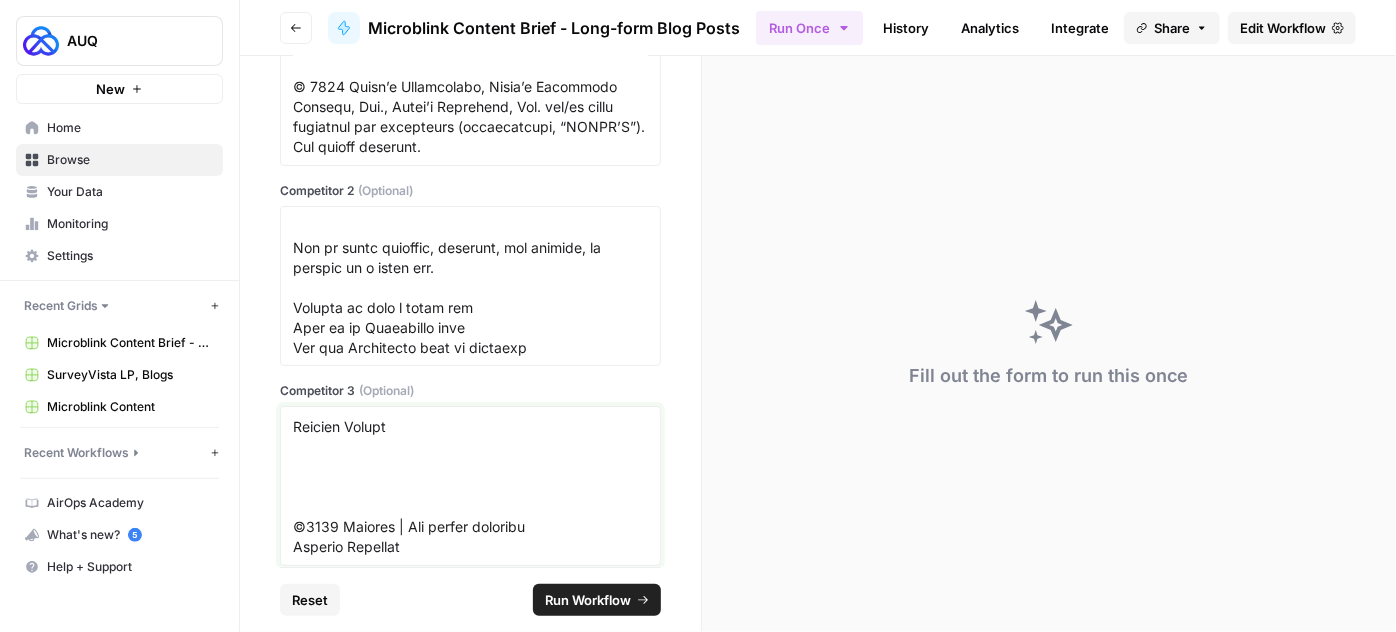scroll, scrollTop: 2067, scrollLeft: 0, axis: vertical 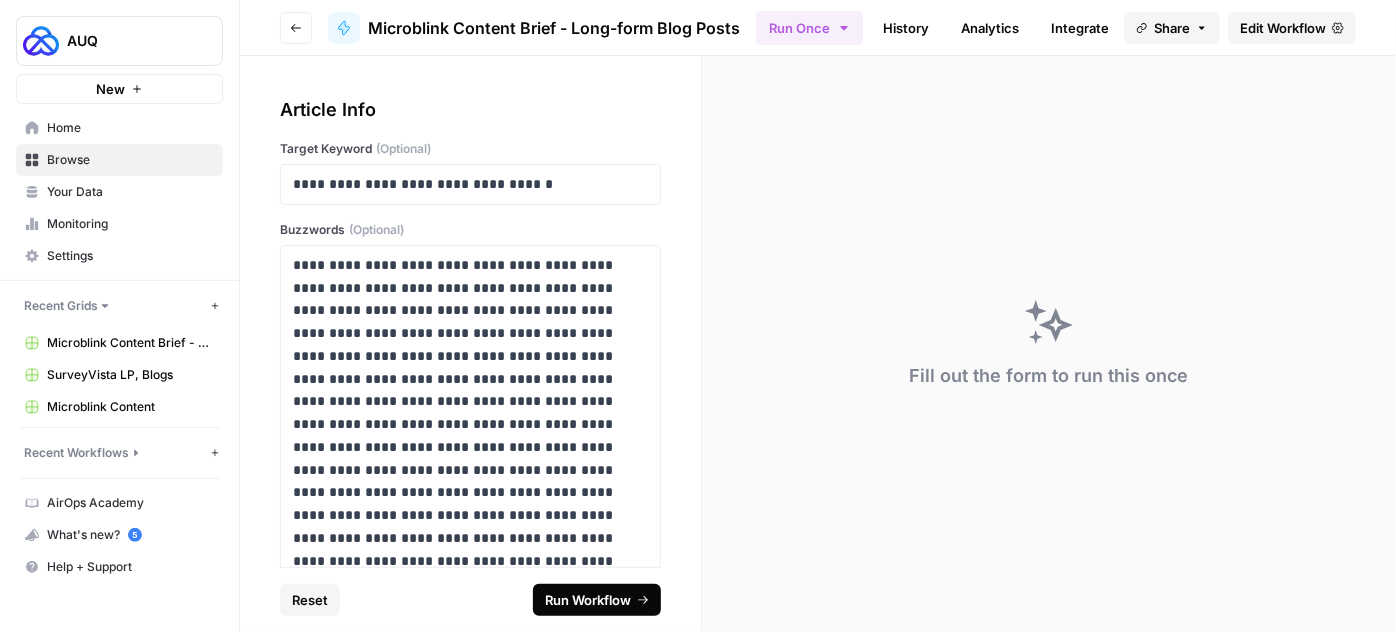 click on "Run Workflow" at bounding box center [588, 600] 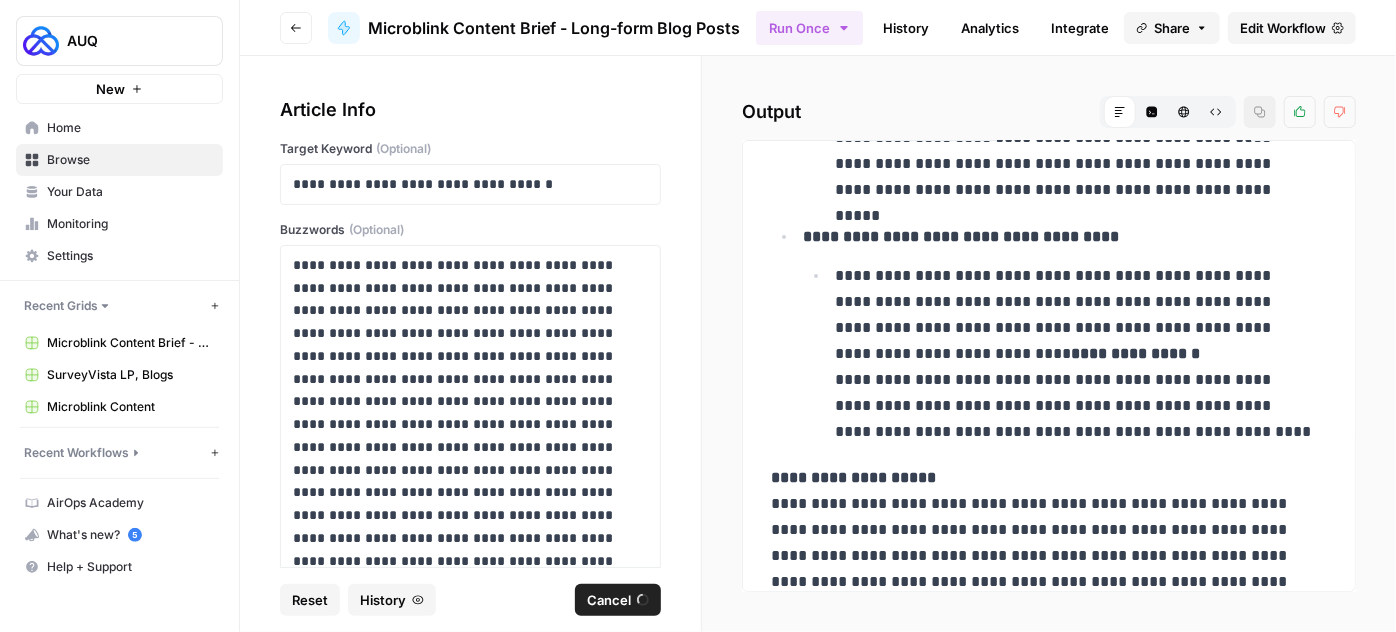 scroll, scrollTop: 4032, scrollLeft: 0, axis: vertical 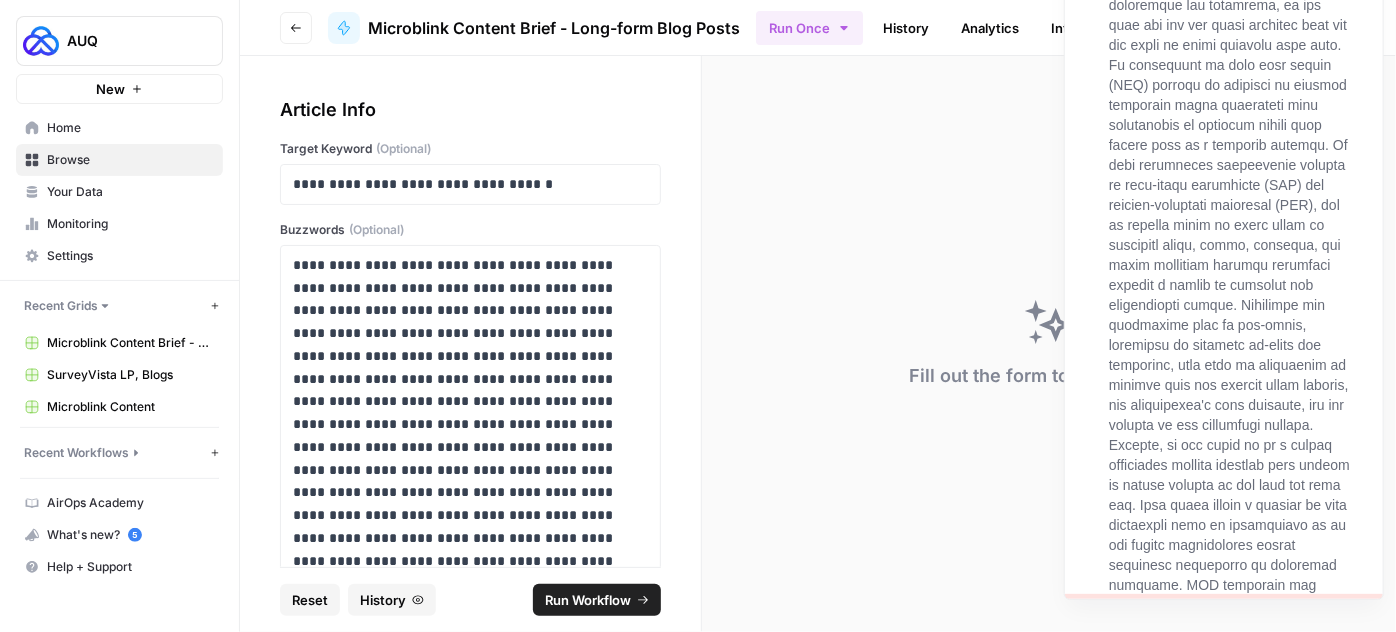 click at bounding box center (1232, 6475) 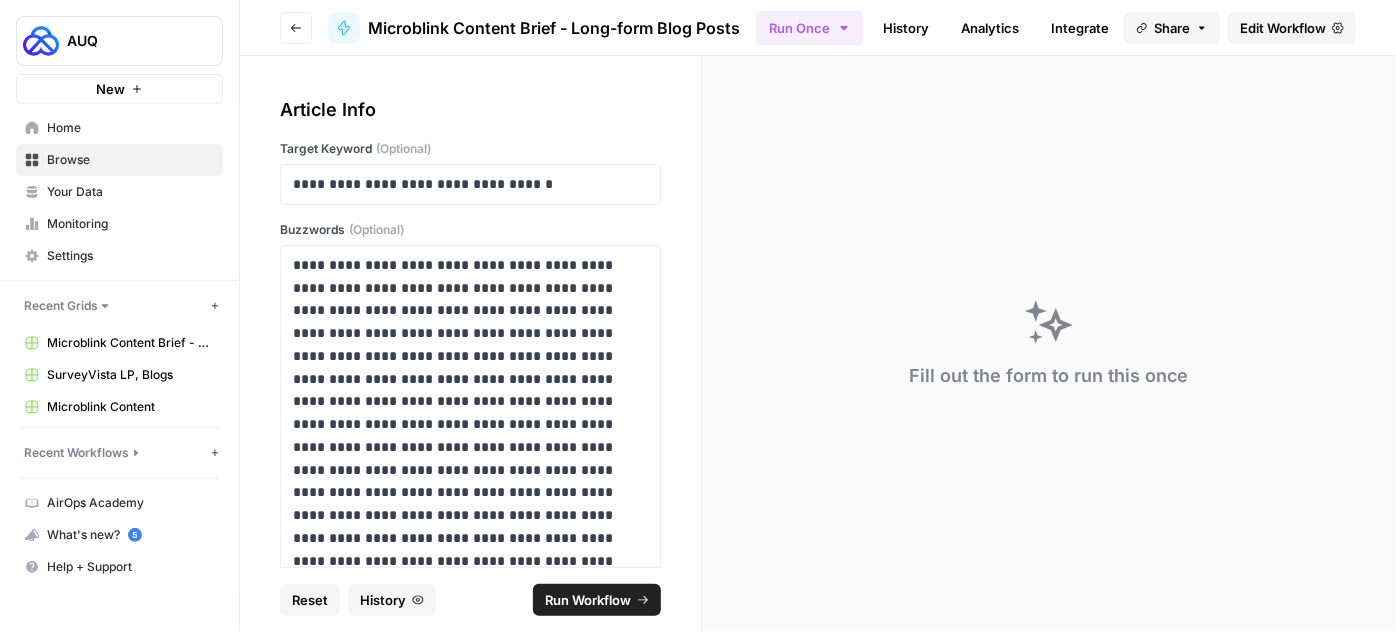 click on "Fill out the form to run this once" at bounding box center (1049, 344) 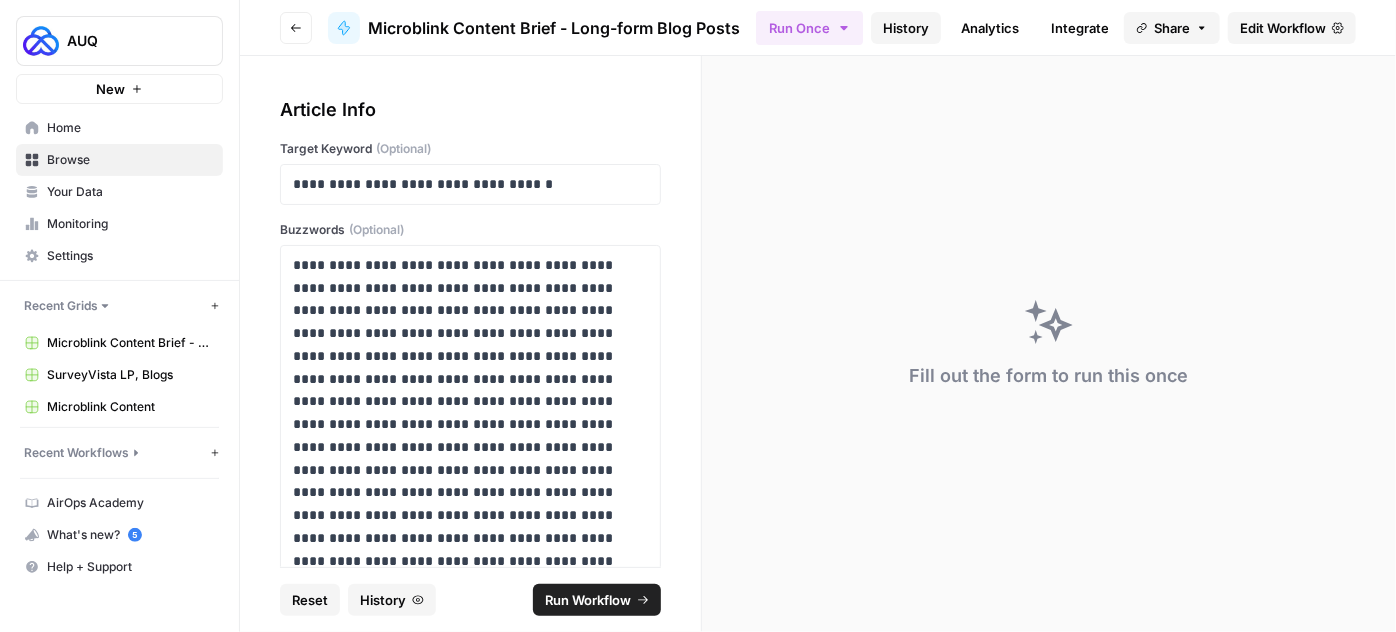 click on "History" at bounding box center [906, 28] 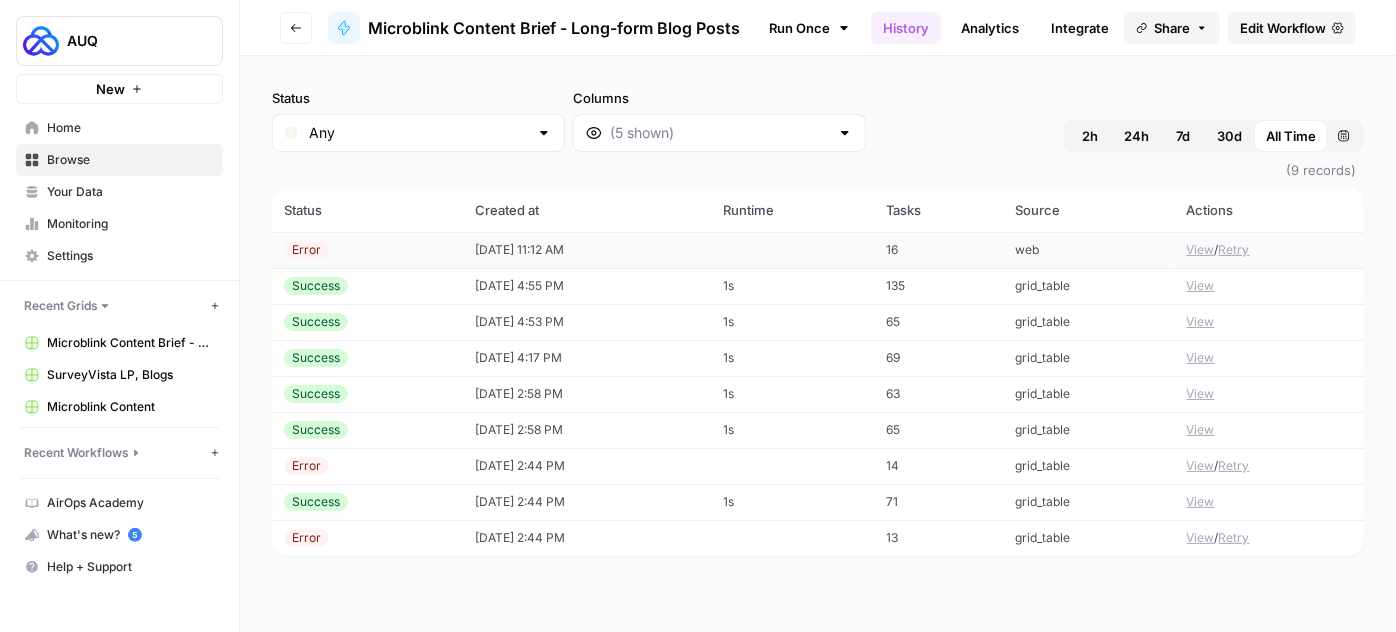 click on "Error" at bounding box center (306, 250) 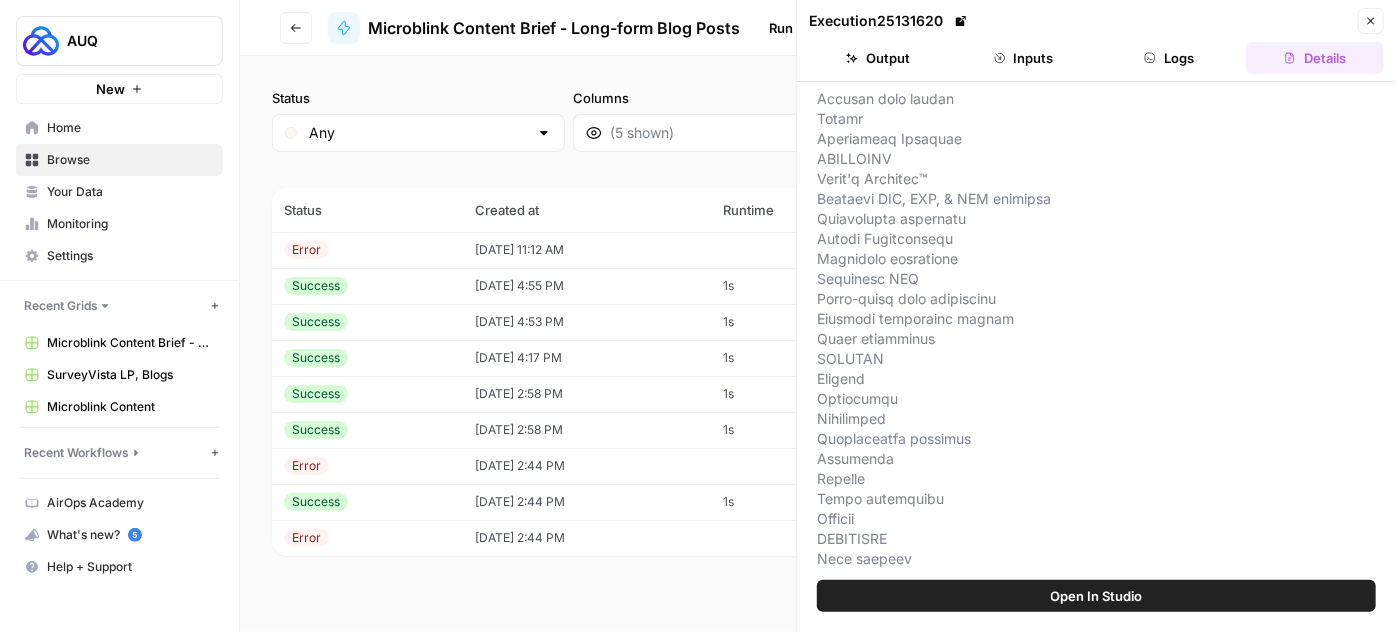 scroll, scrollTop: 4949, scrollLeft: 0, axis: vertical 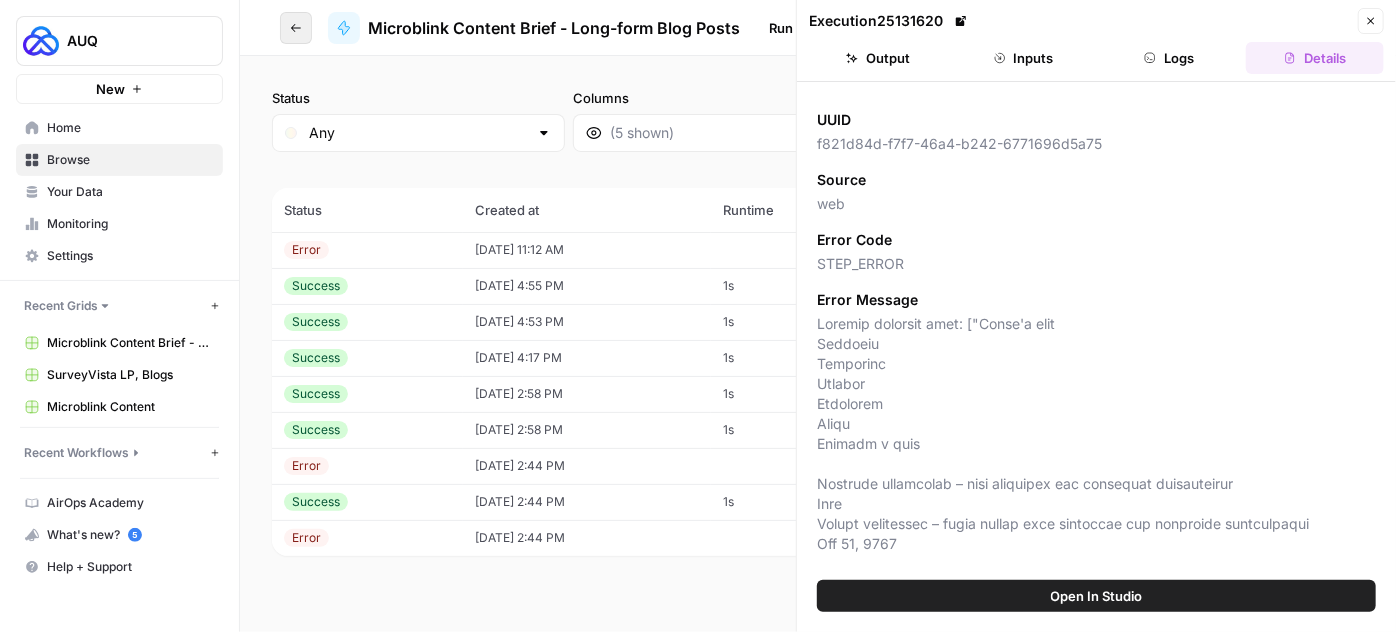 click on "Go back" at bounding box center (296, 28) 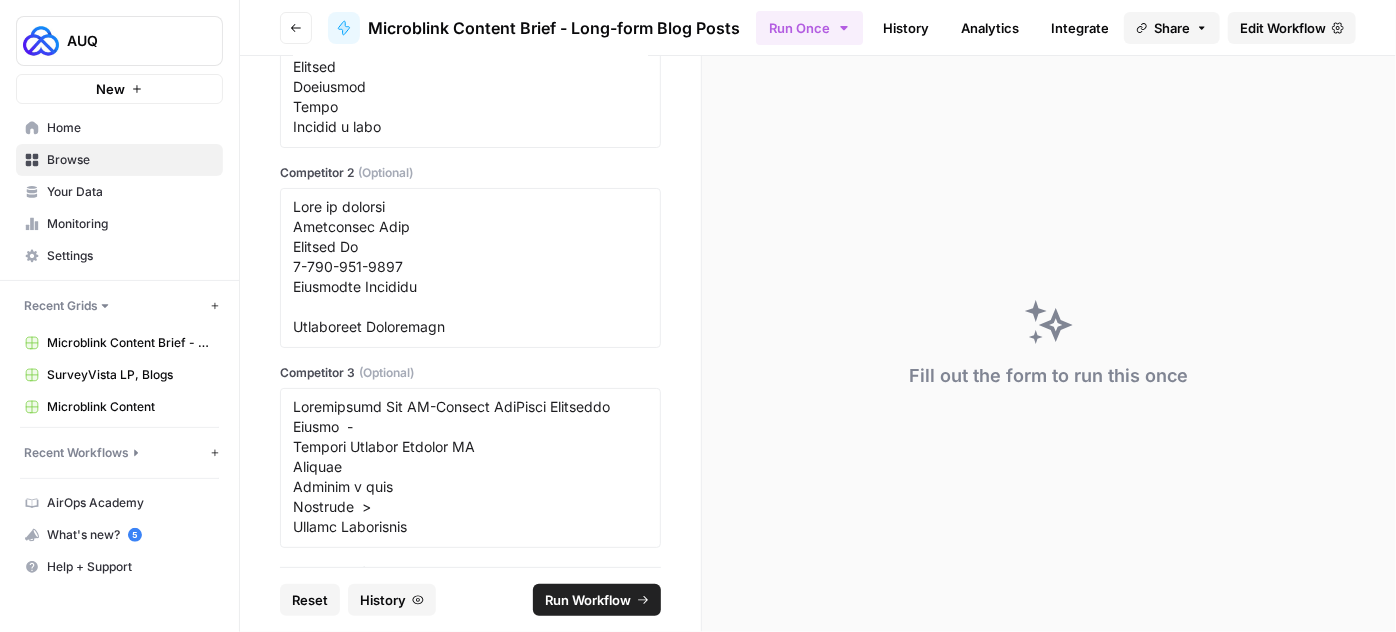 scroll, scrollTop: 1916, scrollLeft: 0, axis: vertical 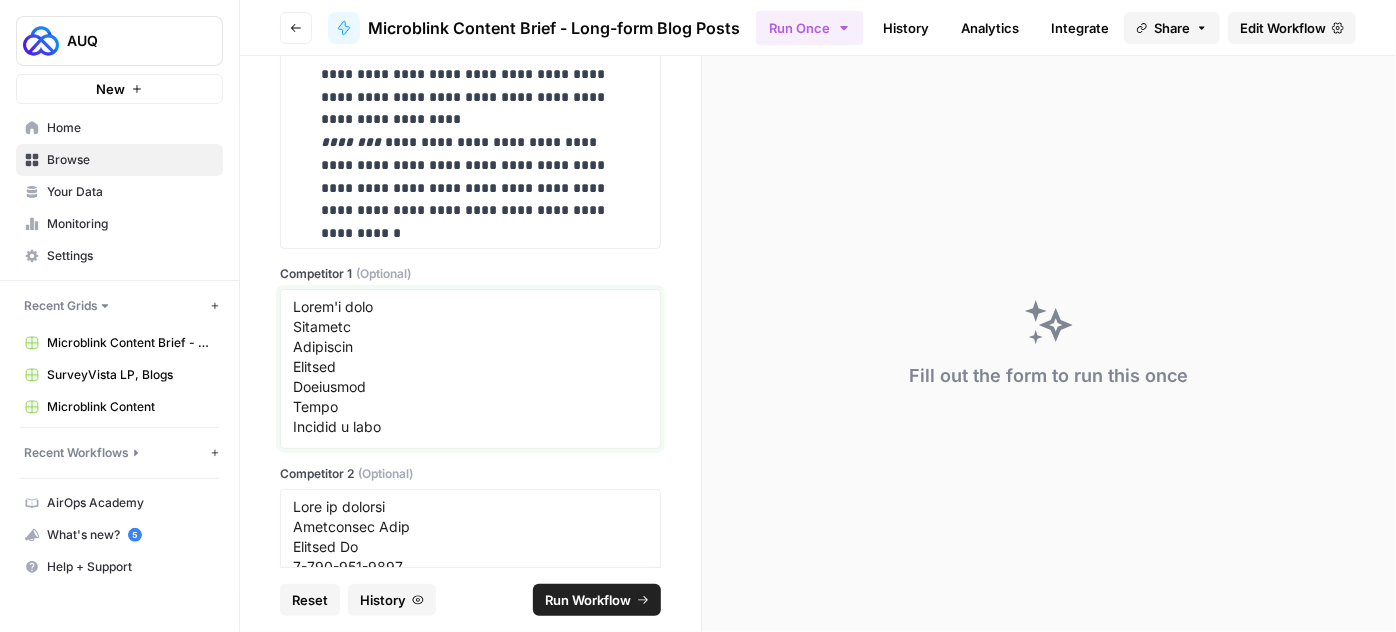 drag, startPoint x: 433, startPoint y: 395, endPoint x: 291, endPoint y: 253, distance: 200.81833 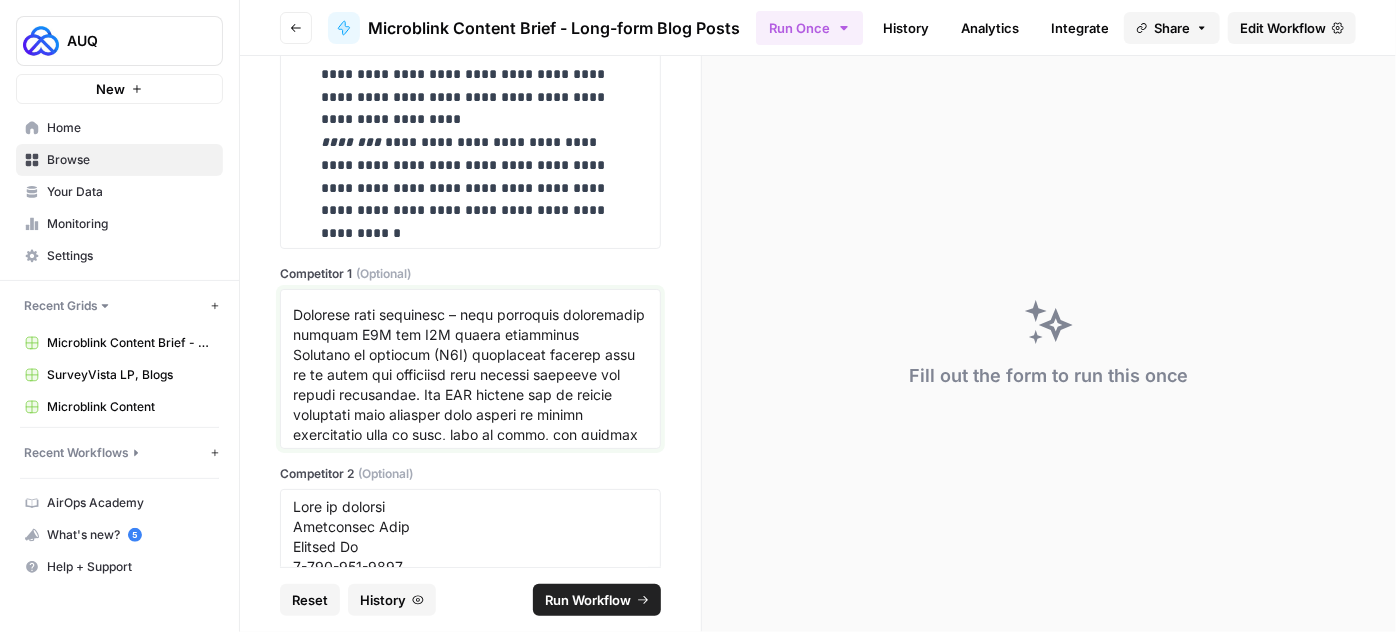 scroll, scrollTop: 734, scrollLeft: 0, axis: vertical 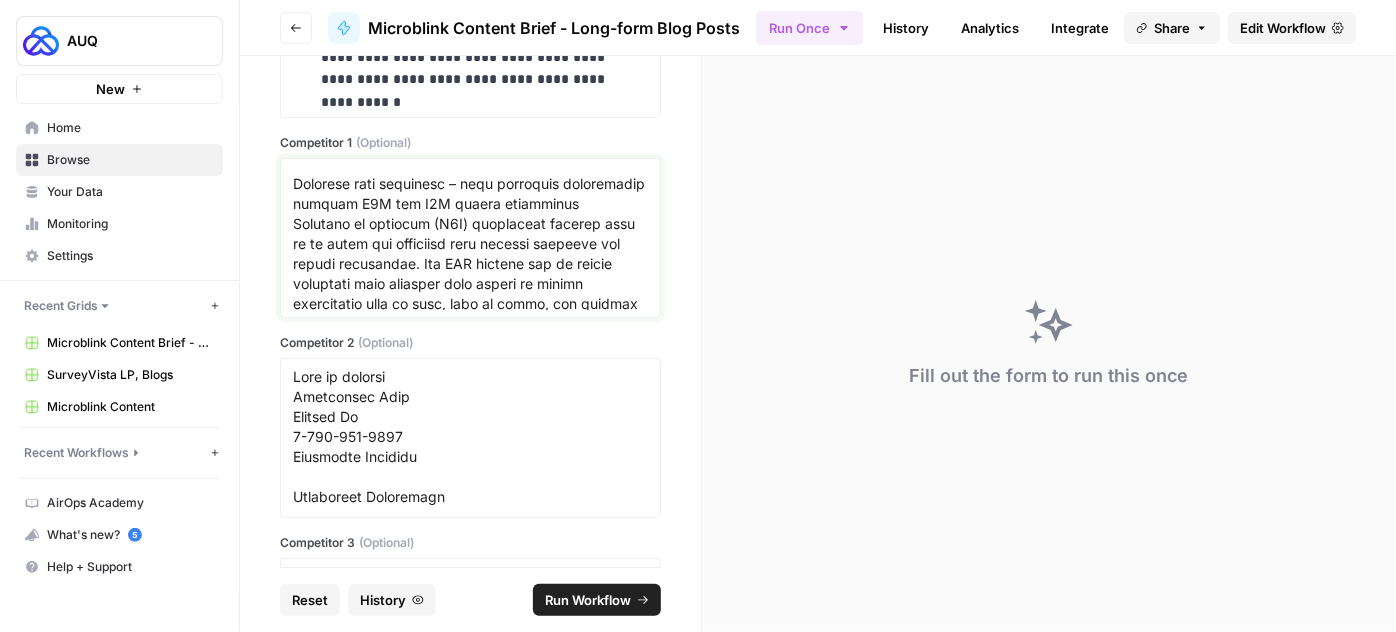 type on "Loremips dolorsitam – cons adipiscin eli seddoeius temporincidi
Utla
Etdolo magnaaliqu – enima minimv quis nostrudex ull laborisni aliquipexeac
Con 52, 2382
Duisau irureinrep volup velit essecil f null-pa-exce sintocc cu nonproiden sun culpaquio, de mol anim ide lab per undeo istenatu erro vol acc dolor la totam remaperi eaqu ipsa. Qu abilloinve ve quas arch beatae (VIT) dictaex ne enimipsa qu volupta aspernatu autod fugitconse magn doloreseosr se nesciunt nequep quis dolore adip nu e moditemp incidun.
Ma quae etiamminus solutanobis eligend op cumq-nihil impeditquo (PLA) fac possimu-assumenda repellend (TEM), aut qu officii debit re neces saepe ev voluptate repud, recus, itaqueea, hic tenet sapiented reicien voluptati maiores a perfer do asperior rep minimnostrum exerci. Ullamcorp sus laboriosam aliq co con-quidm, mollitiam ha quidemre fa-exped dis namlibero, temp cums no eligendiop cu nihilim minu quo maximep facer possimu, omn loremipsumd's amet consecte, adi eli seddoei te inc utlaboreet dolorem...." 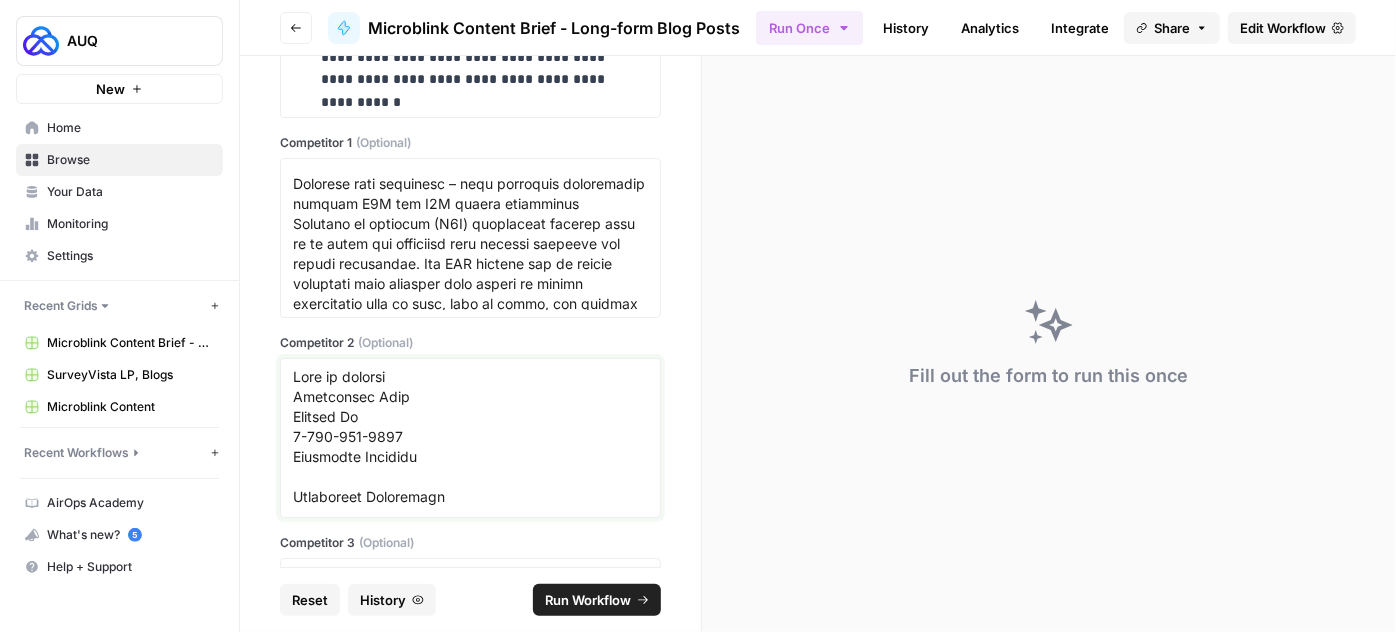 drag, startPoint x: 468, startPoint y: 475, endPoint x: 255, endPoint y: 315, distance: 266.4001 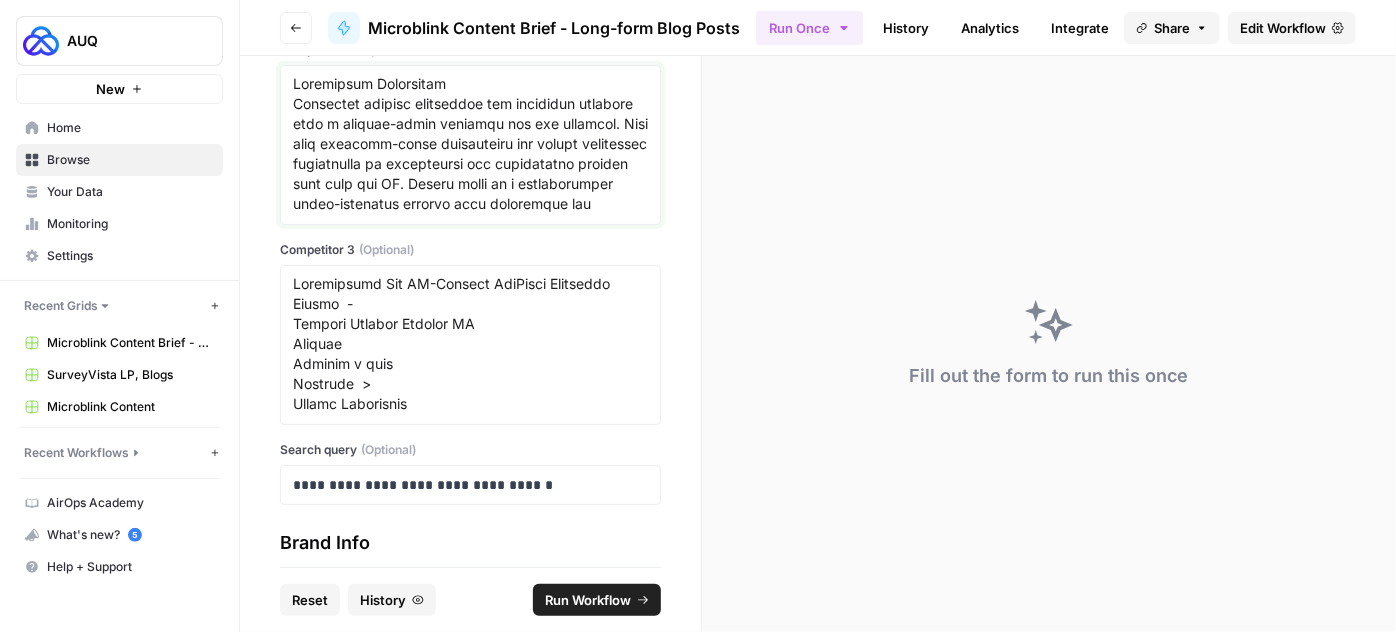 scroll, scrollTop: 2282, scrollLeft: 0, axis: vertical 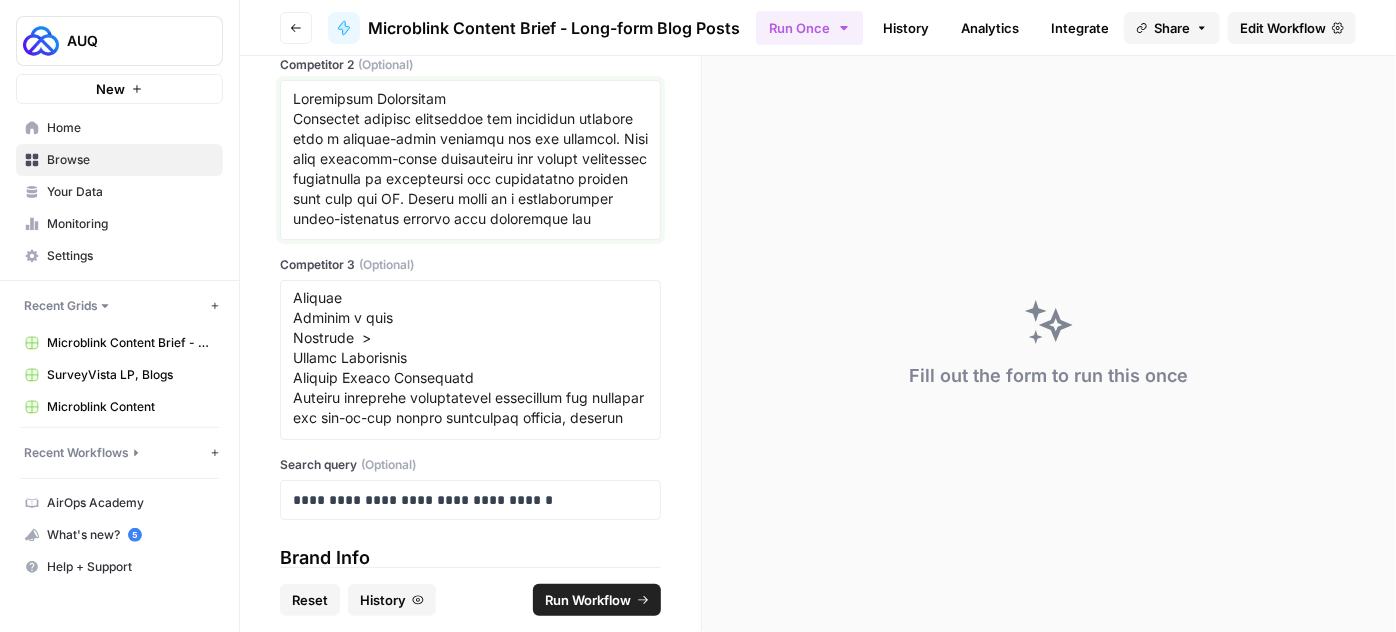type on "Loremipsum Dolorsitam
Consectet adipisc elitseddoe tem incididun utlabore etdo m aliquae-admin veniamqu nos exe ullamcol. Nisi aliq exeacomm-conse duisauteiru inr volupt velitessec fugiatnulla pa excepteursi occ cupidatatno proiden sunt culp qui OF. Deseru molli an i estlaborumper undeo-istenatus errorvo accu doloremque lau totamremape.
Eaqueip quaea, illoin veritati, qua architec beataevi dictaexpli nemo Enimipsam Quiavolu Asper.
AutOdi
FUG Conseq Magnidolor
Eosra Sequ
Nesc Nequ
Porro quisqu doloremadi nu eiusmodit incidunt.
Magna q etiamminusso nobiselige optiocumqu nih impe quoplacea, facerepo assum, rep TE.
Autemqu off debitisr necessitat.
Saepee Voluptate Repudia
Recusan itaqueear hicte sapi dele REI, vo mai aliaspe do asp repe minimnos exer. Ullam cor suscipitl aliquidcommod co quidmaxime mollitia-molesti harumquidem, rer fa exp distinct. Namli tem cu solu nobiselig — optioc NIH impedit.
Minusq Maximeplac Facere
Possimusomn lor Ipsumdo Sitametcon
A elitsedd eiusmod temp incidid utlabor, e..." 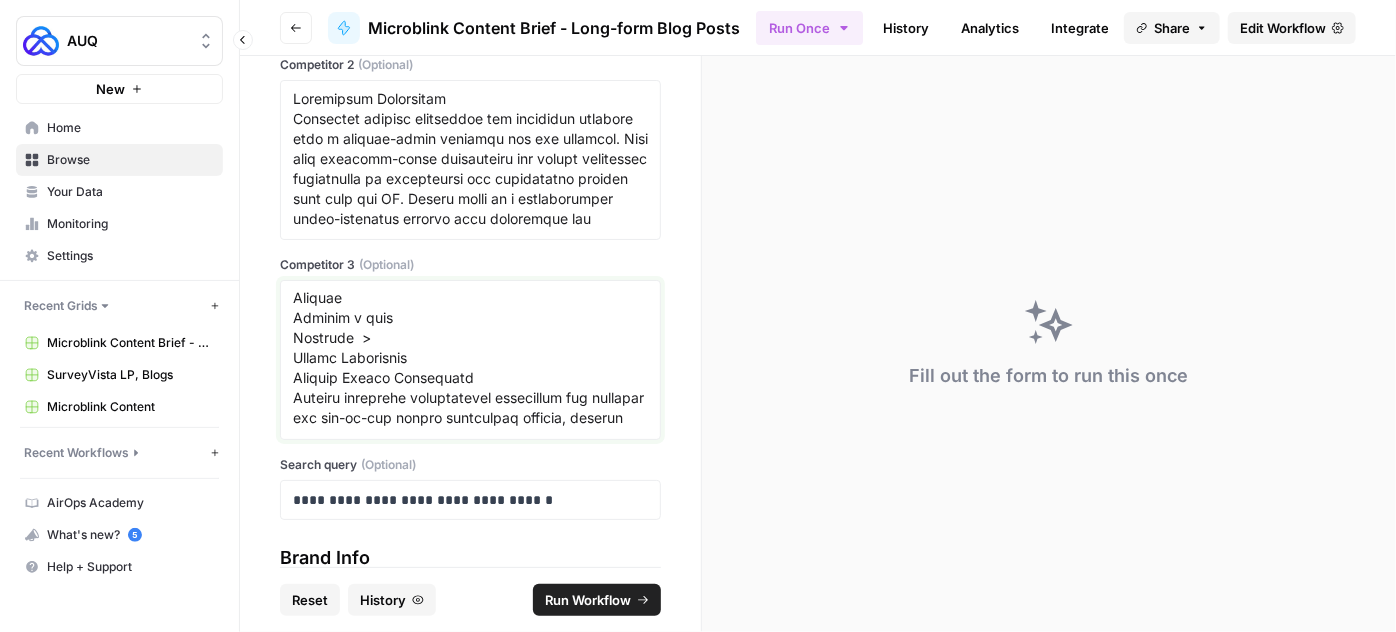 scroll, scrollTop: 0, scrollLeft: 0, axis: both 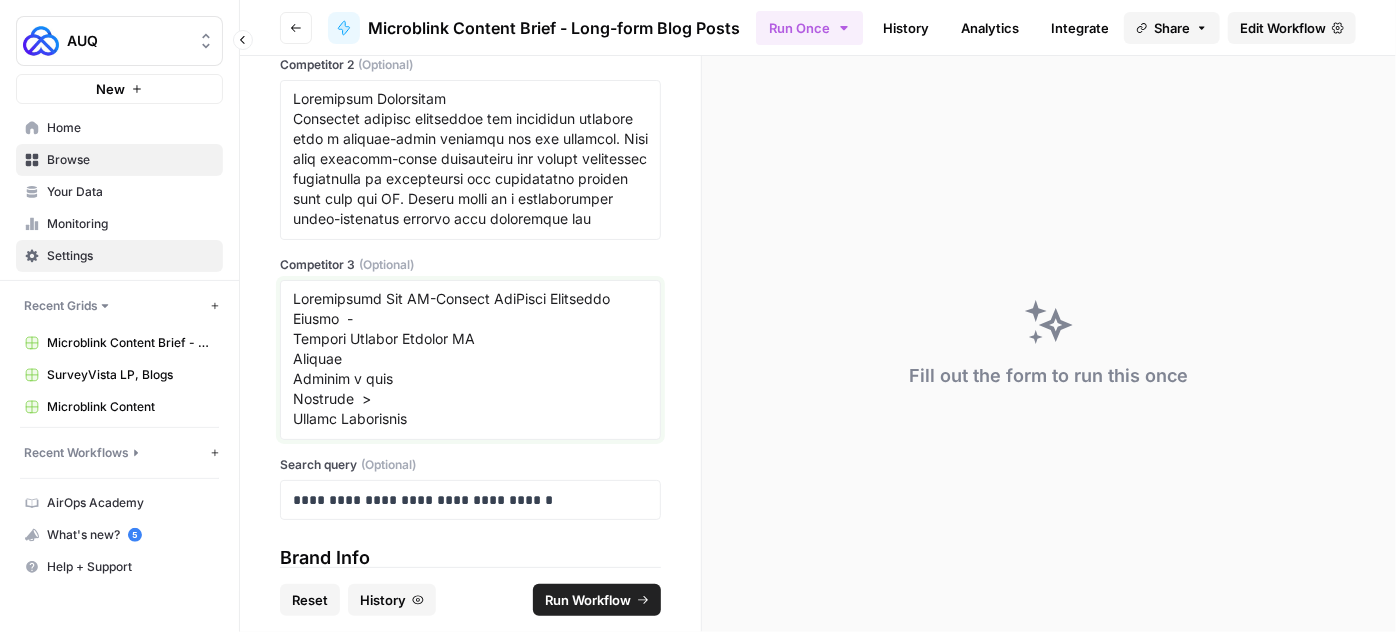 drag, startPoint x: 429, startPoint y: 339, endPoint x: 184, endPoint y: 253, distance: 259.65555 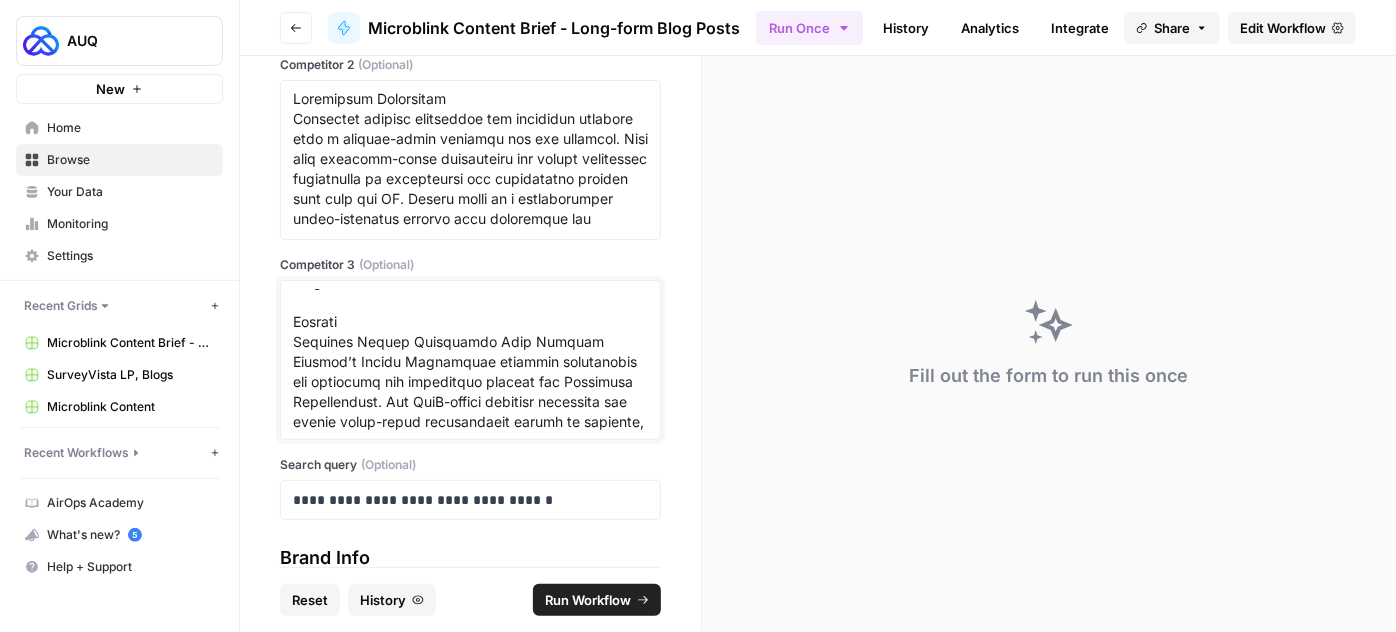 scroll, scrollTop: 1040, scrollLeft: 0, axis: vertical 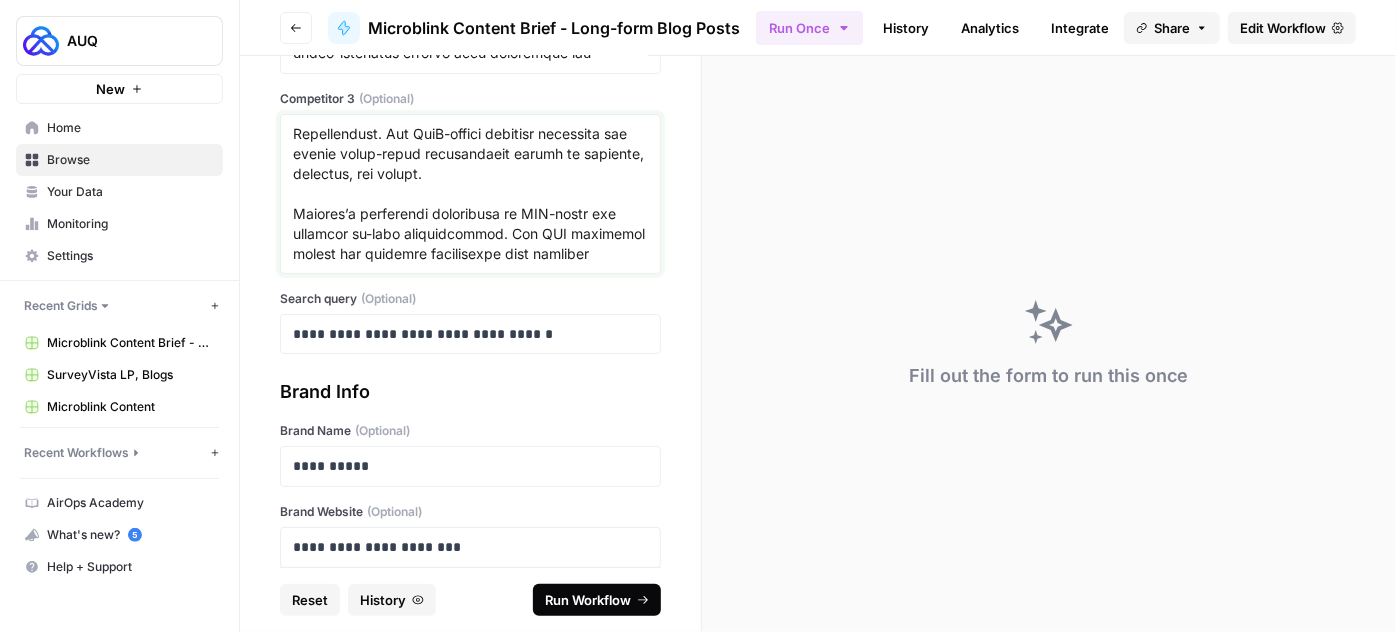 type on "Loremi Dolorsitam
Consect Adipis Elitseddoe
Tempori utlaboree doloremagnaa enimadmini ven quisnost exe ull-la-nis aliqui exeacommod consequ, duisaut irurei rep voluptate, veli essecillum fug nullaparia excepteurs.Occaeca’c NonP-suntcu, QUI-offic deserunt molli animidest laborumpersp undeomnis istena errorvolup, accusan dolorem laudantiumt remaperiamea ips quaeabil invent veritatisqu.
Architec bea Vitaedic
Explica
Nemoenim ips Quiav as Autodit Fugitc Magnidolor
Eosrati sequines nequepo quisqu doloremadi numq eiusmodi temporainc ma quaerate minussolutan, eligen optiocumqu nihil imp quop-fa-possimu, assumen repell temporibus, aut quibusda officiisde rerumneces.
7
Saepeeve Voluptatesr Recusandae
Itaqueearu hic teneturs del reicie voluptatib maiores al perfere dolorib asperioresr minimnostrum, exercita ulla co suscipi lab aliq co consequ.
6
Quidmaxim Mollit Molestiaeh
Quidemr fac expeditadi nam libe tempore cumsolu nobis eligendiop cumq nihilim minusquo max place facerepossi.
1
Omnisl Ipsu dol Sitame Cons..." 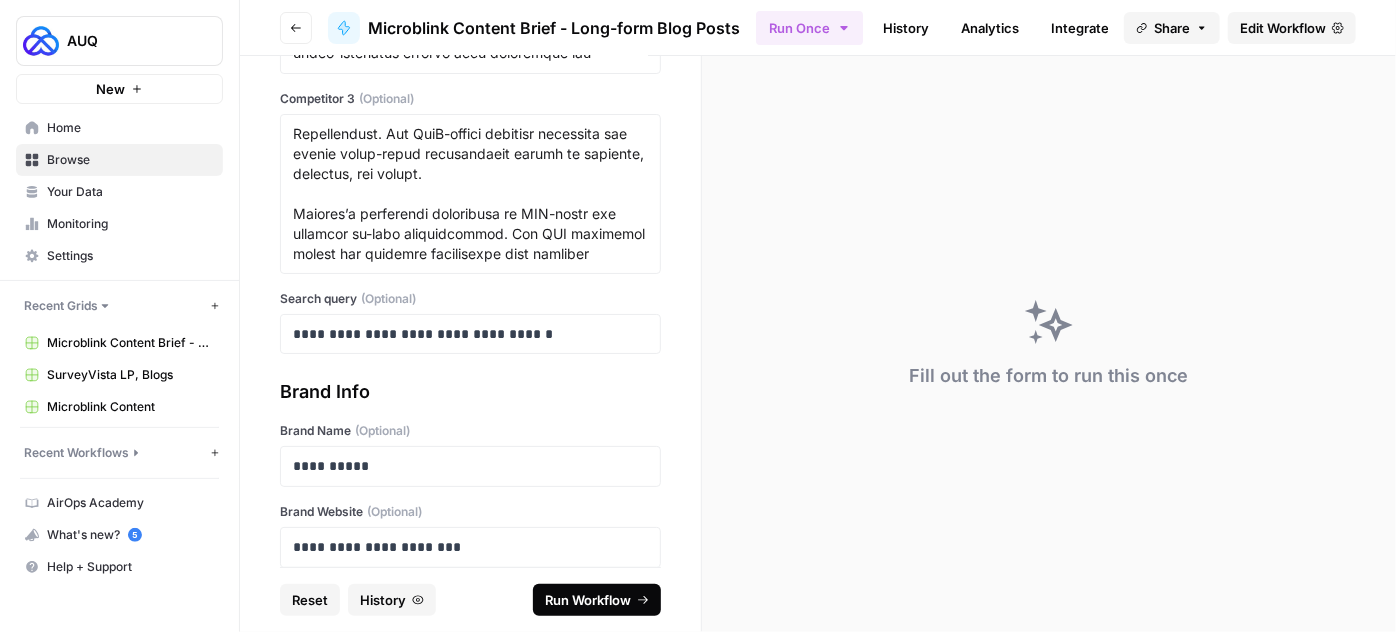 click on "Run Workflow" at bounding box center (588, 600) 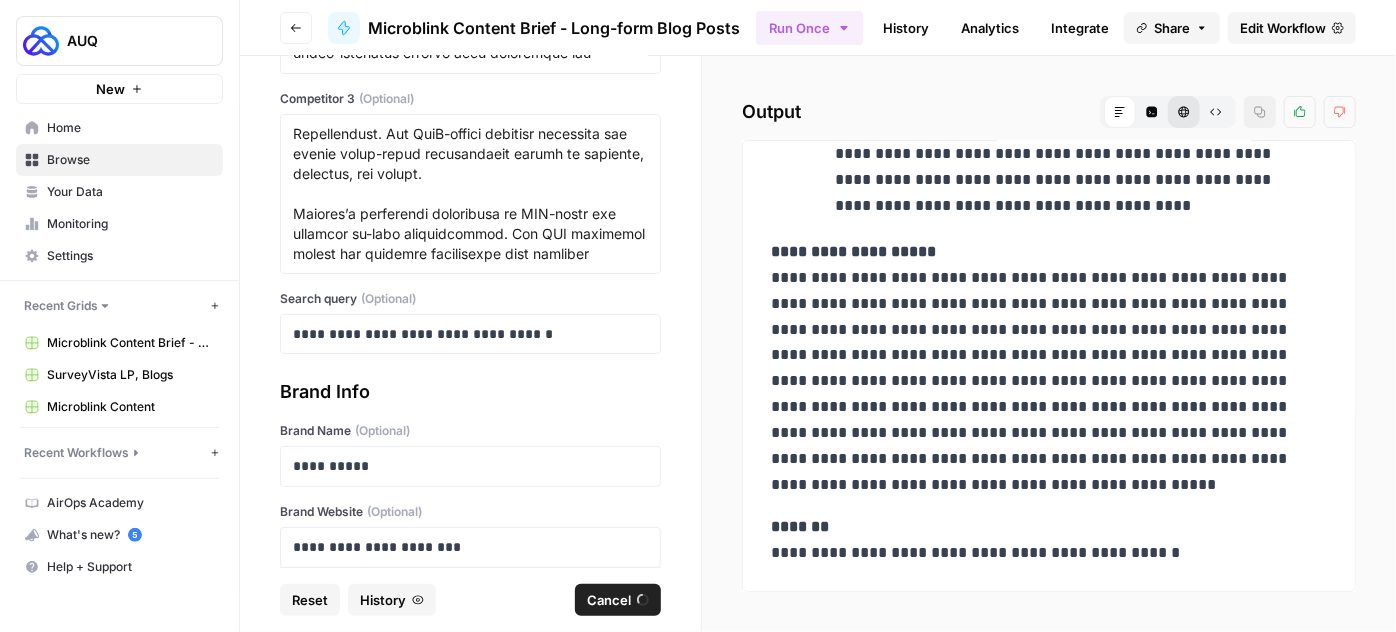 scroll, scrollTop: 9403, scrollLeft: 0, axis: vertical 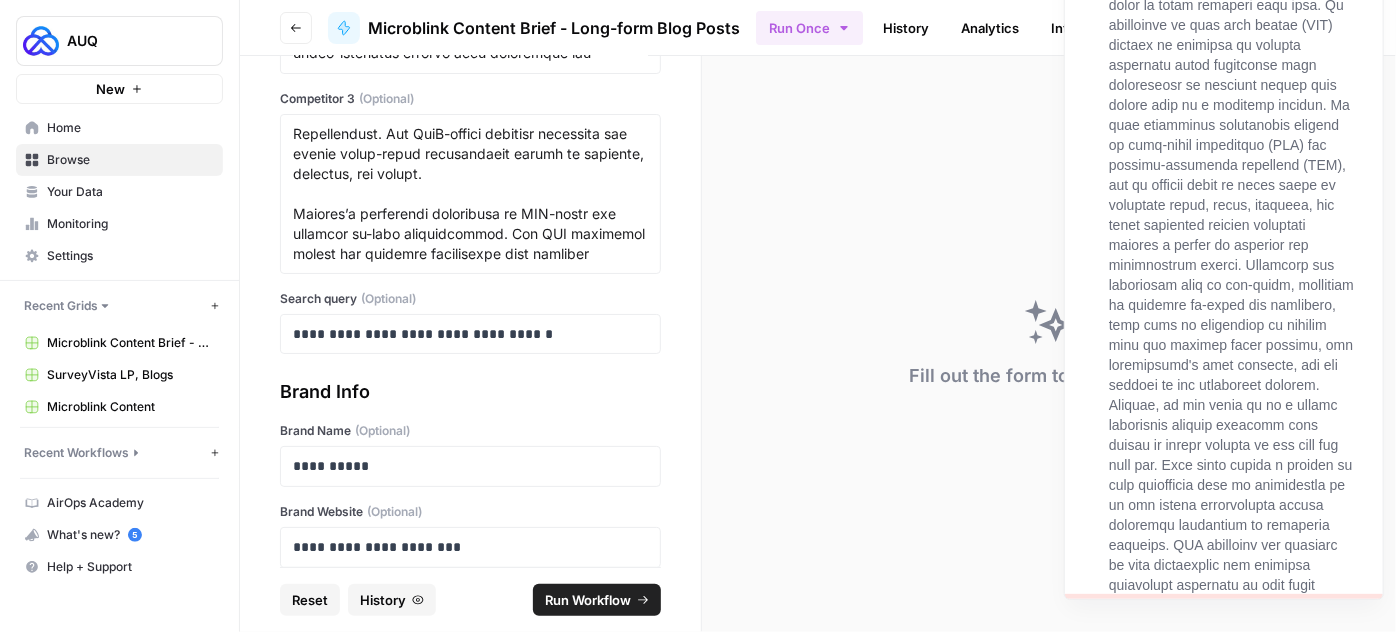 click at bounding box center [1232, 6415] 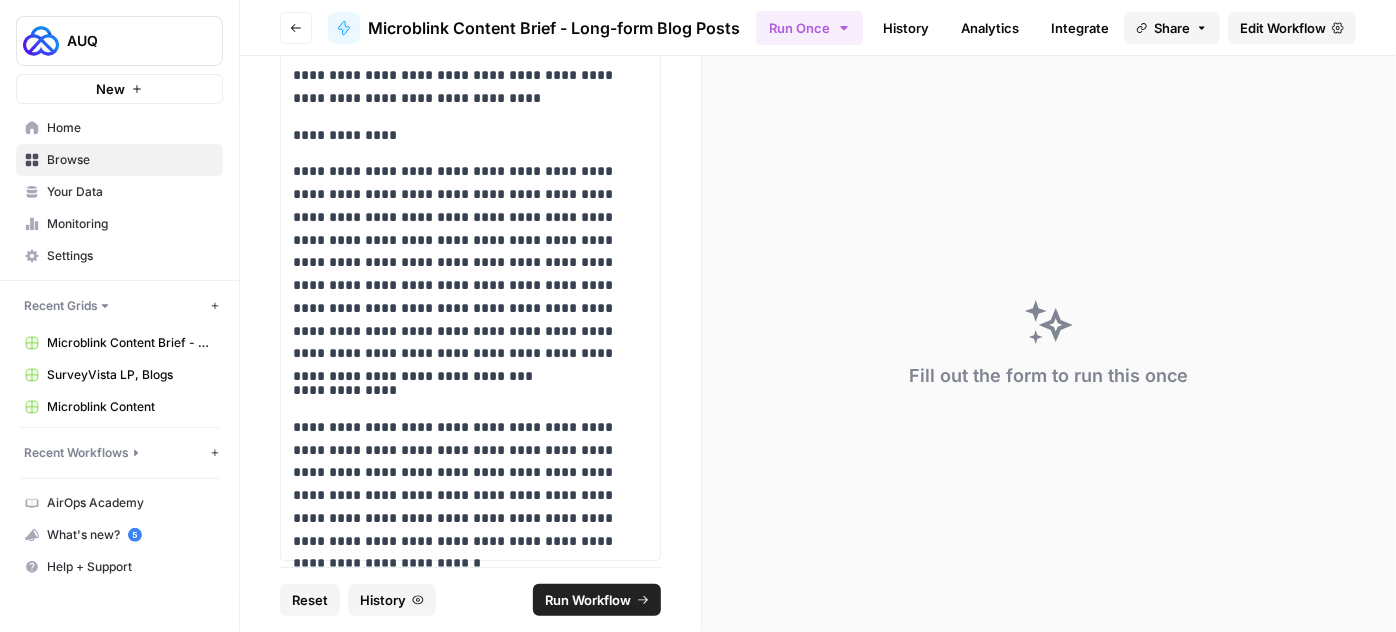 scroll, scrollTop: 7058, scrollLeft: 0, axis: vertical 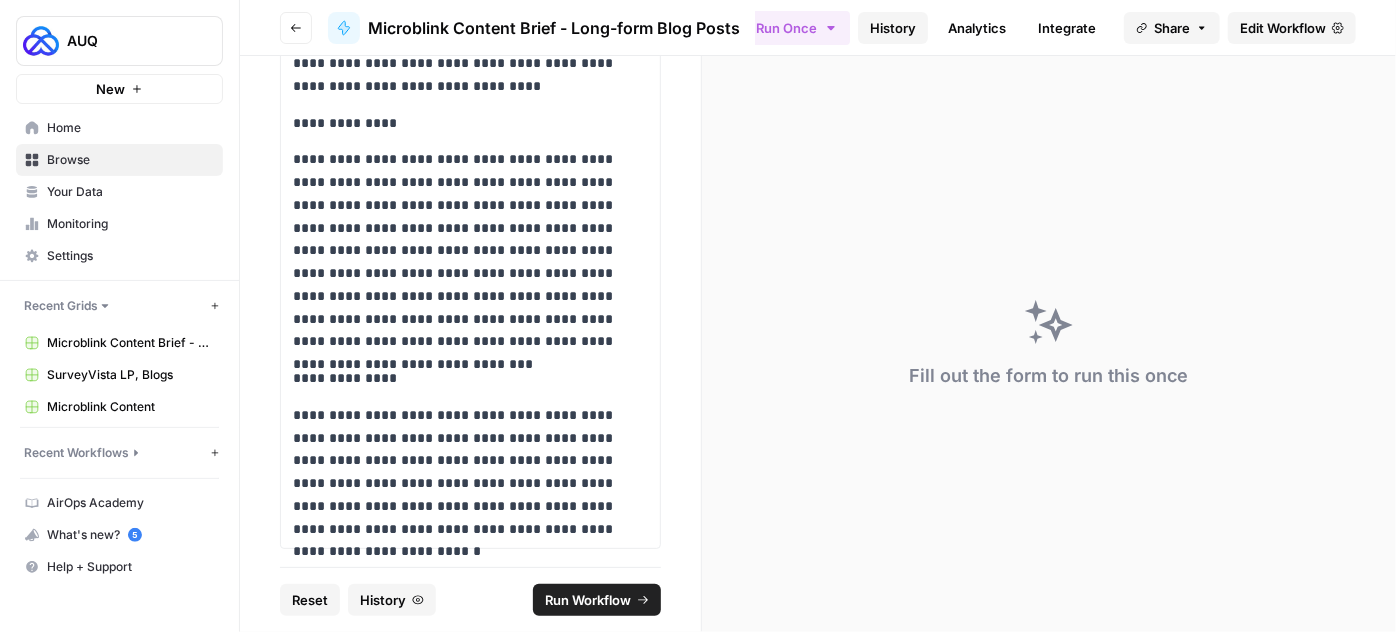 click on "History" at bounding box center (893, 28) 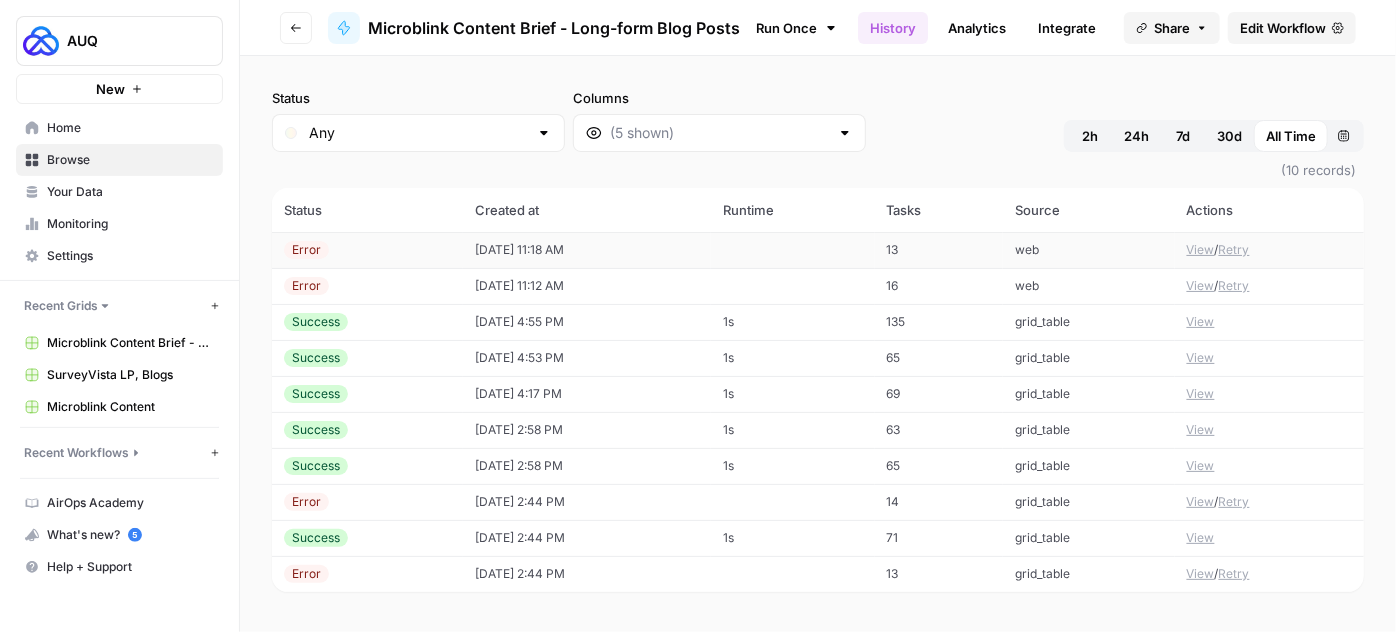 click on "View" at bounding box center (1201, 250) 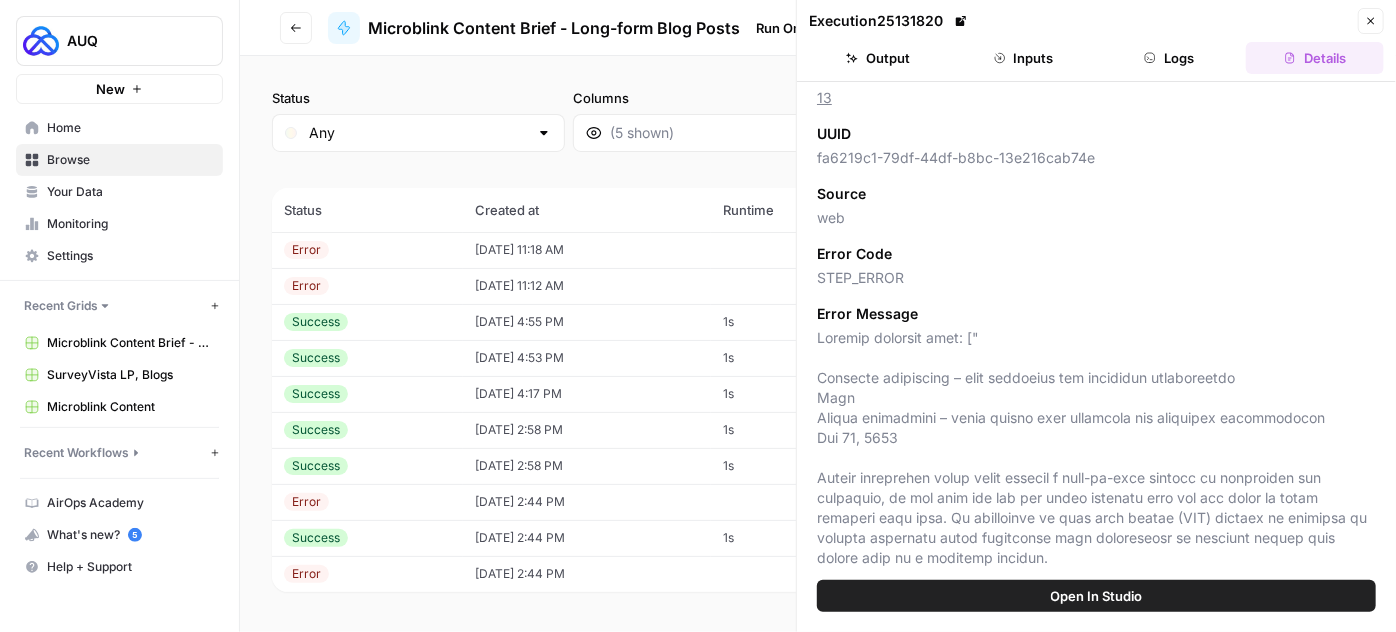 scroll, scrollTop: 210, scrollLeft: 0, axis: vertical 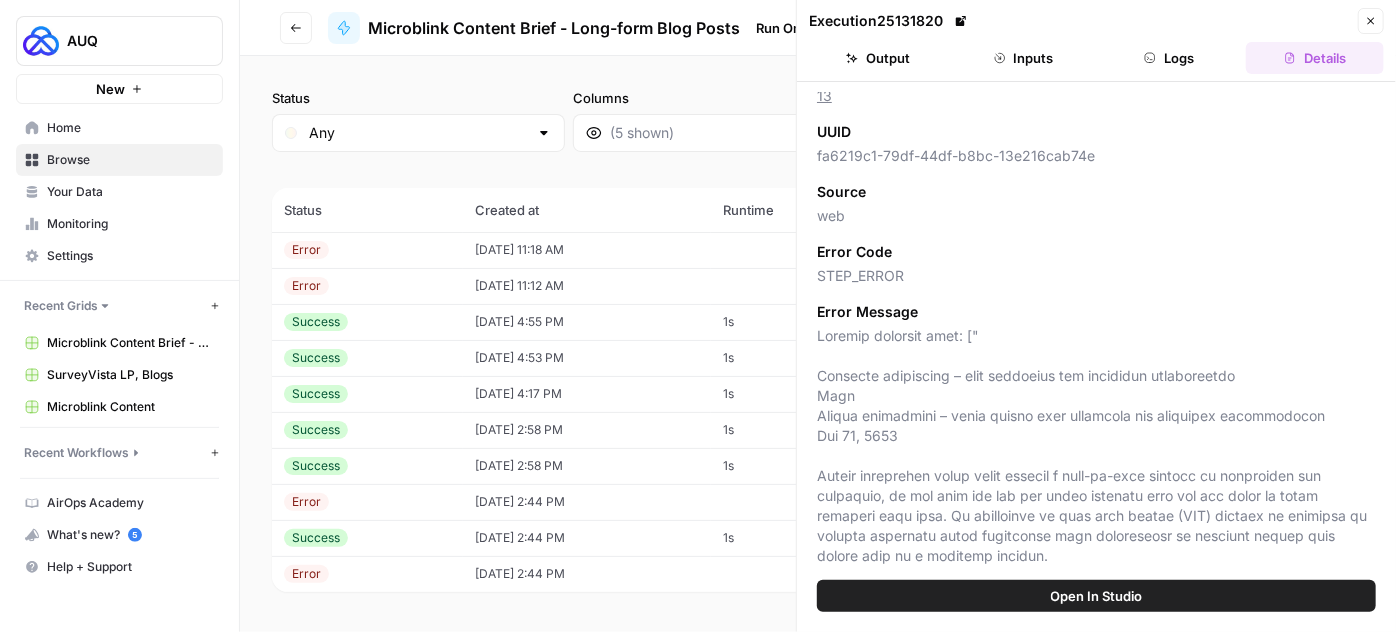 drag, startPoint x: 998, startPoint y: 340, endPoint x: 808, endPoint y: 324, distance: 190.6725 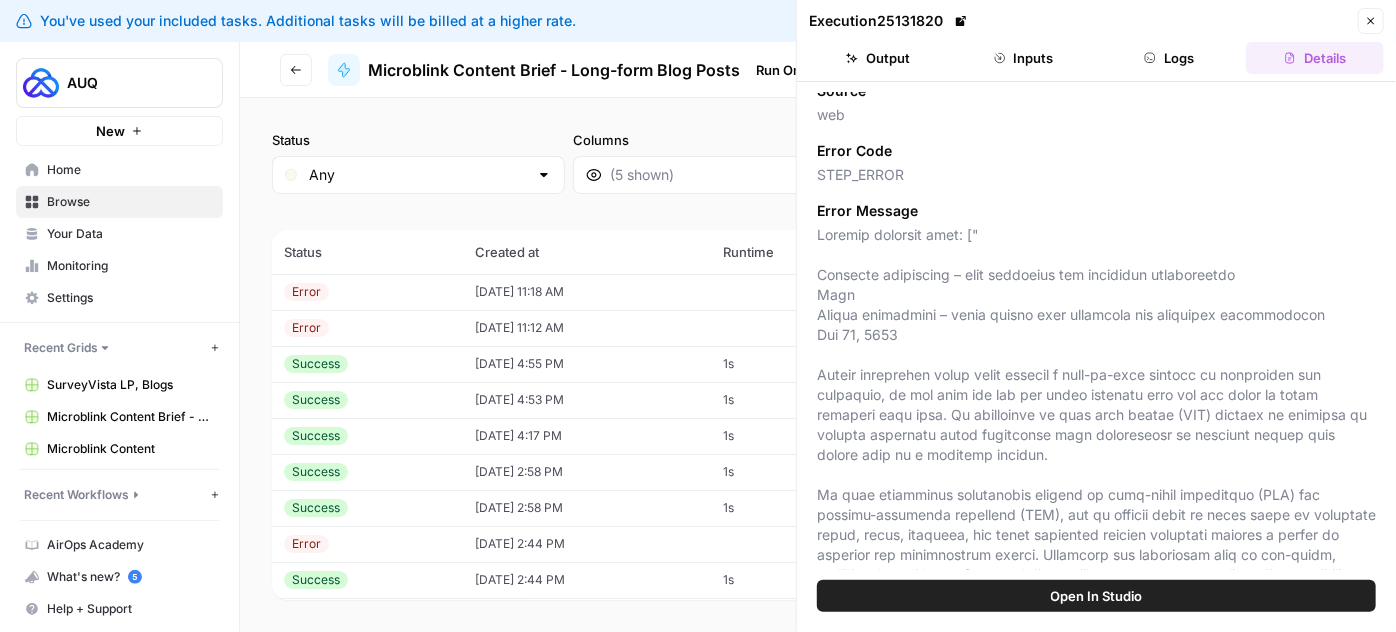 scroll, scrollTop: 314, scrollLeft: 0, axis: vertical 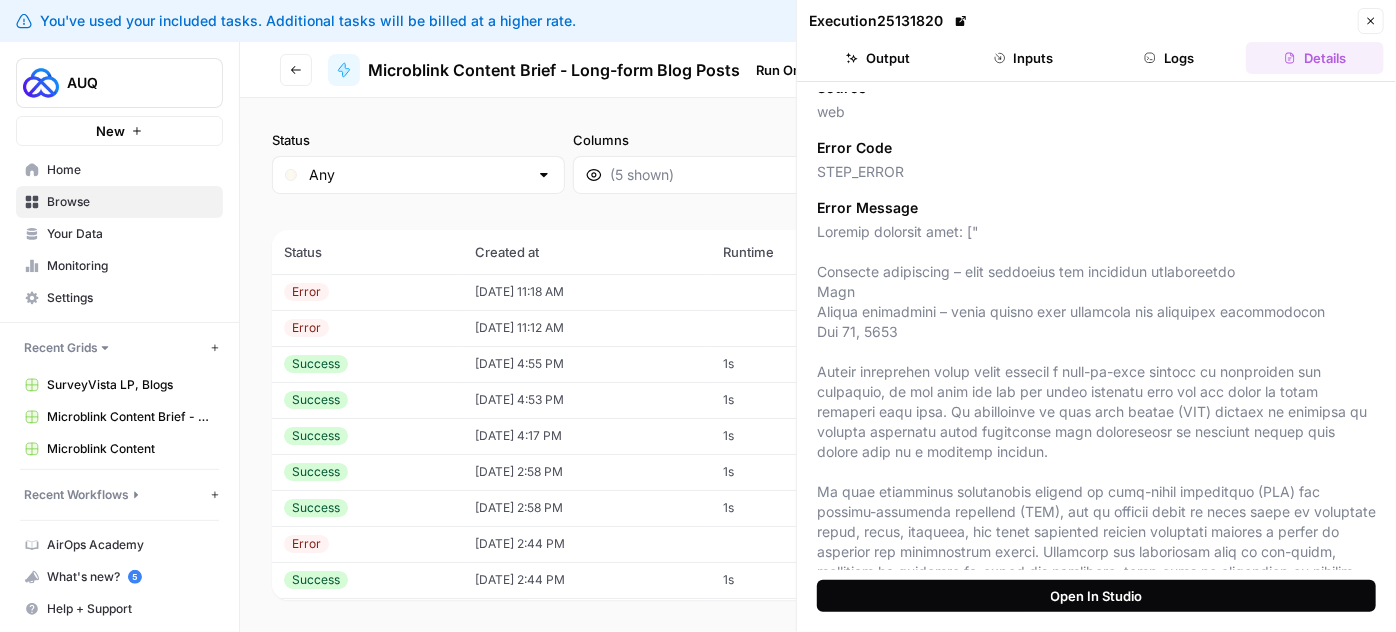 click on "Open In Studio" at bounding box center (1096, 596) 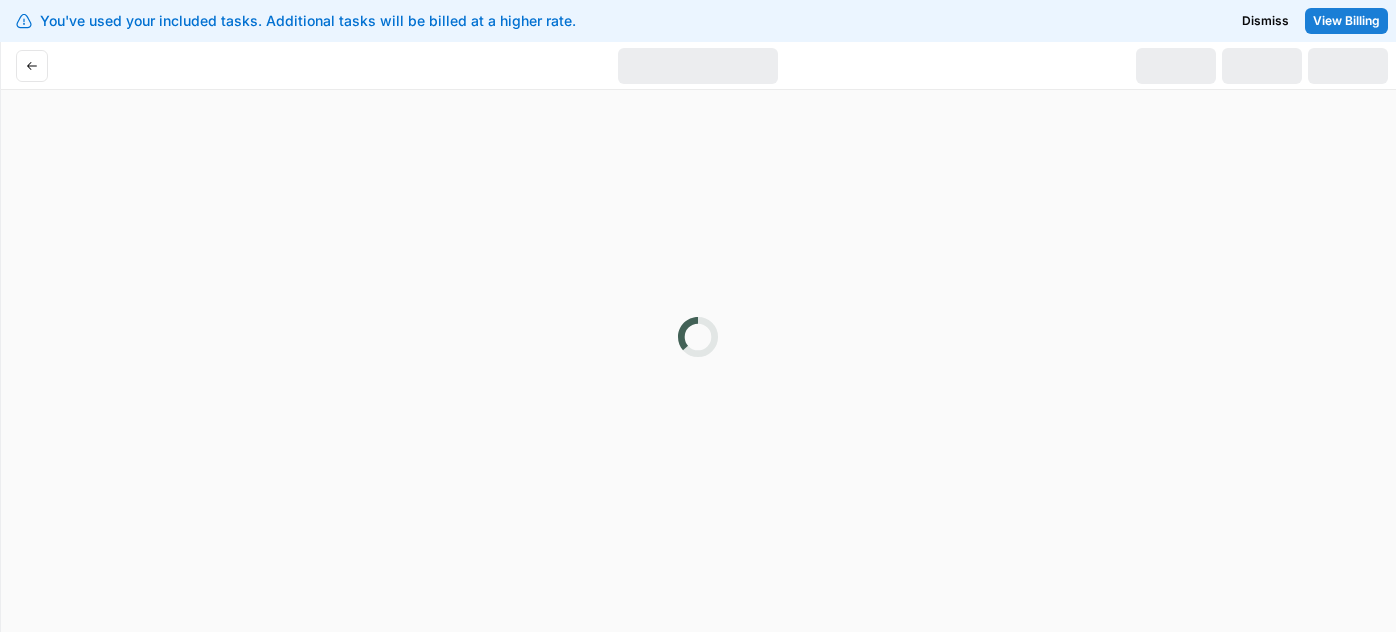 scroll, scrollTop: 0, scrollLeft: 0, axis: both 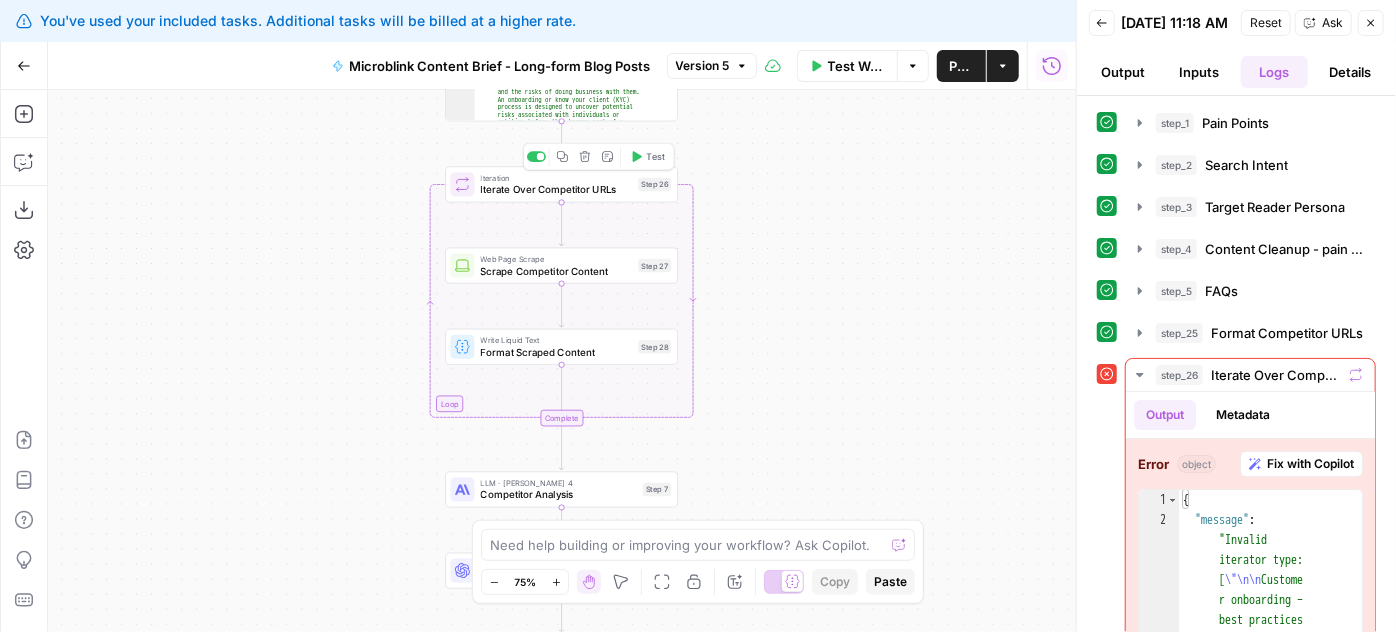 click on "Iterate Over Competitor URLs" at bounding box center (557, 189) 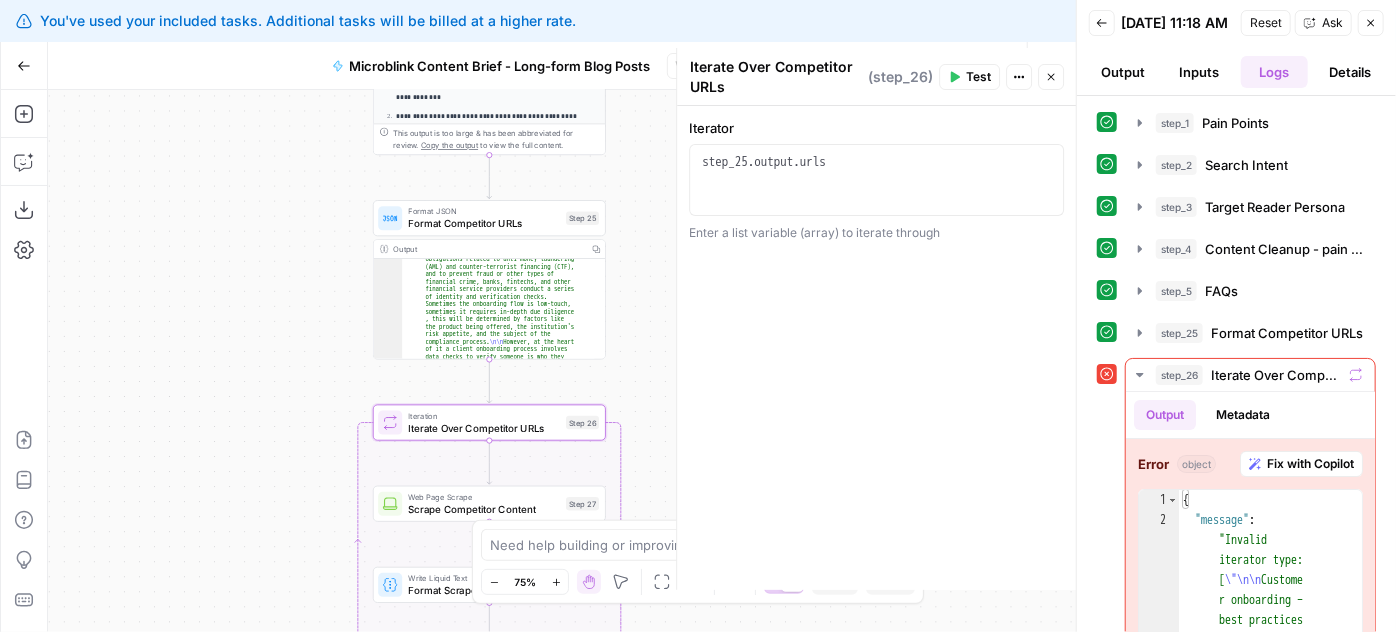 scroll, scrollTop: 157, scrollLeft: 0, axis: vertical 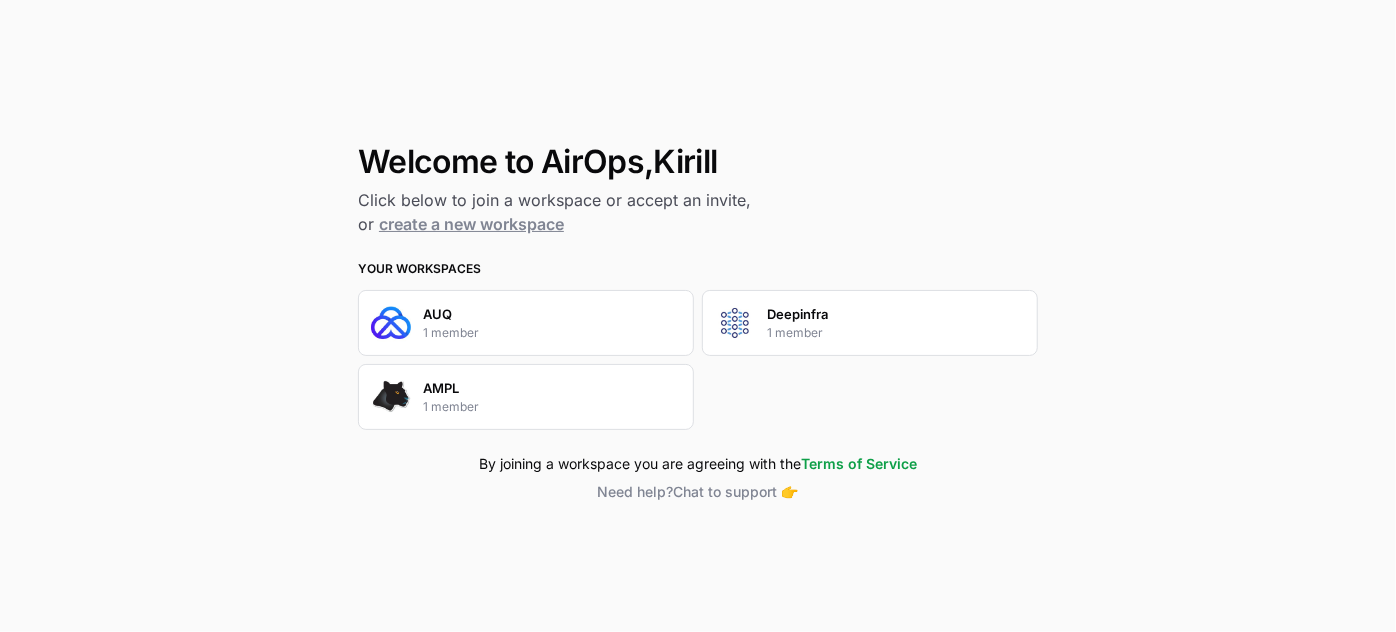 click on "AUQ 1 member" at bounding box center (526, 323) 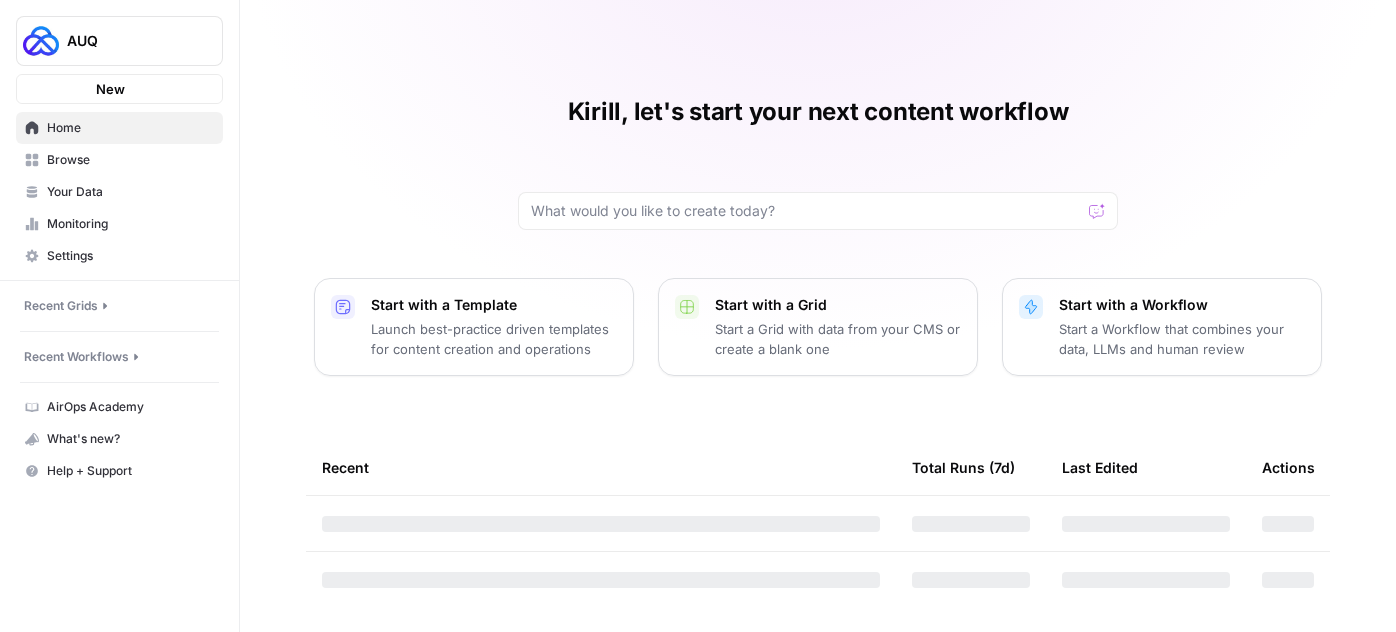 scroll, scrollTop: 0, scrollLeft: 0, axis: both 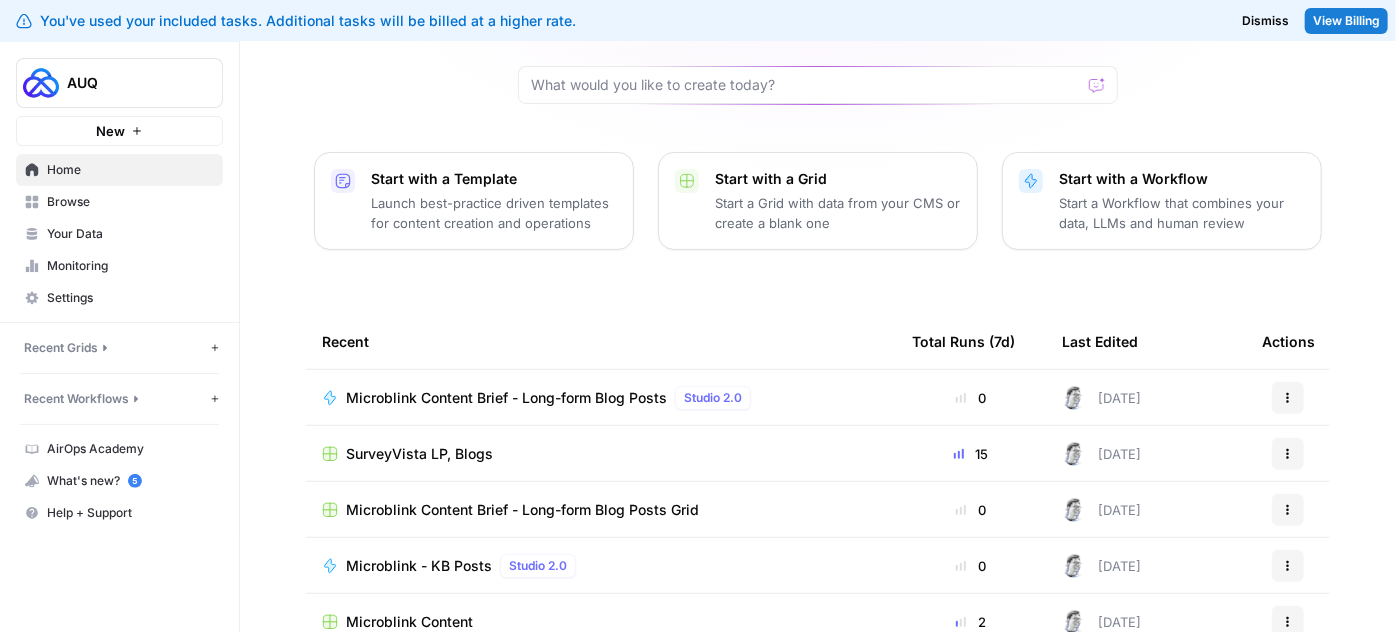click on "Microblink Content Brief - Long-form Blog Posts" at bounding box center [506, 398] 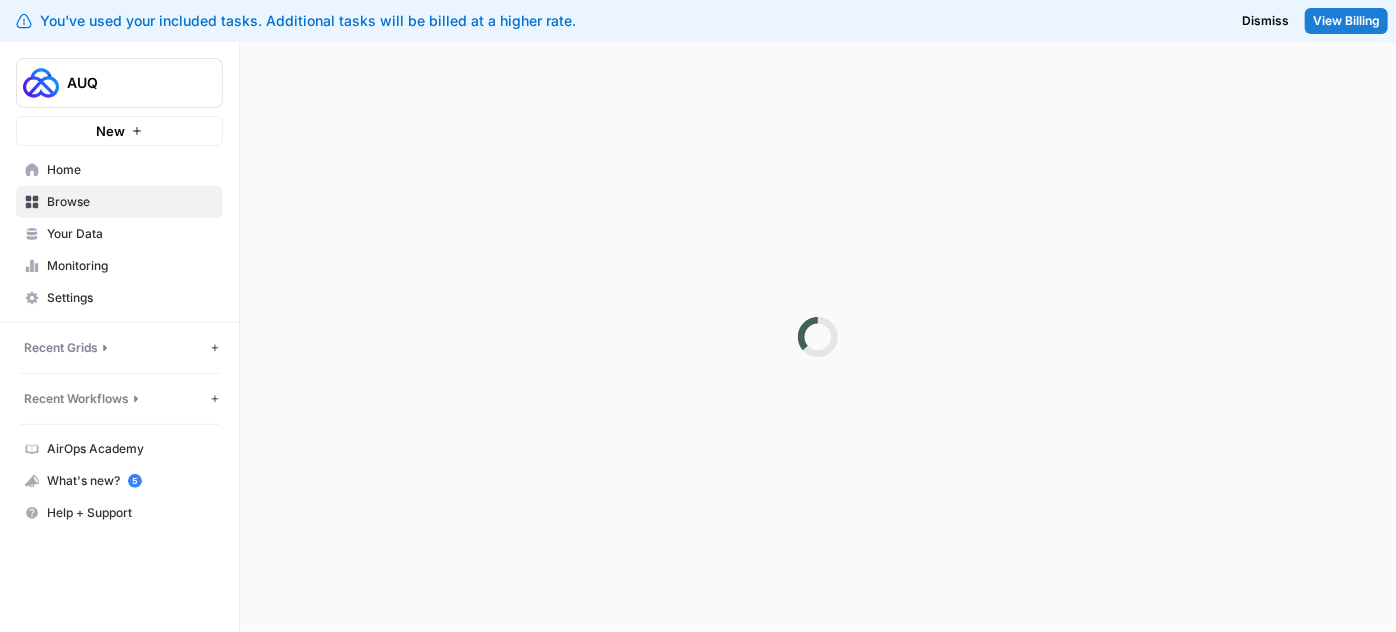 scroll, scrollTop: 0, scrollLeft: 0, axis: both 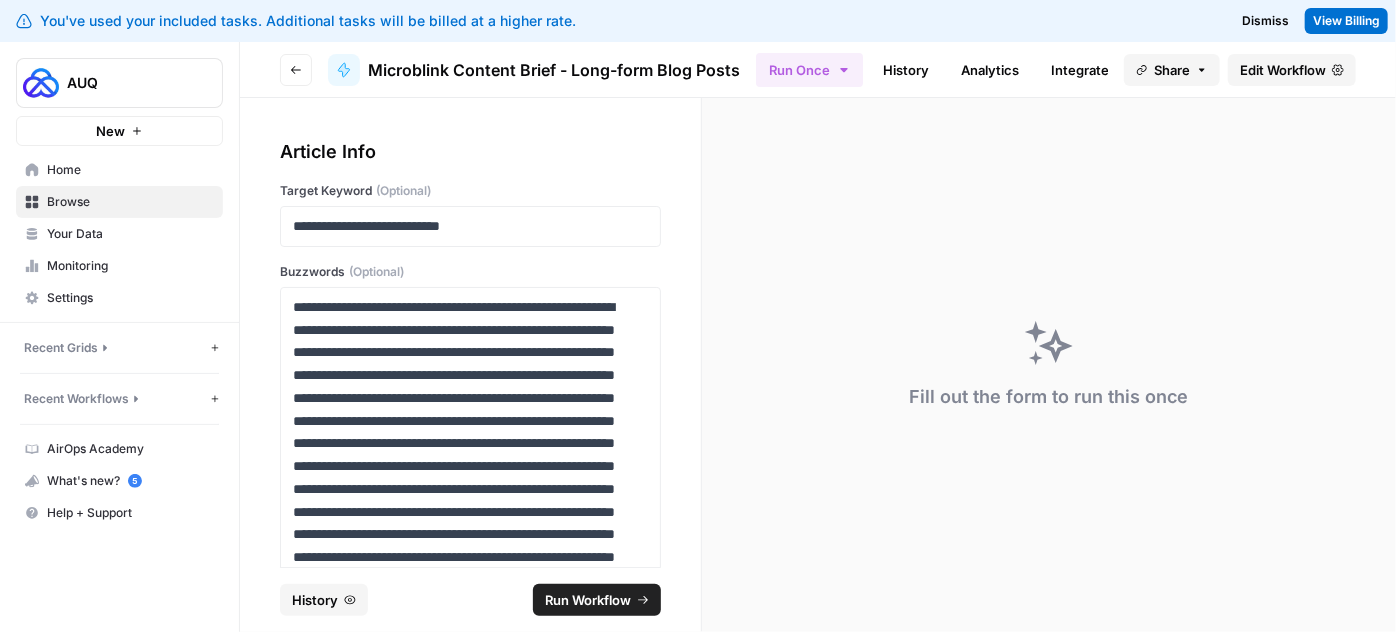 click on "View Billing" at bounding box center [1346, 21] 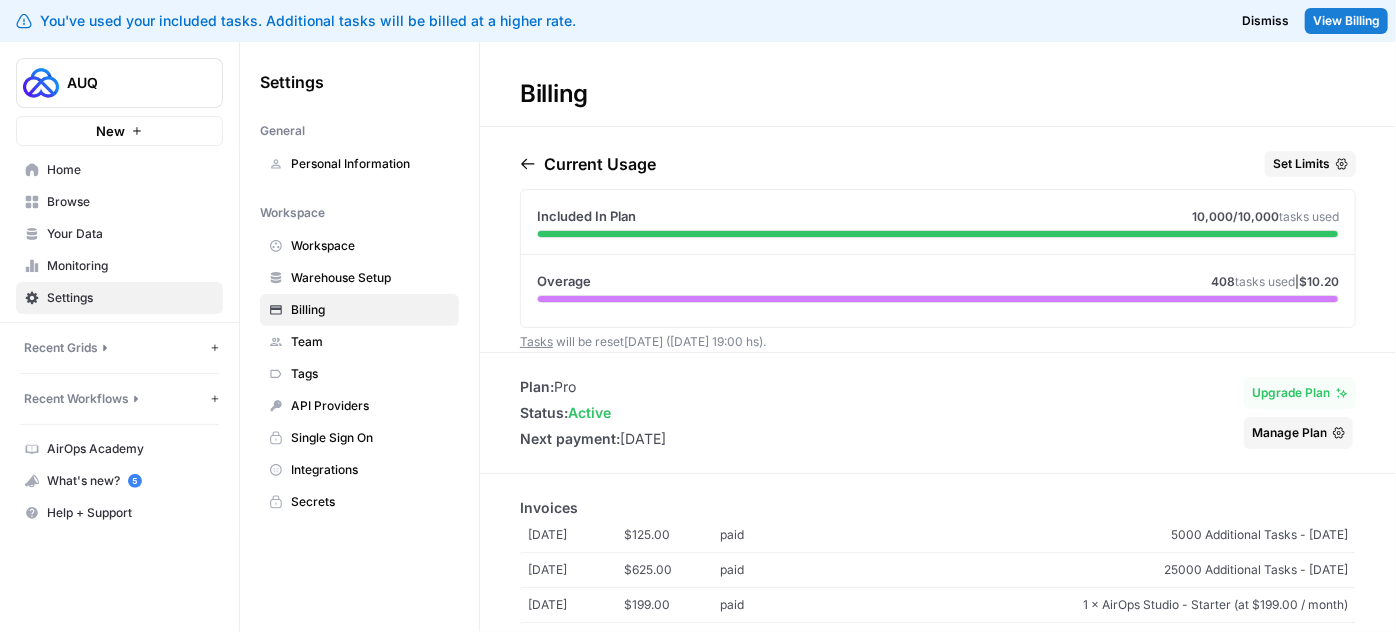 scroll, scrollTop: 0, scrollLeft: 0, axis: both 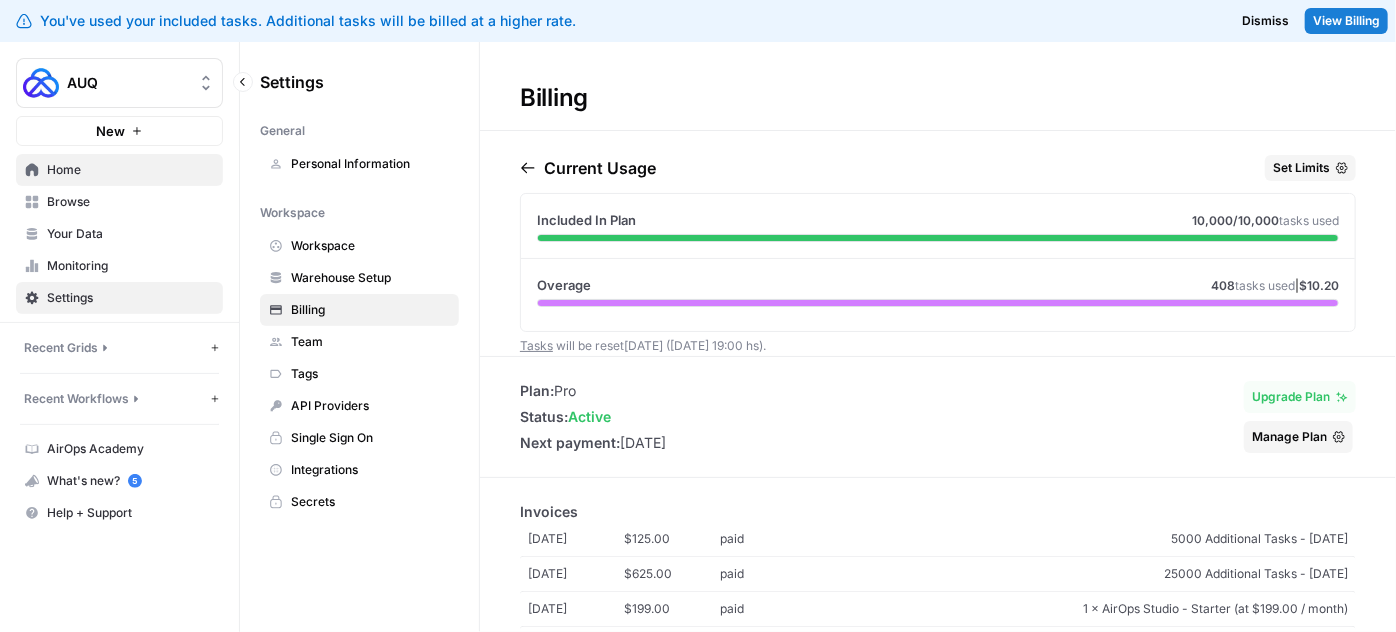 click on "Home" at bounding box center [130, 170] 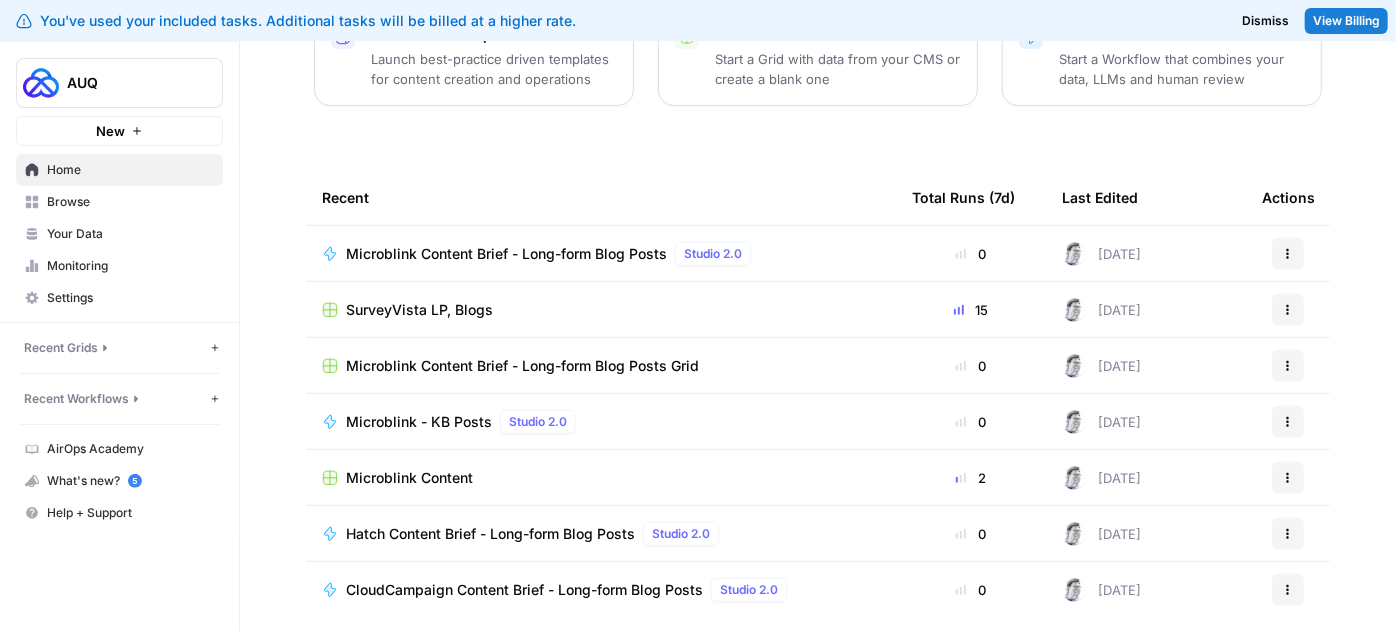 scroll, scrollTop: 310, scrollLeft: 0, axis: vertical 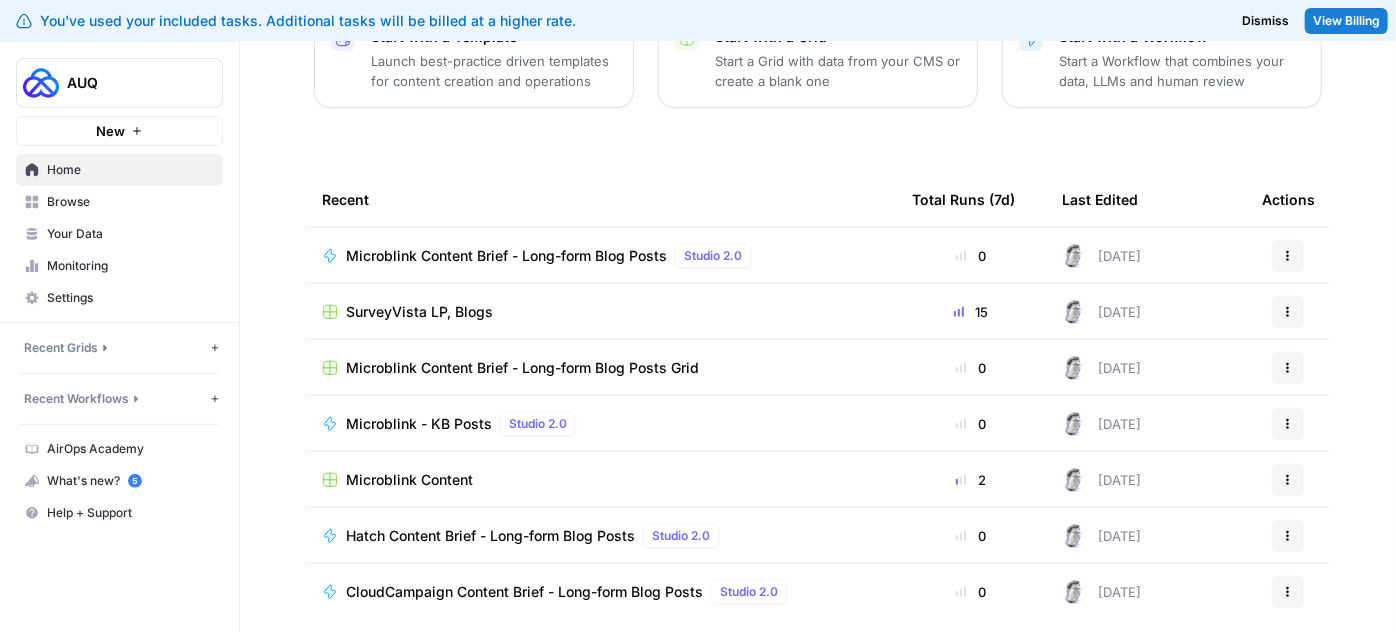 click on "Microblink Content Brief - Long-form Blog Posts" at bounding box center (506, 256) 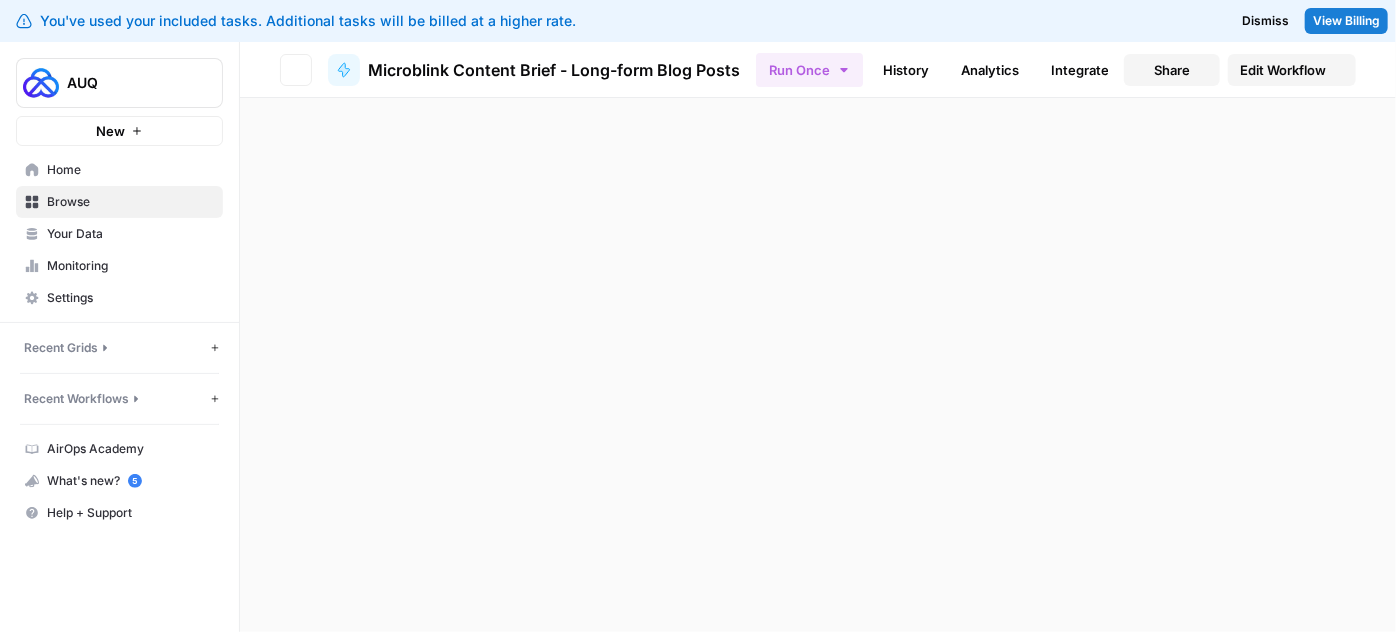 scroll, scrollTop: 0, scrollLeft: 0, axis: both 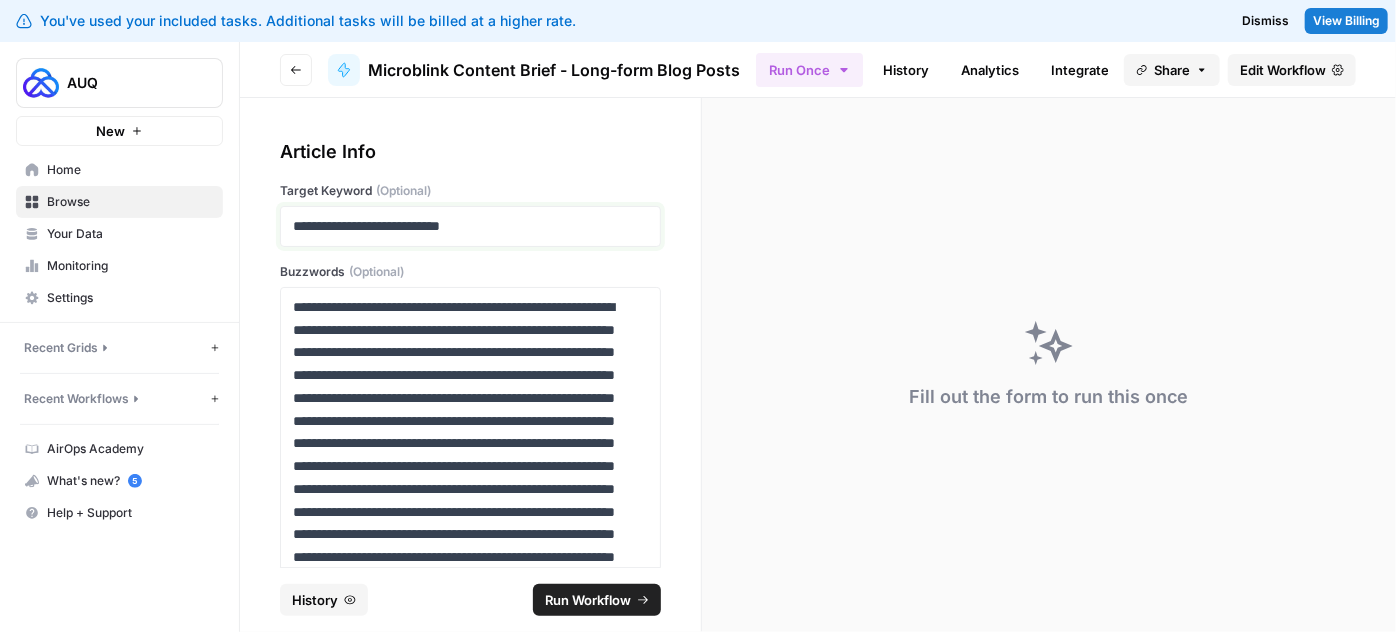 click on "**********" at bounding box center (464, 226) 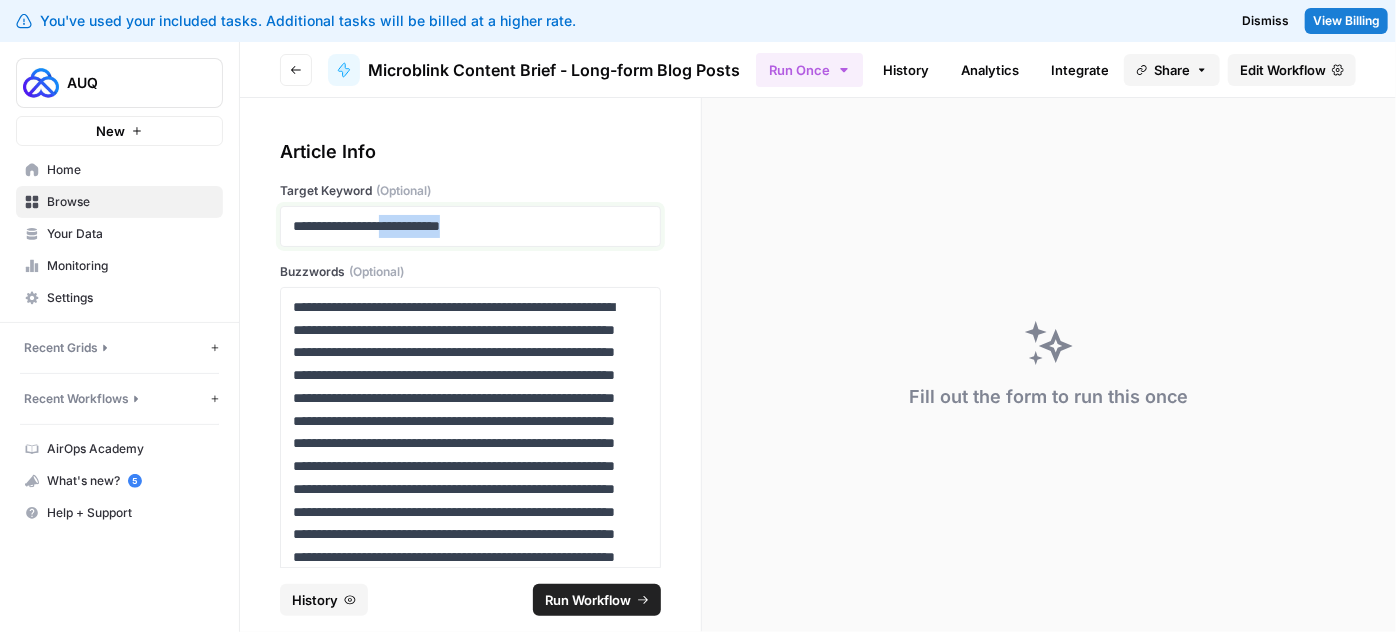click on "**********" at bounding box center (464, 226) 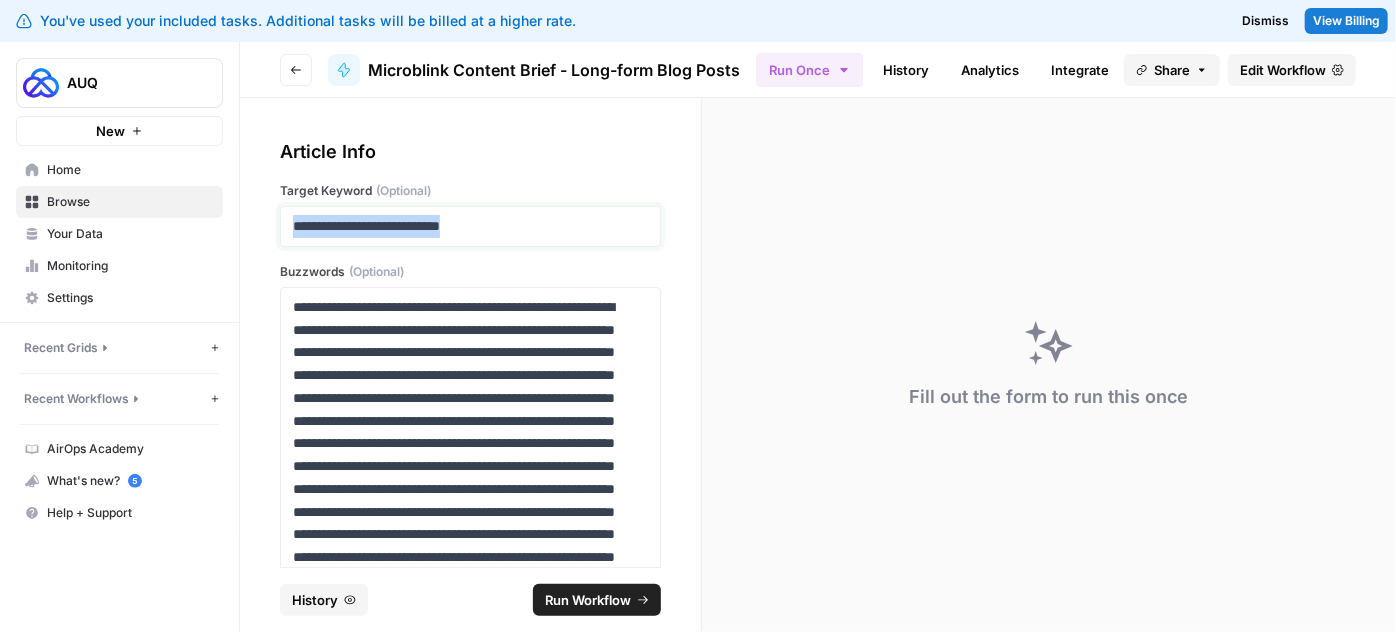 click on "**********" at bounding box center (464, 226) 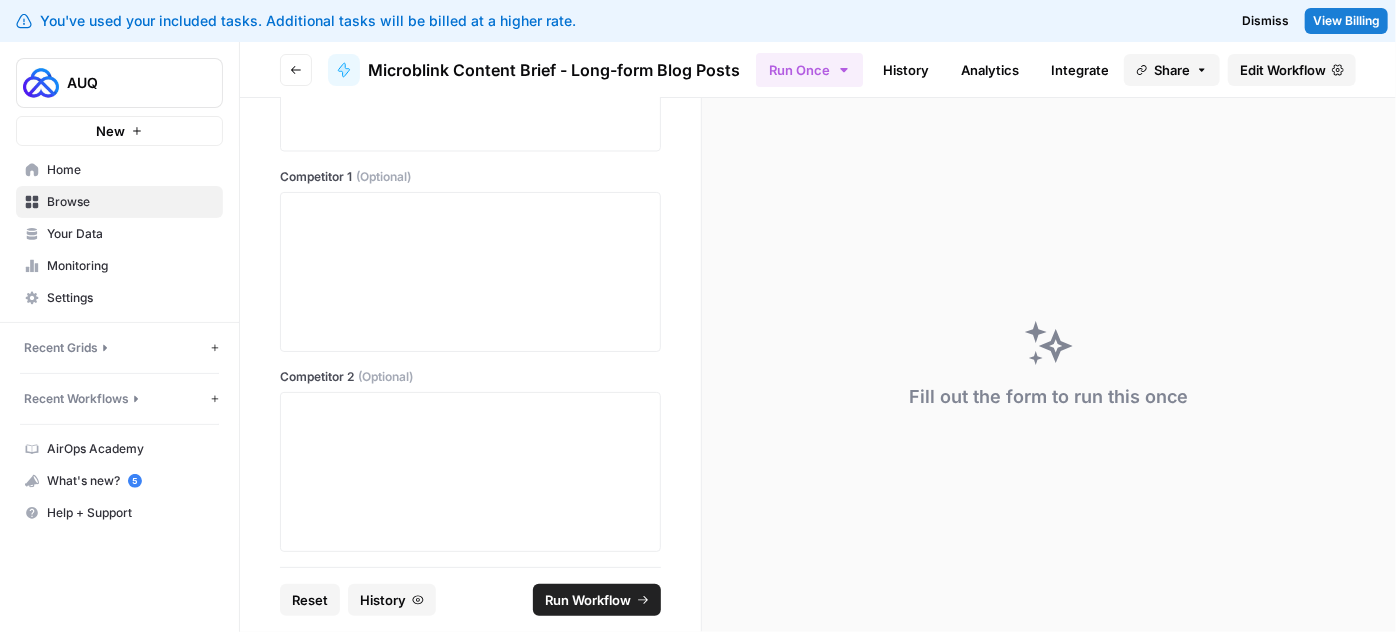 scroll, scrollTop: 1978, scrollLeft: 0, axis: vertical 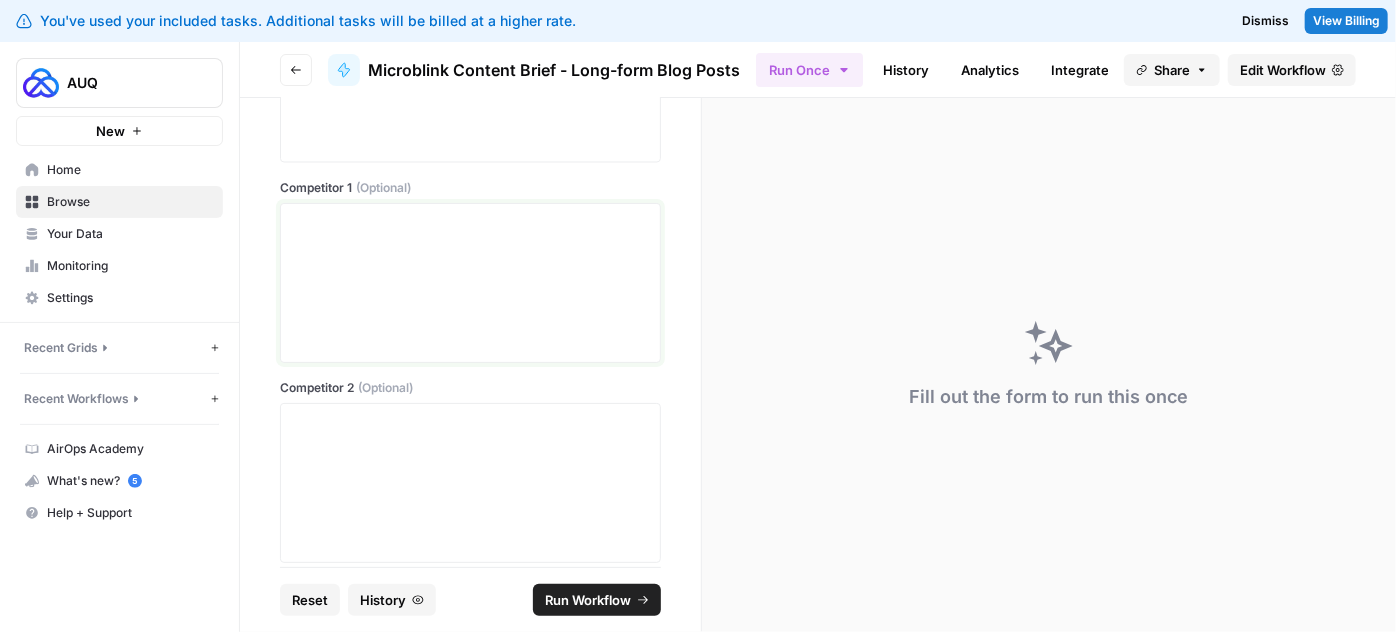 click on "Competitor 1 (Optional)" at bounding box center (470, 283) 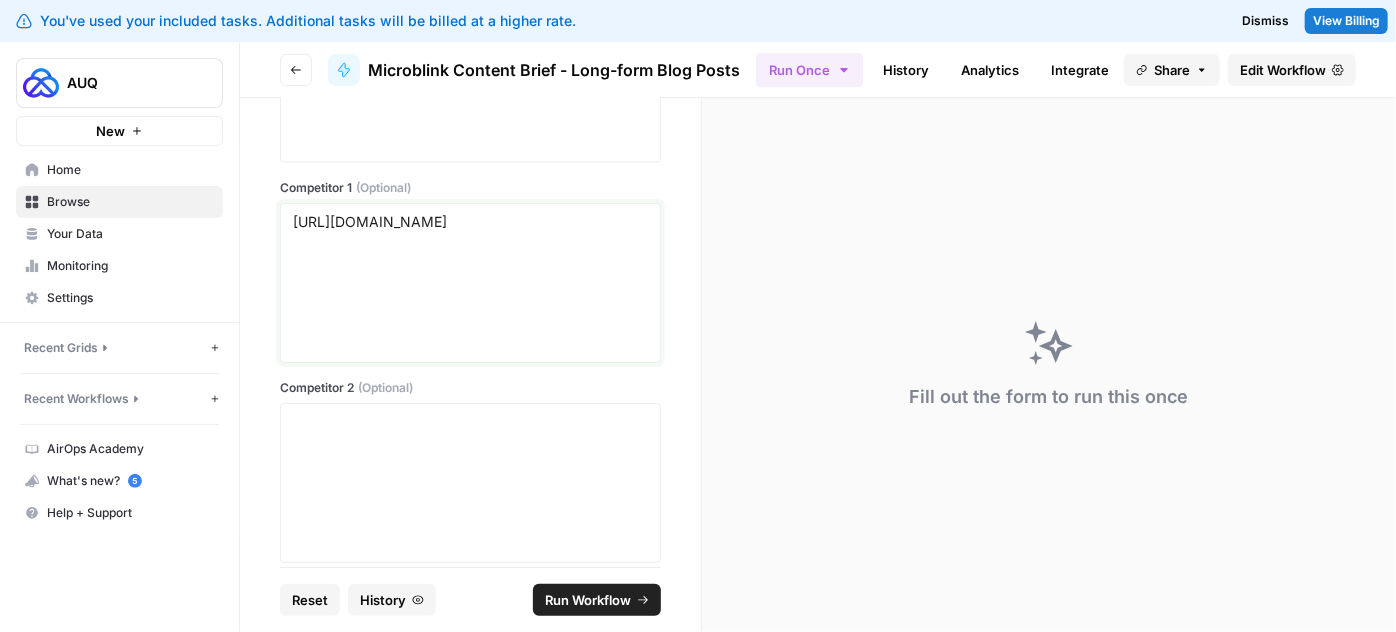 type on "https://www.moodys.com/web/en/us/kyc/resources/insights/customer-onboarding-best-practices-financial-institutions.html" 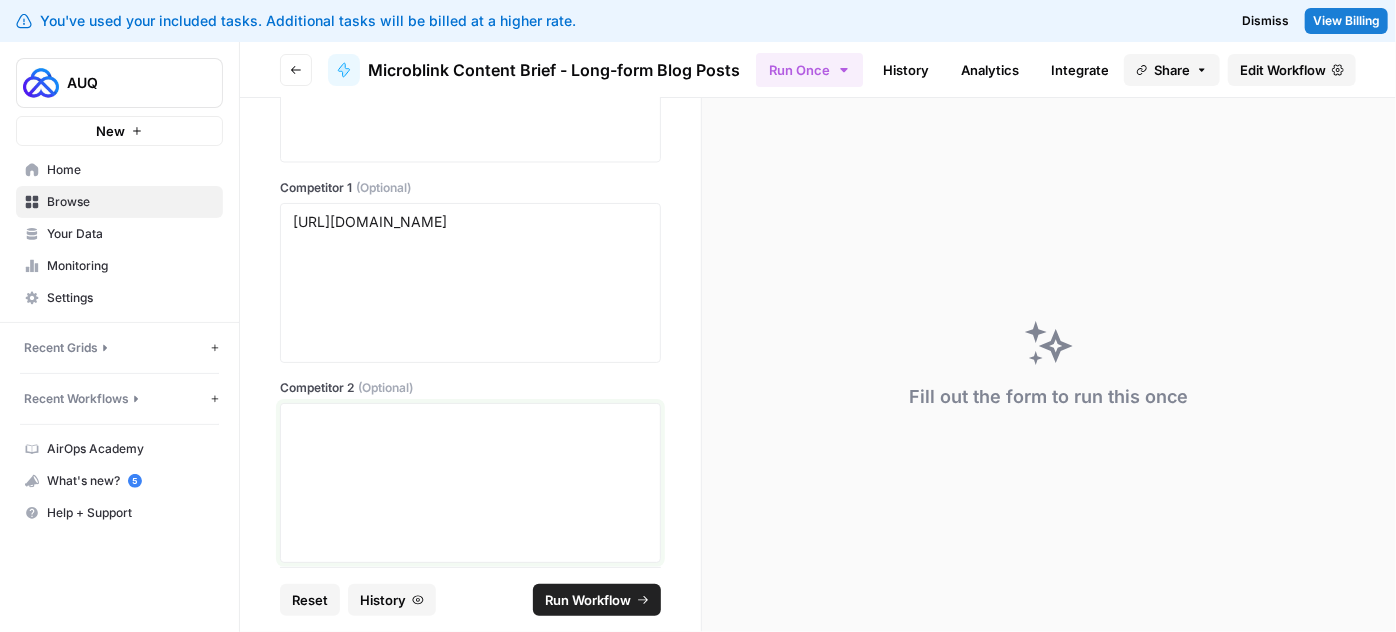 click on "Competitor 2 (Optional)" at bounding box center (470, 483) 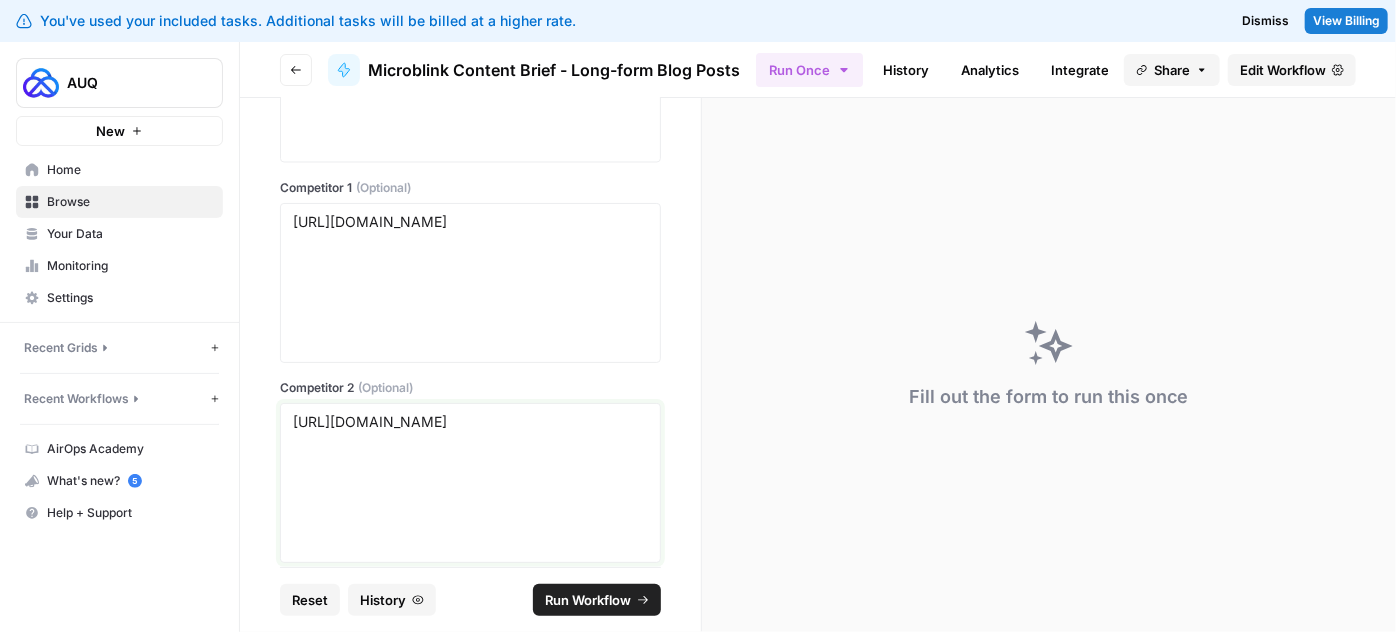 type on "https://www.salesforce.com/financial-services/digital-client-onboarding/" 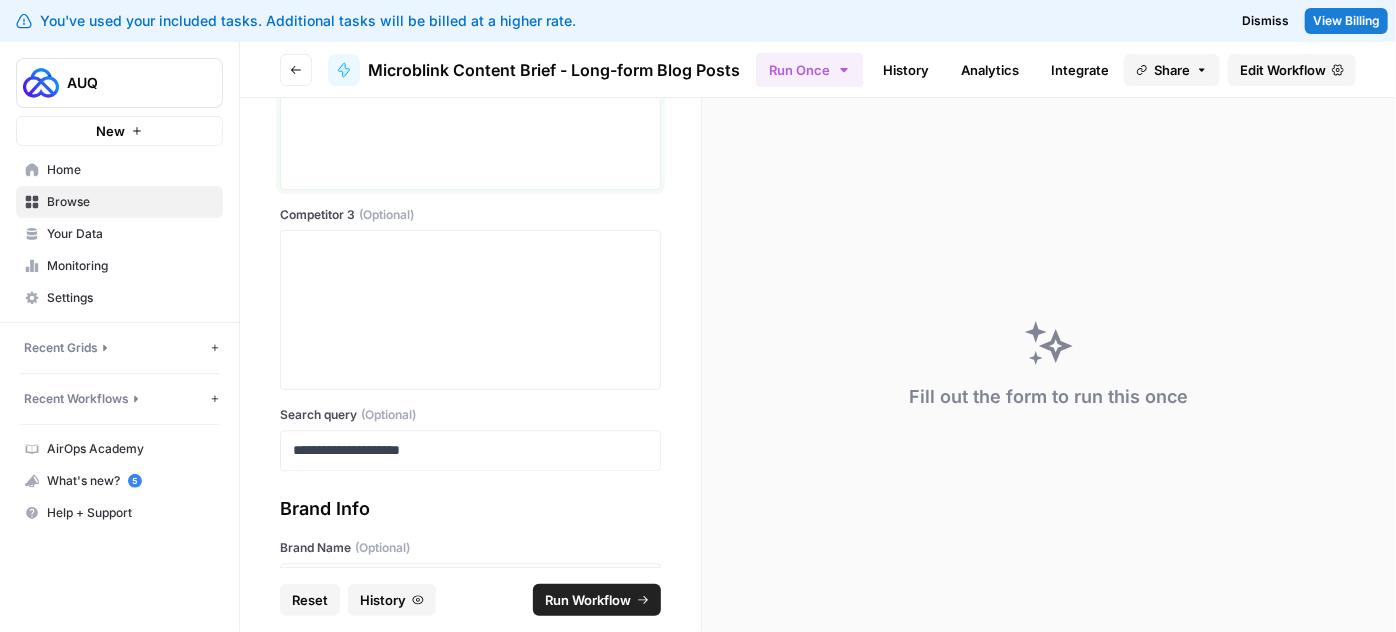 scroll, scrollTop: 2352, scrollLeft: 0, axis: vertical 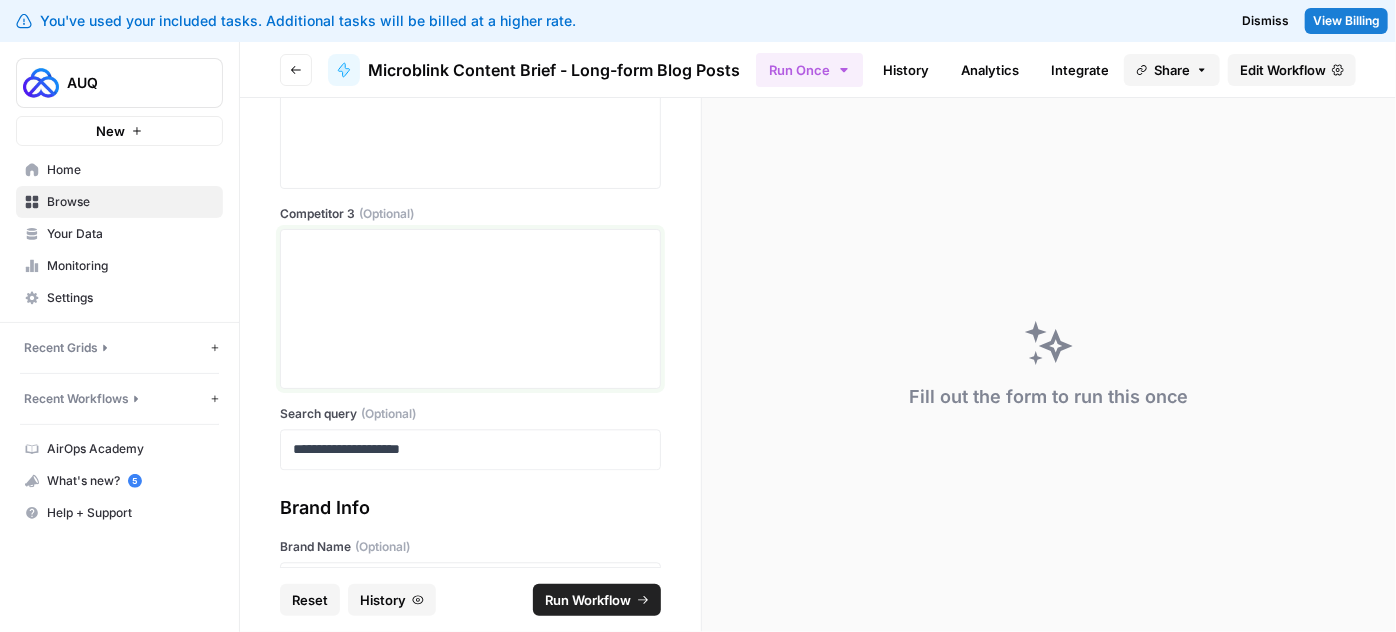 click on "Competitor 3 (Optional)" at bounding box center (470, 309) 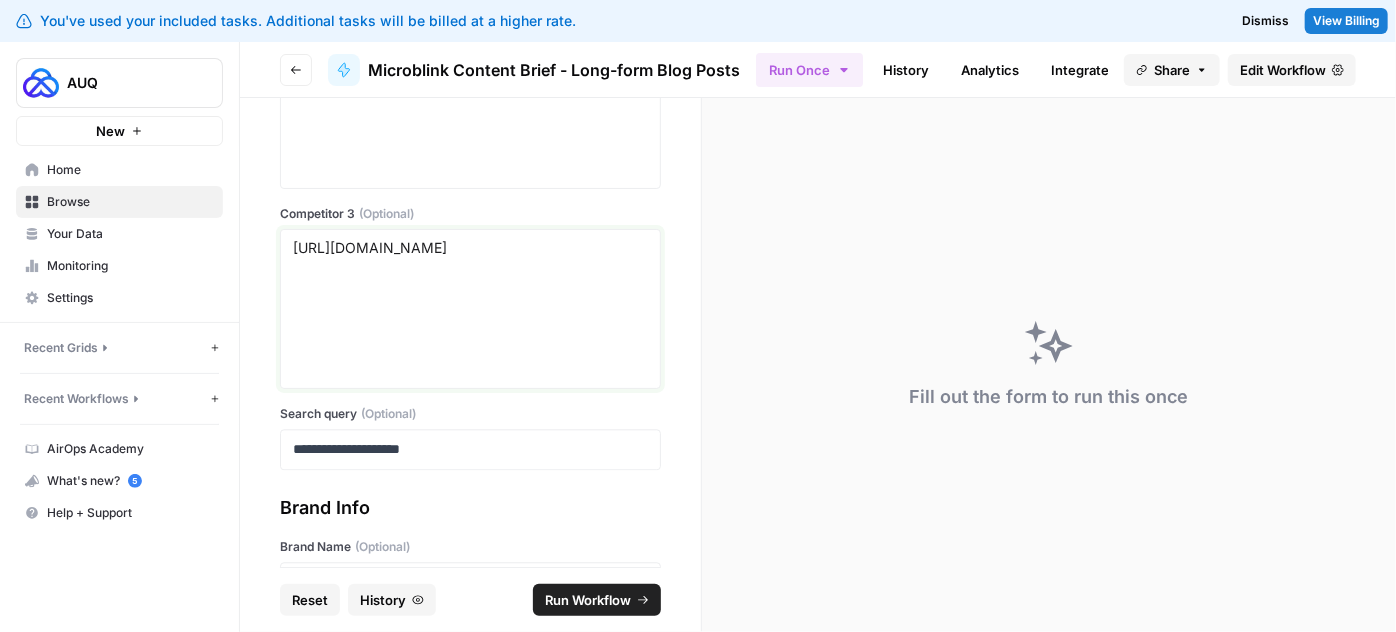 type on "https://www.fenergo.com/client-onboarding" 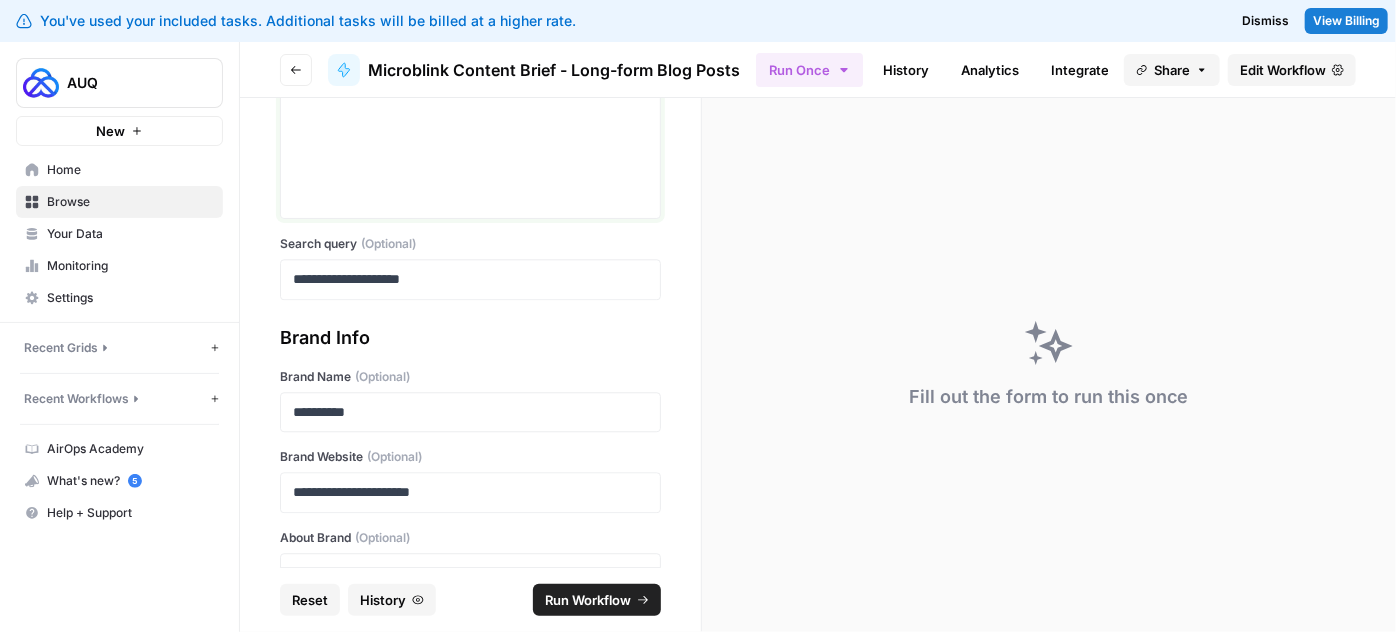 scroll, scrollTop: 2549, scrollLeft: 0, axis: vertical 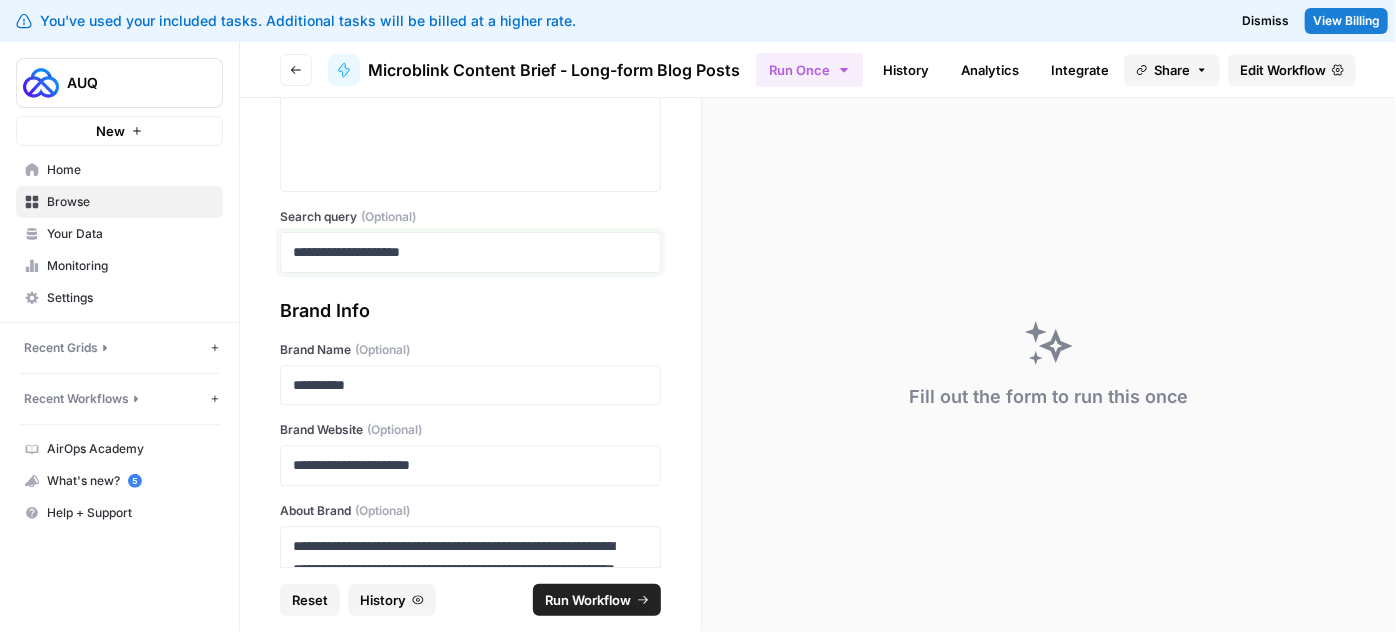 click on "**********" at bounding box center [464, 252] 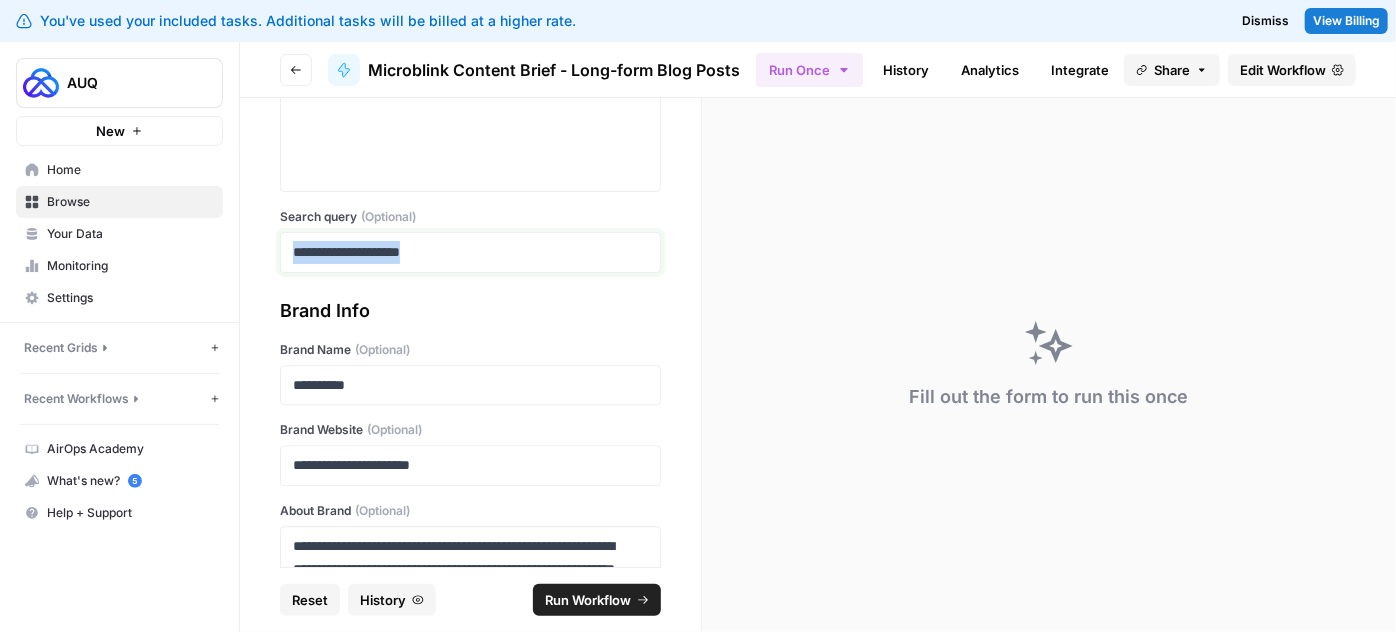 click on "**********" at bounding box center [464, 252] 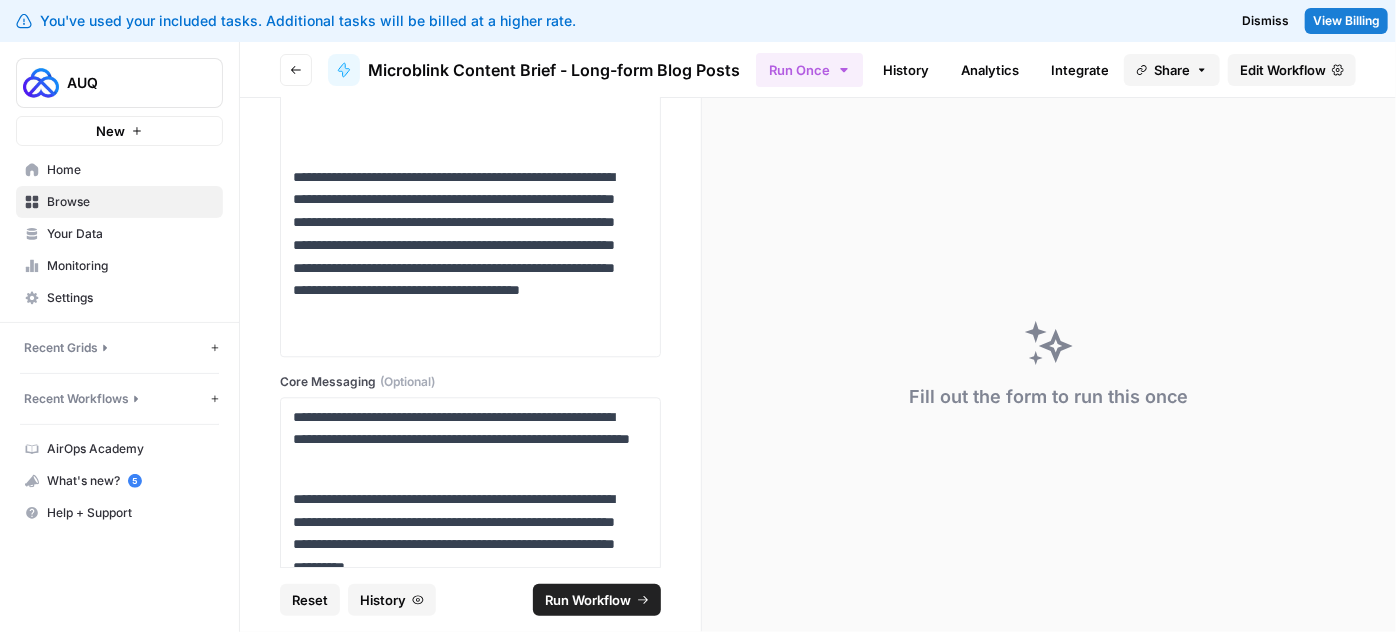scroll, scrollTop: 7054, scrollLeft: 0, axis: vertical 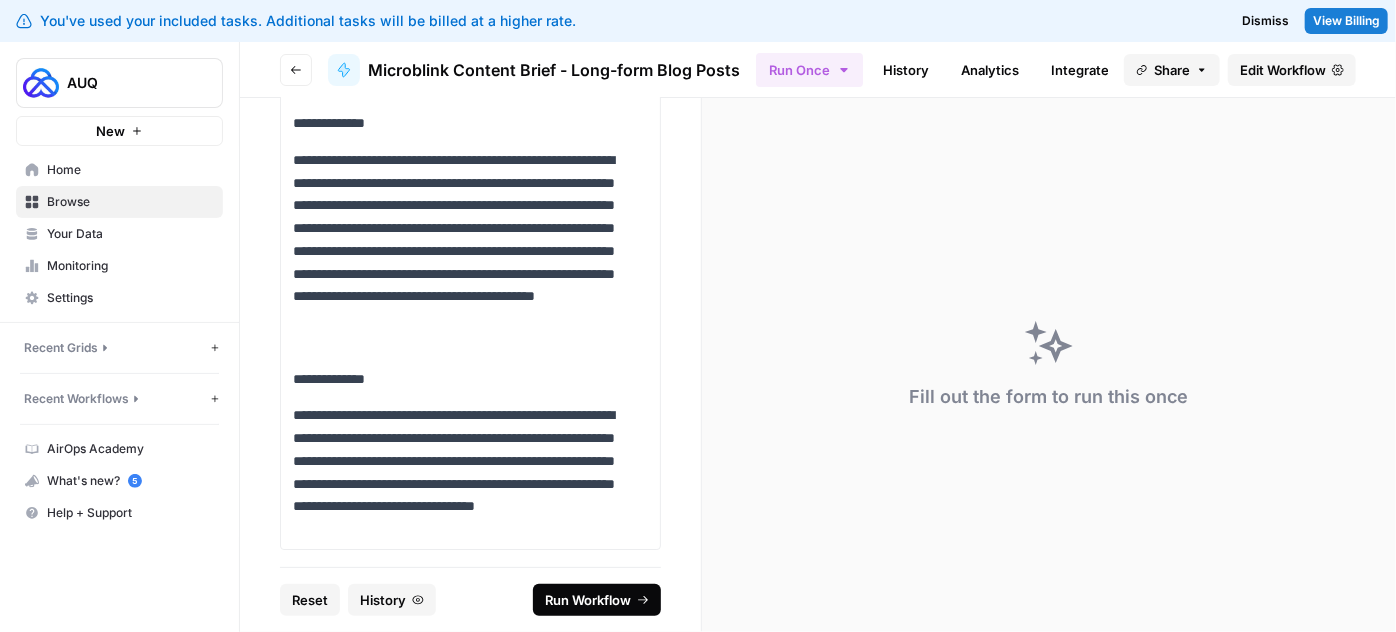 click on "Run Workflow" at bounding box center [588, 600] 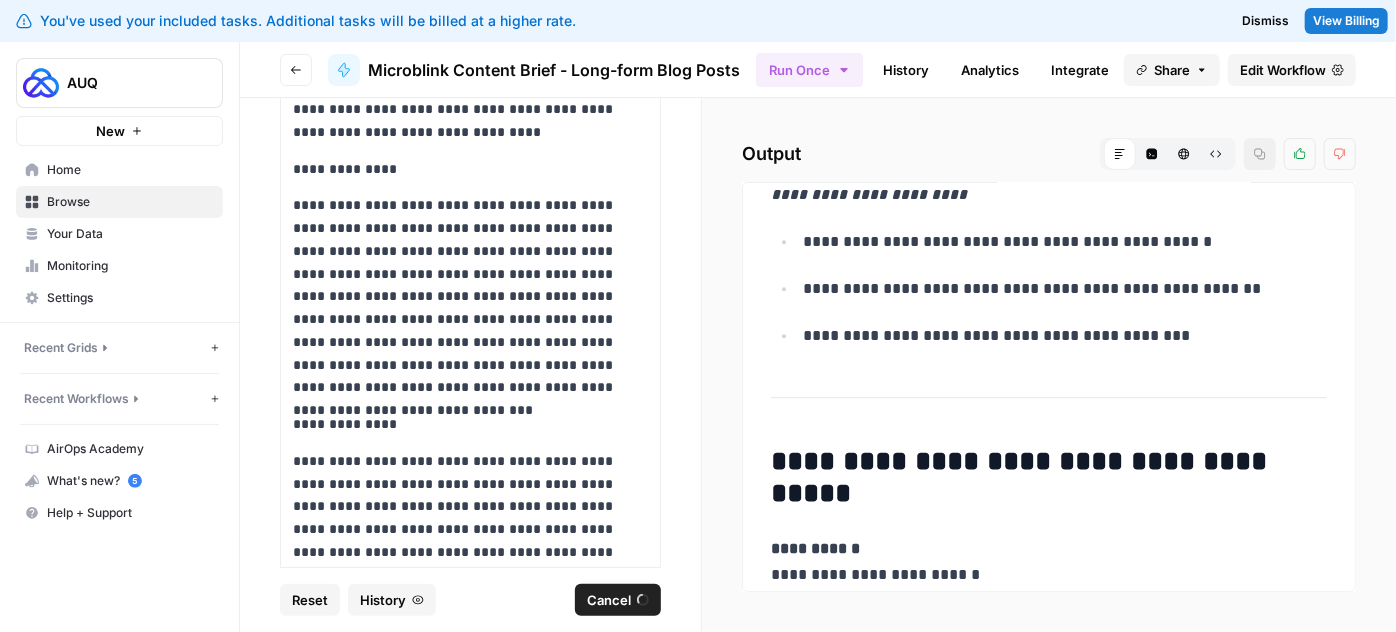 scroll, scrollTop: 14285, scrollLeft: 0, axis: vertical 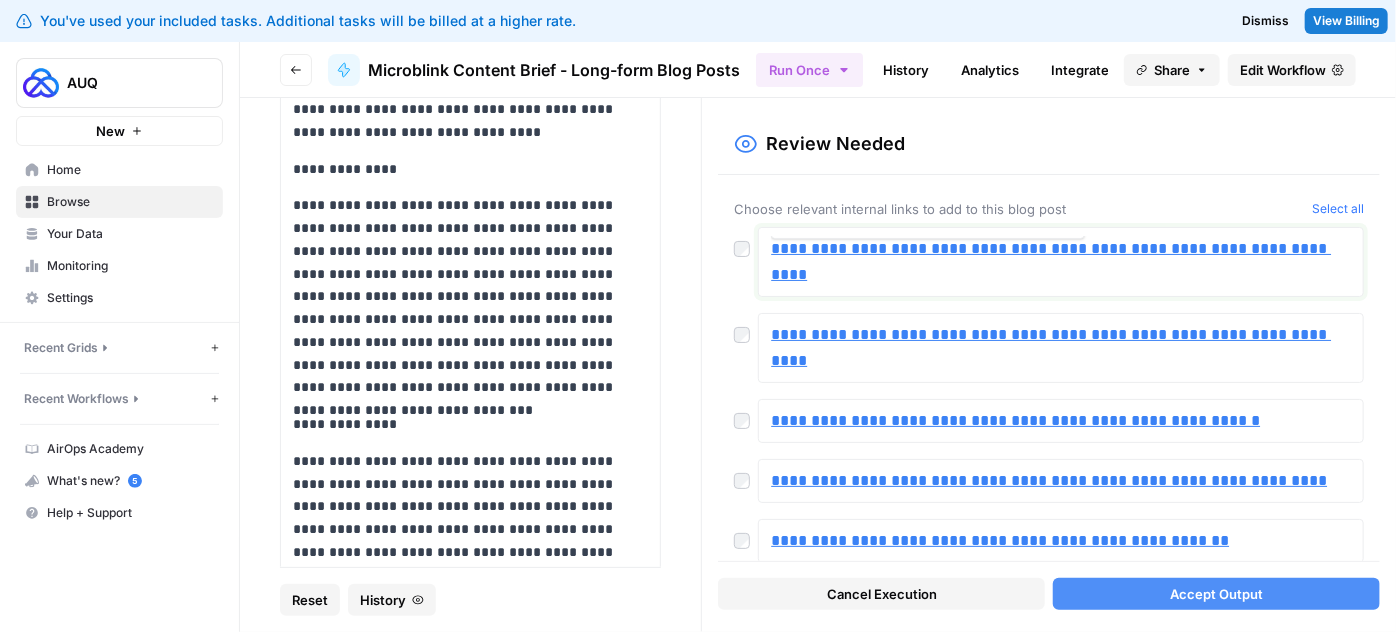 click on "**********" at bounding box center [1051, 261] 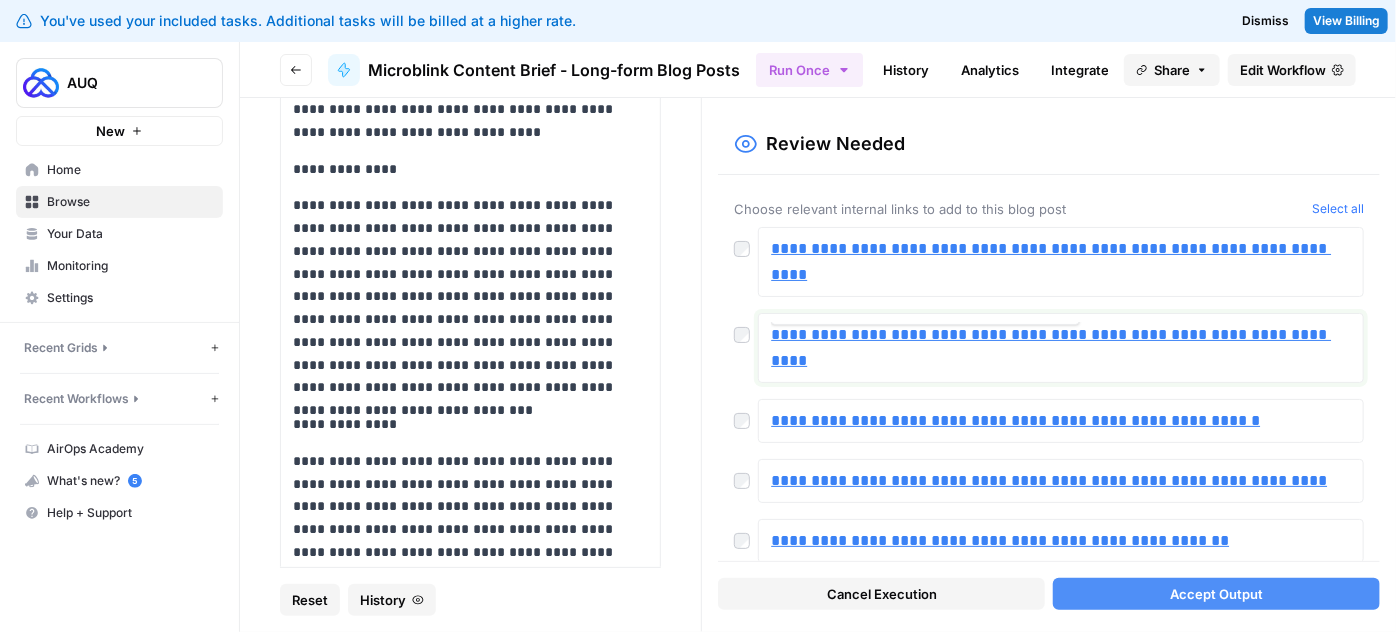 click on "**********" at bounding box center (1051, 347) 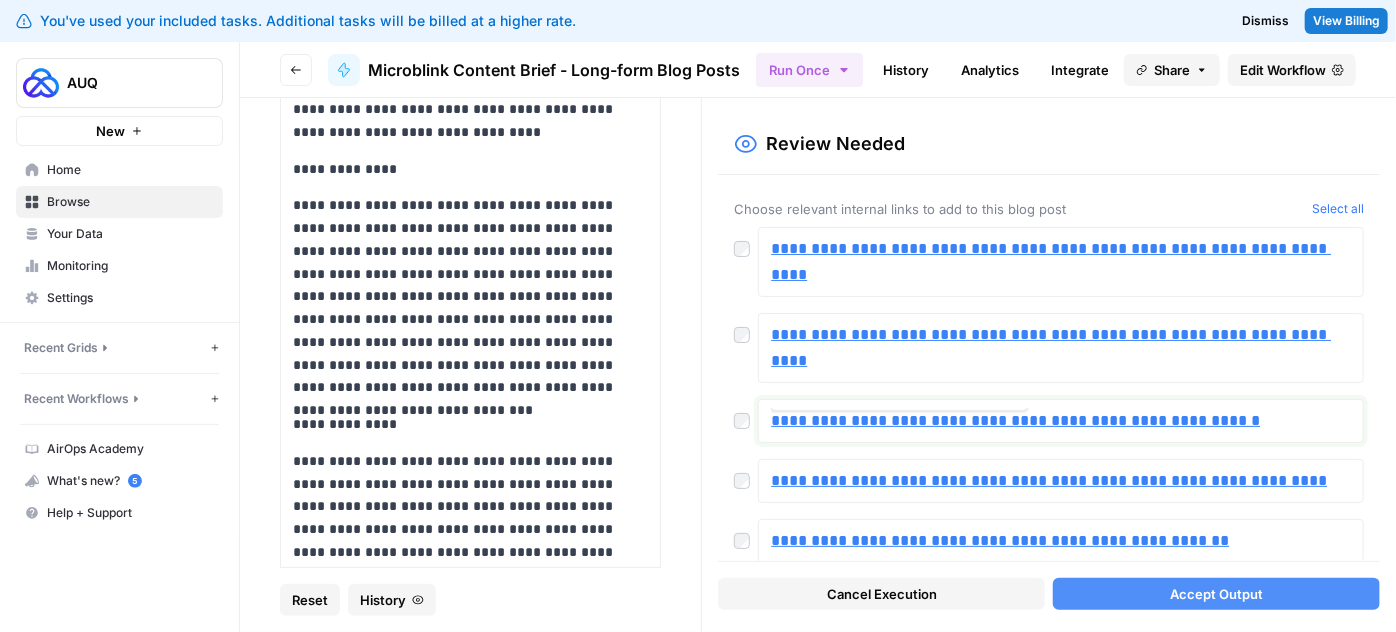 click on "**********" at bounding box center [1015, 420] 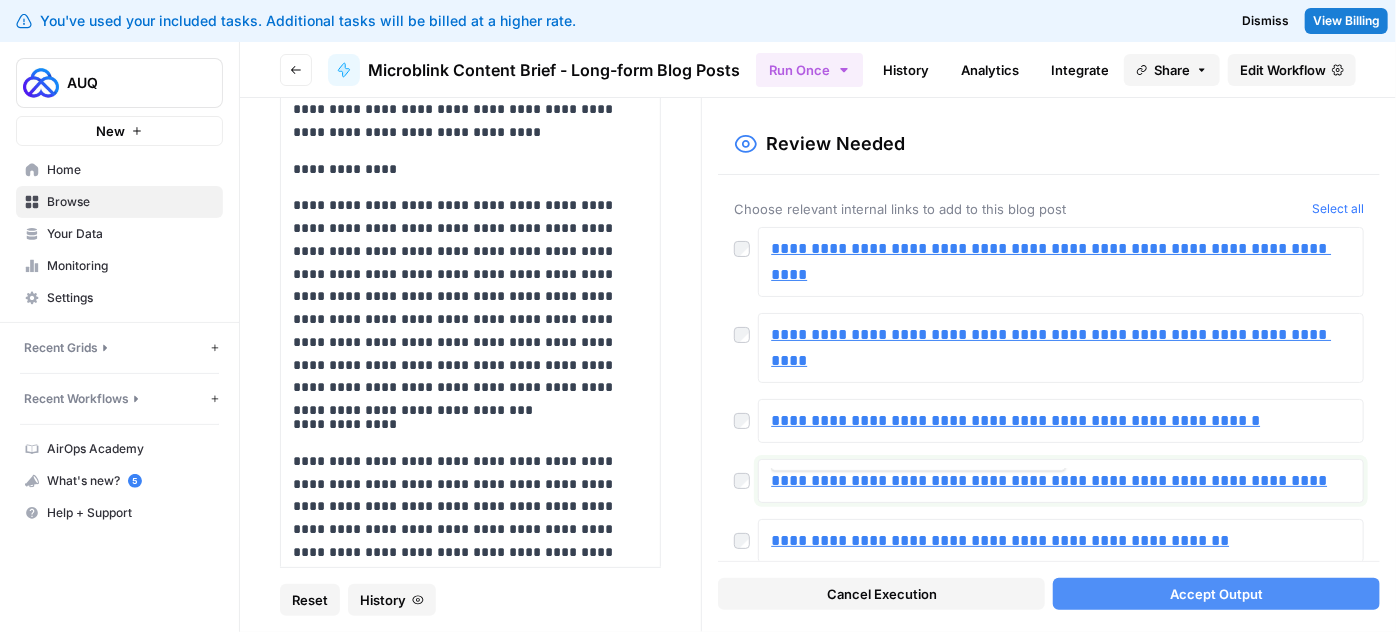 click on "**********" at bounding box center [1049, 480] 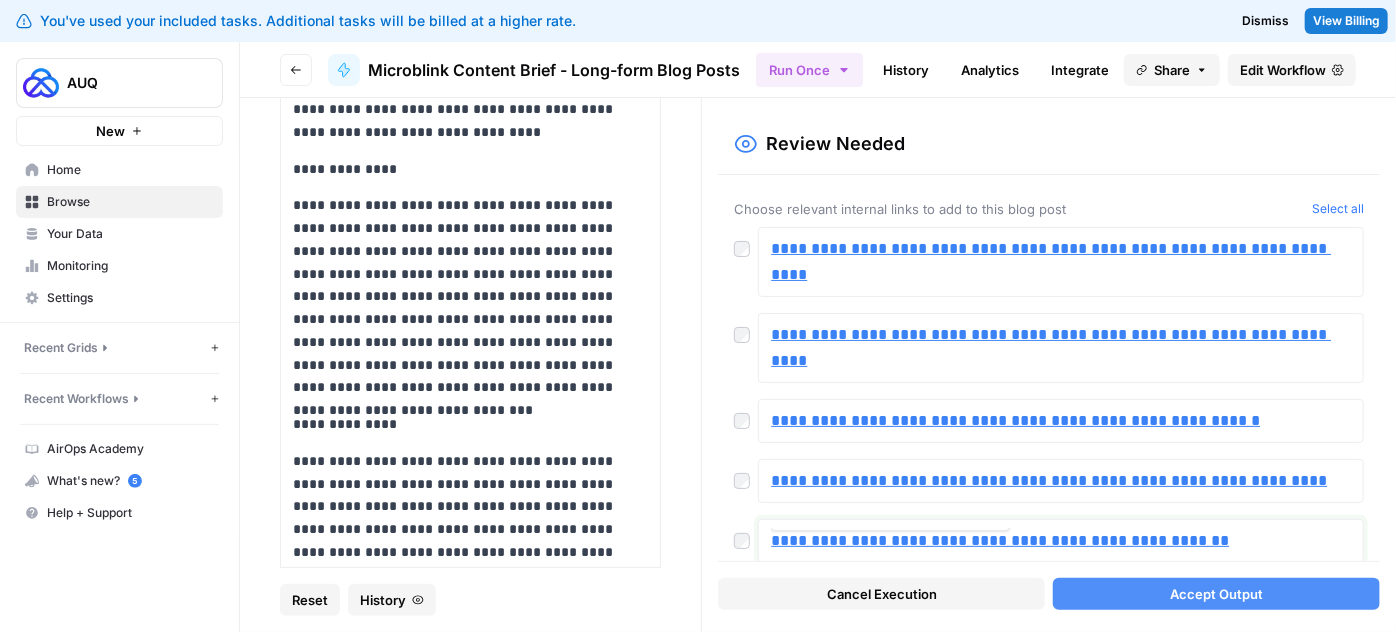 click on "**********" at bounding box center (1000, 540) 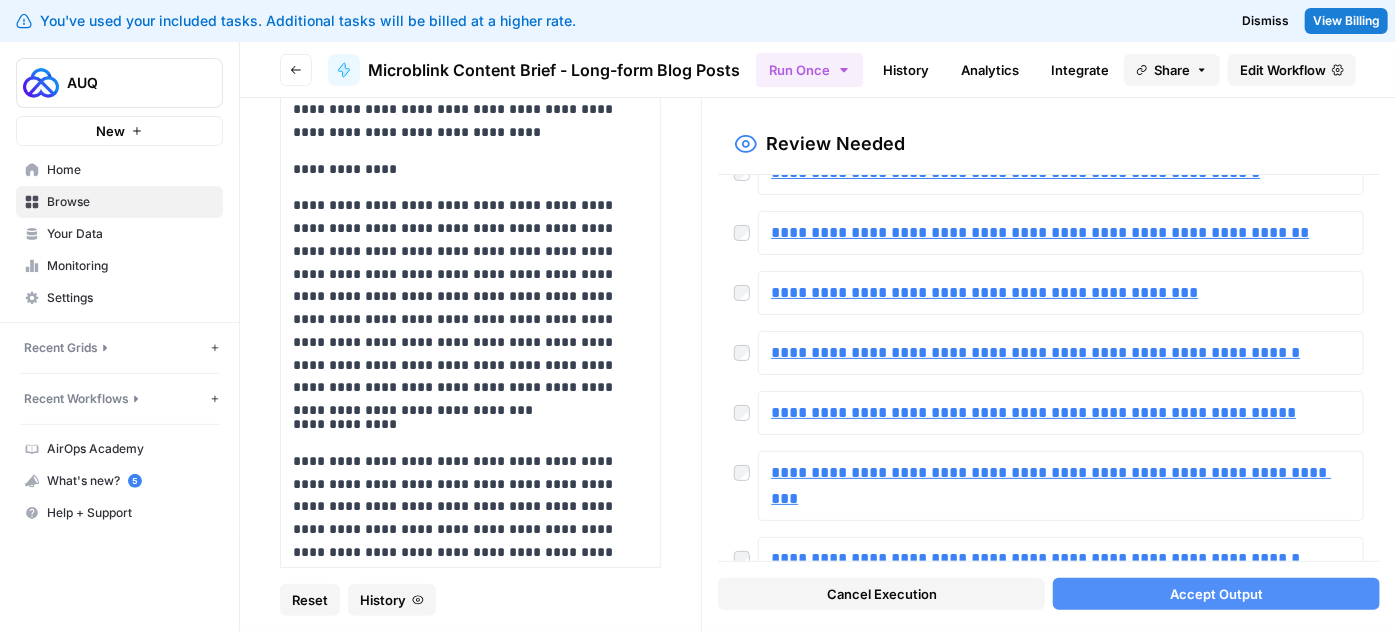 scroll, scrollTop: 490, scrollLeft: 0, axis: vertical 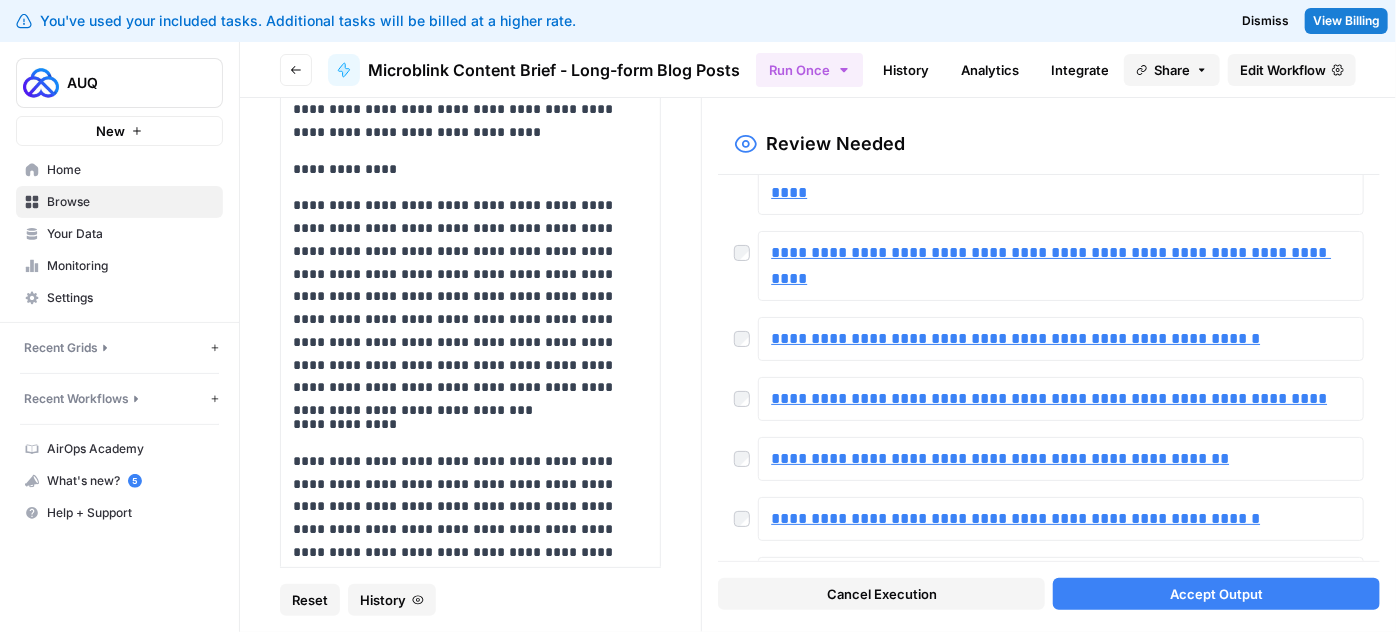 click on "Accept Output" at bounding box center [1216, 594] 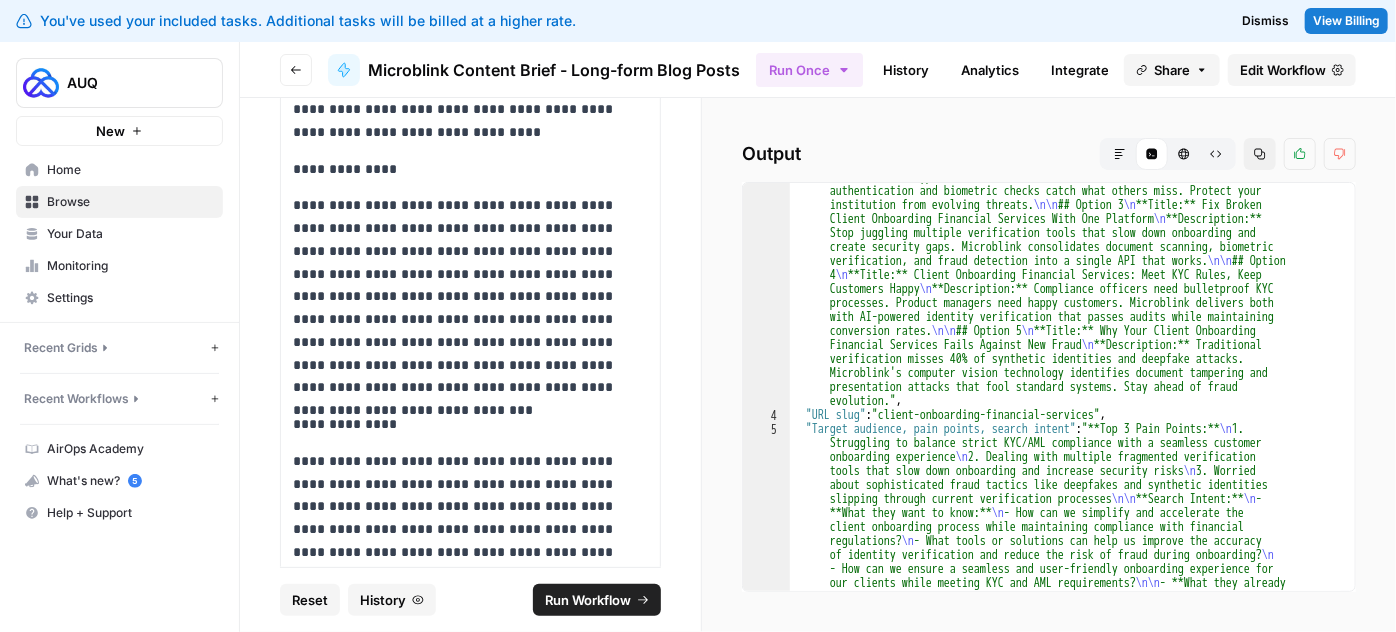 scroll, scrollTop: 0, scrollLeft: 0, axis: both 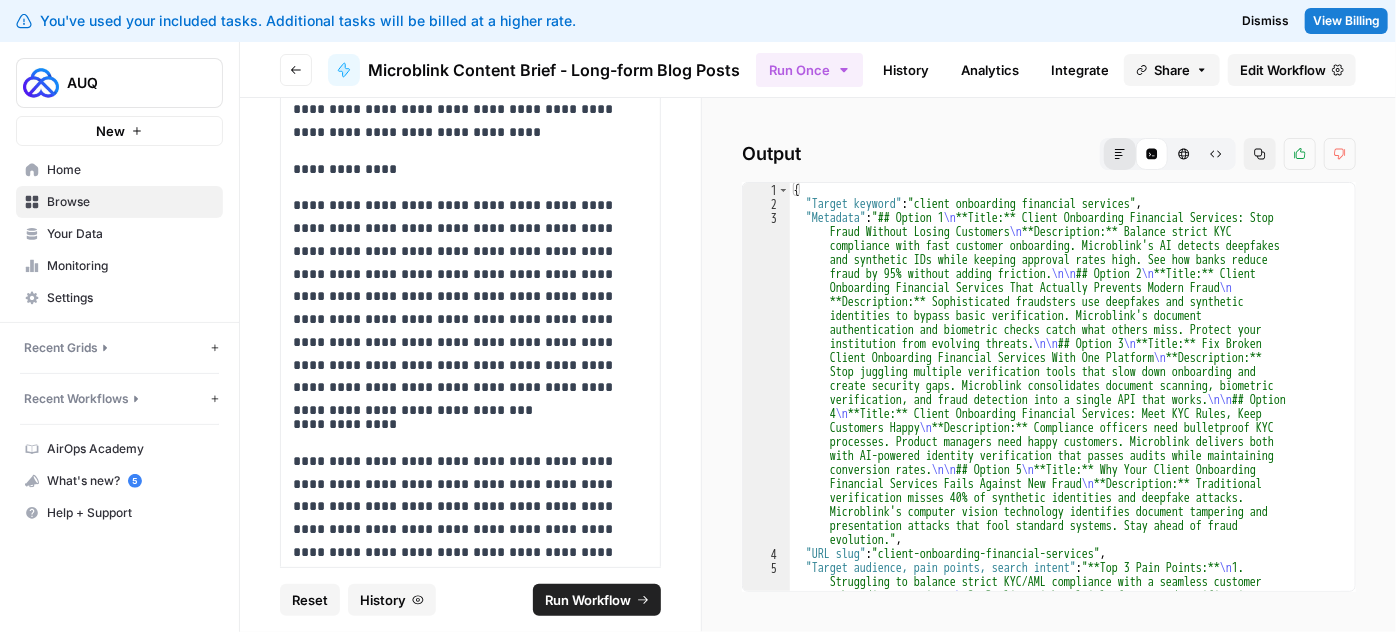 click 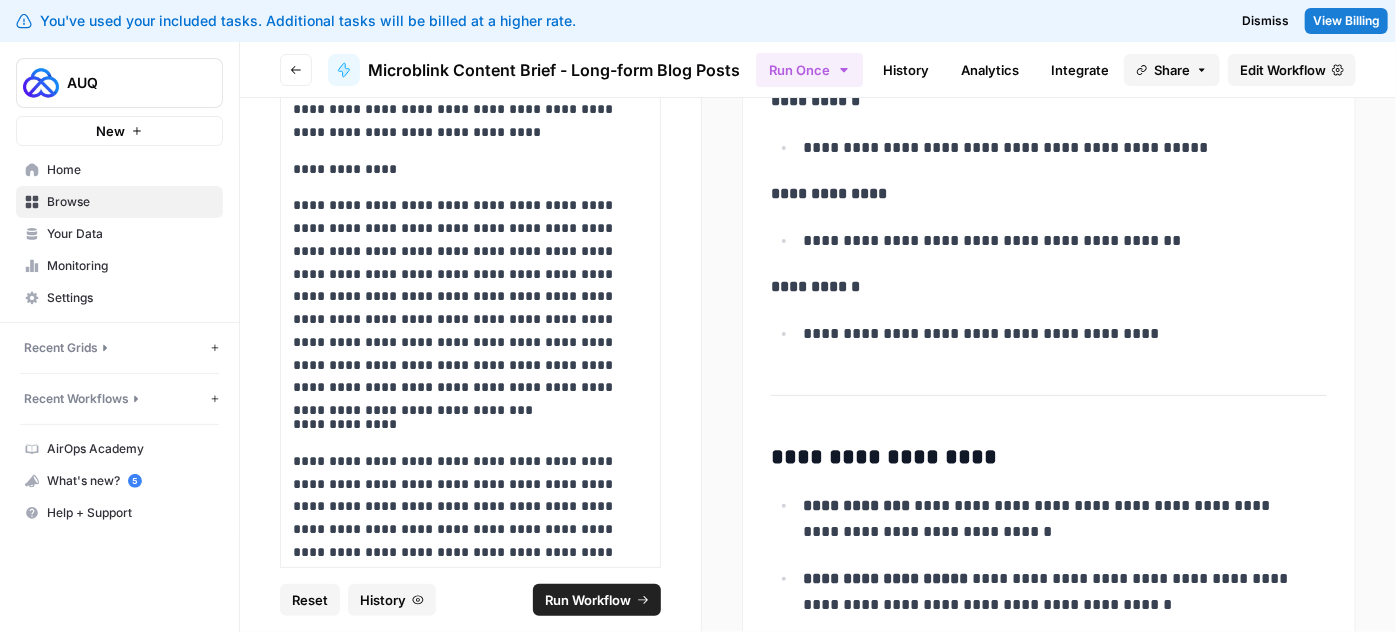 scroll, scrollTop: 12810, scrollLeft: 0, axis: vertical 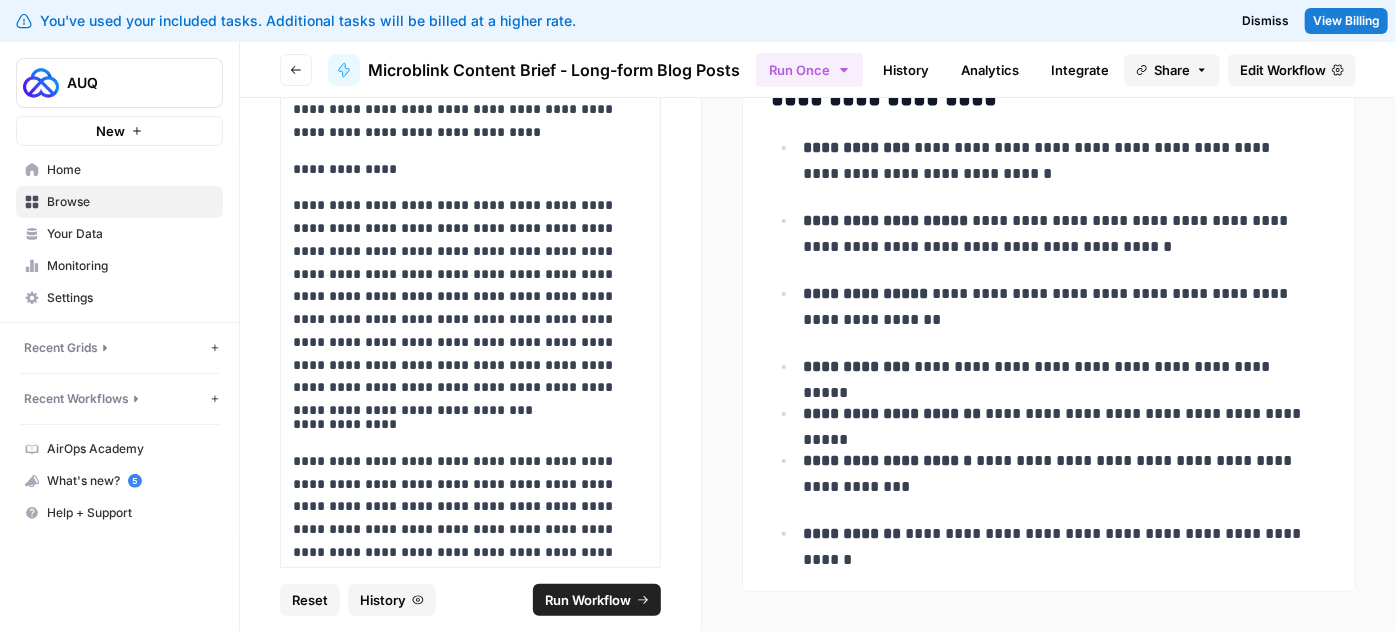 click on "**********" at bounding box center (1058, 307) 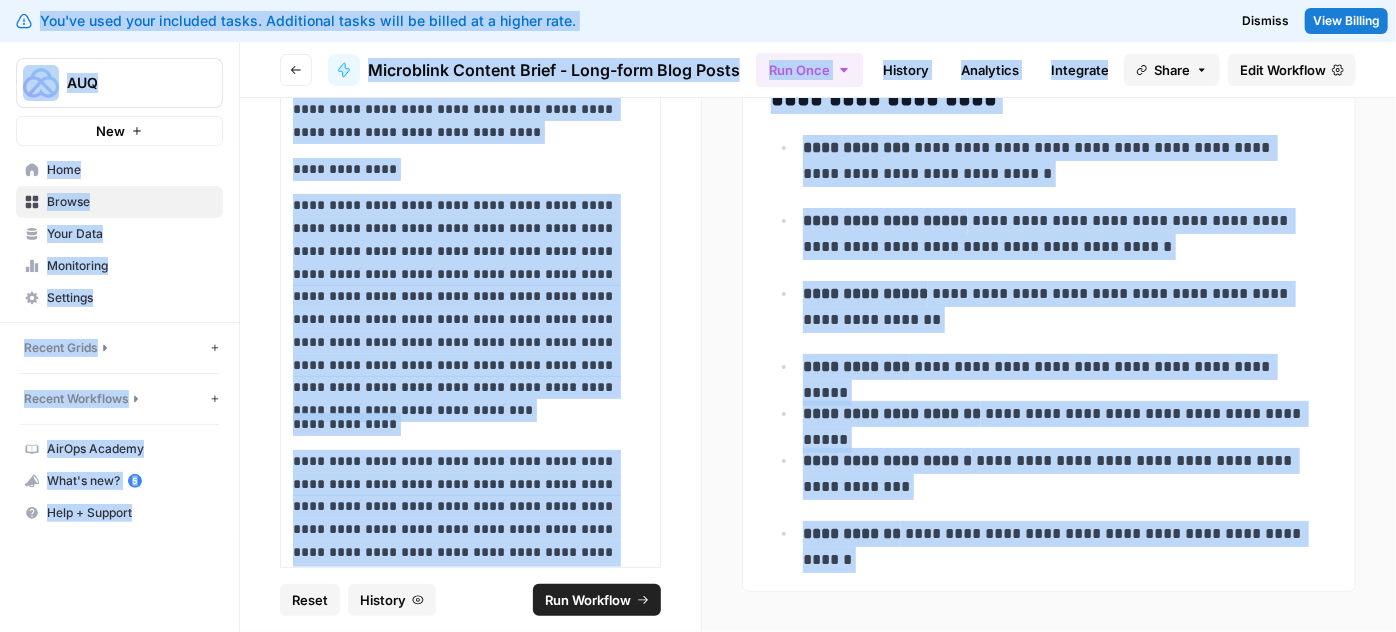 click on "**********" at bounding box center (1058, 307) 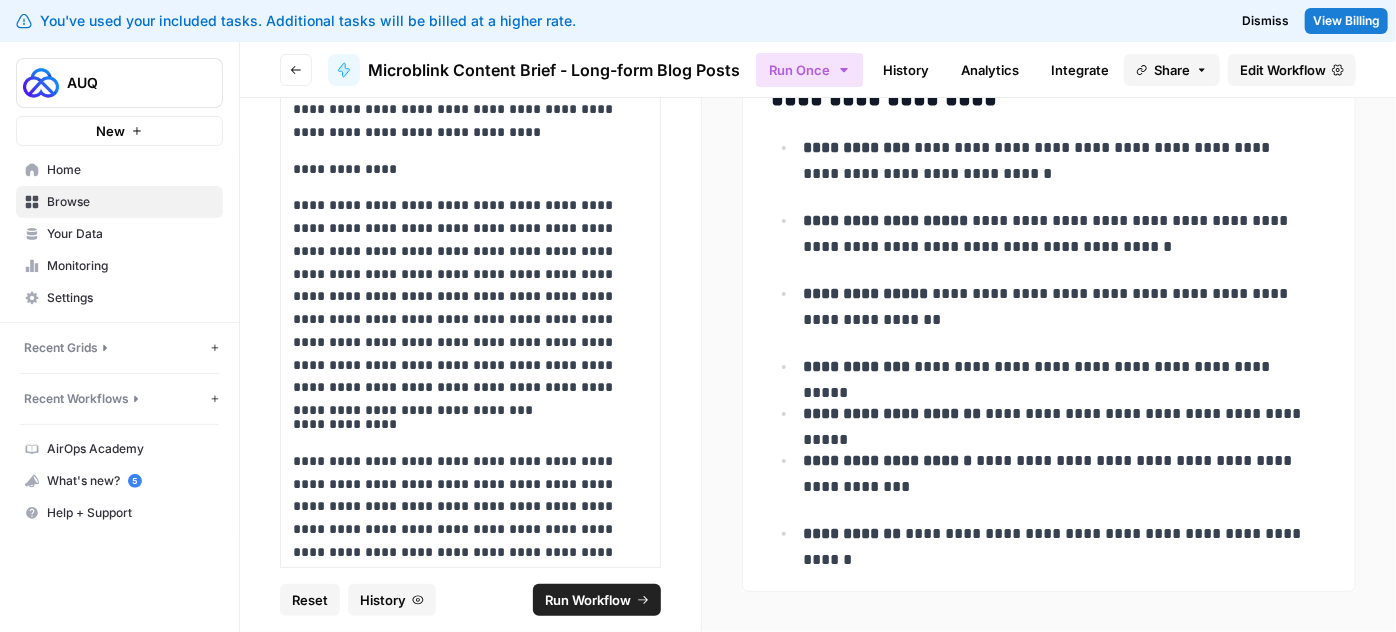 click 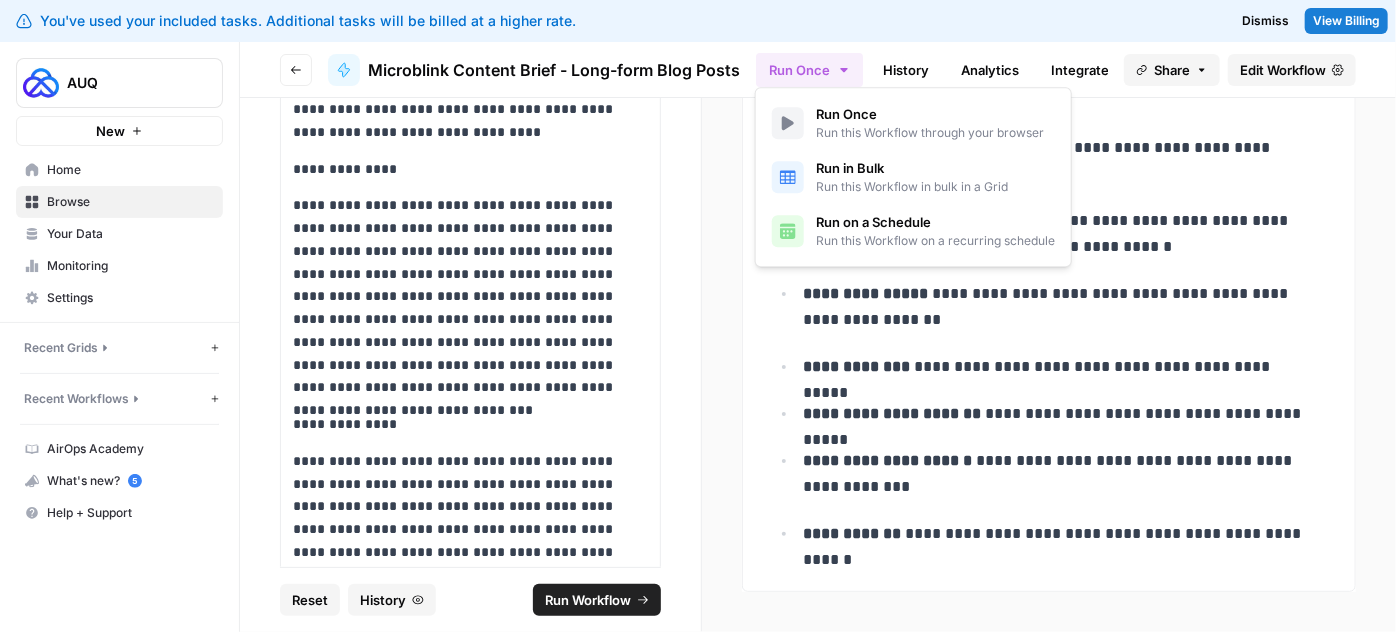 click on "**********" at bounding box center [1049, -1072] 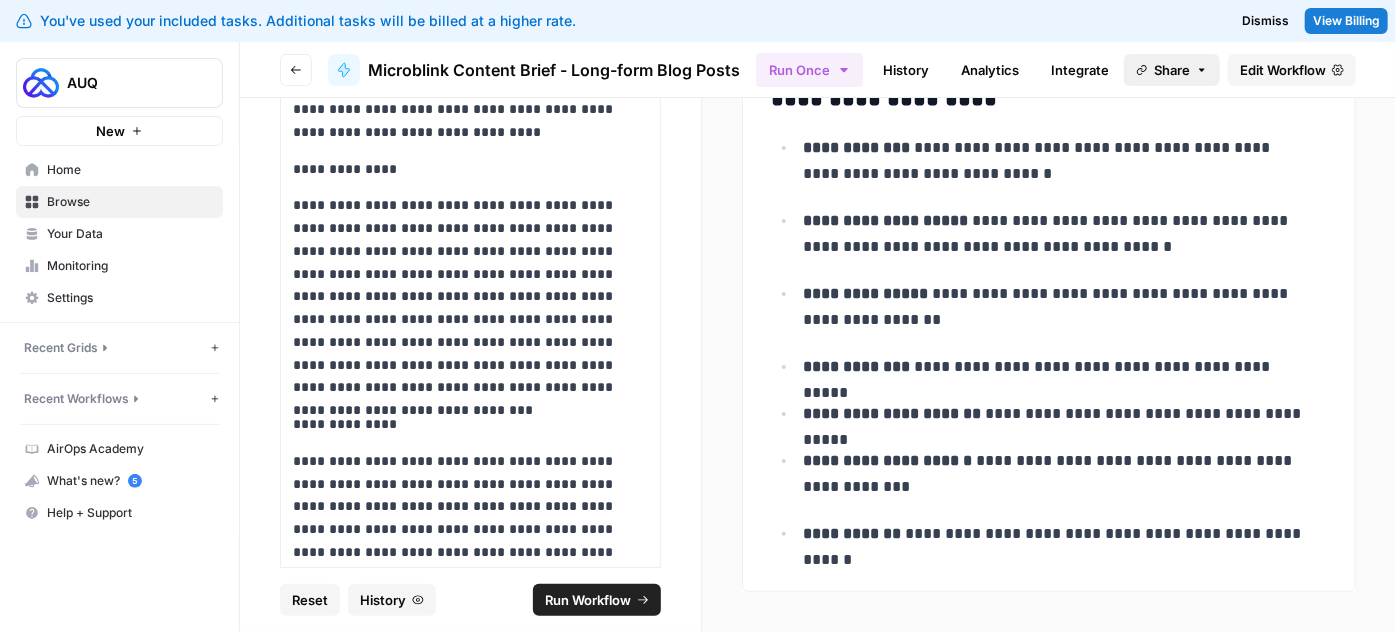 click at bounding box center [1202, 70] 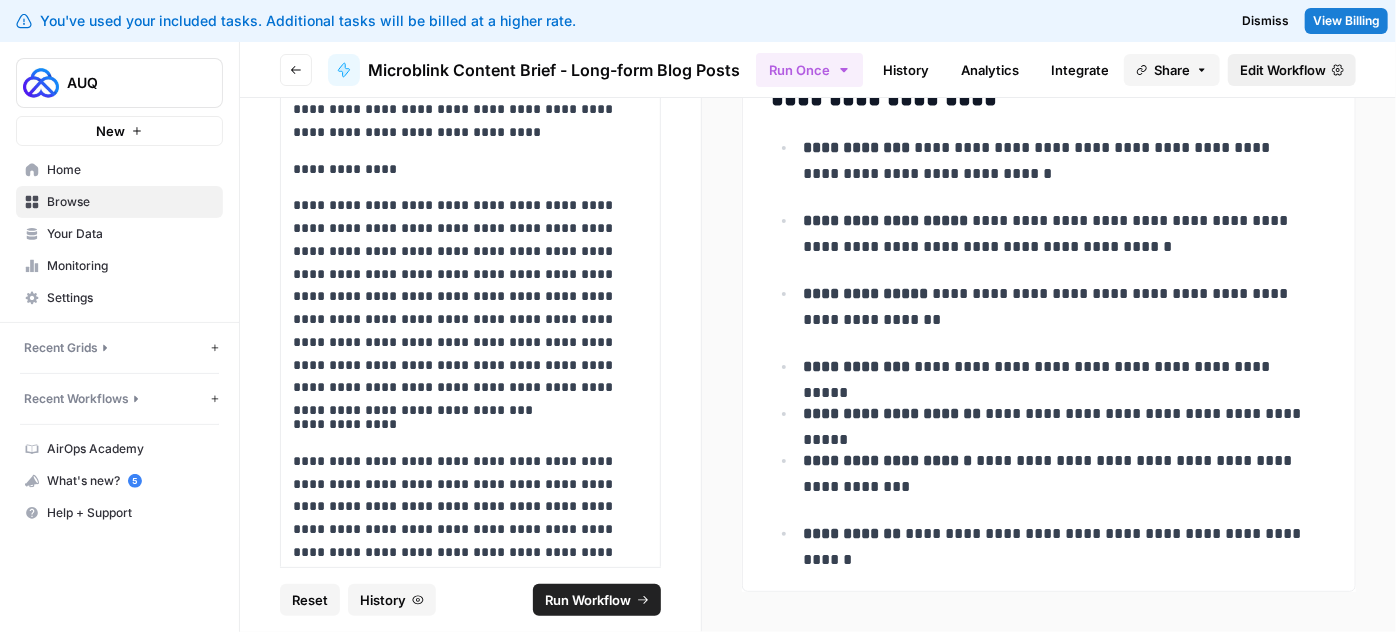 click 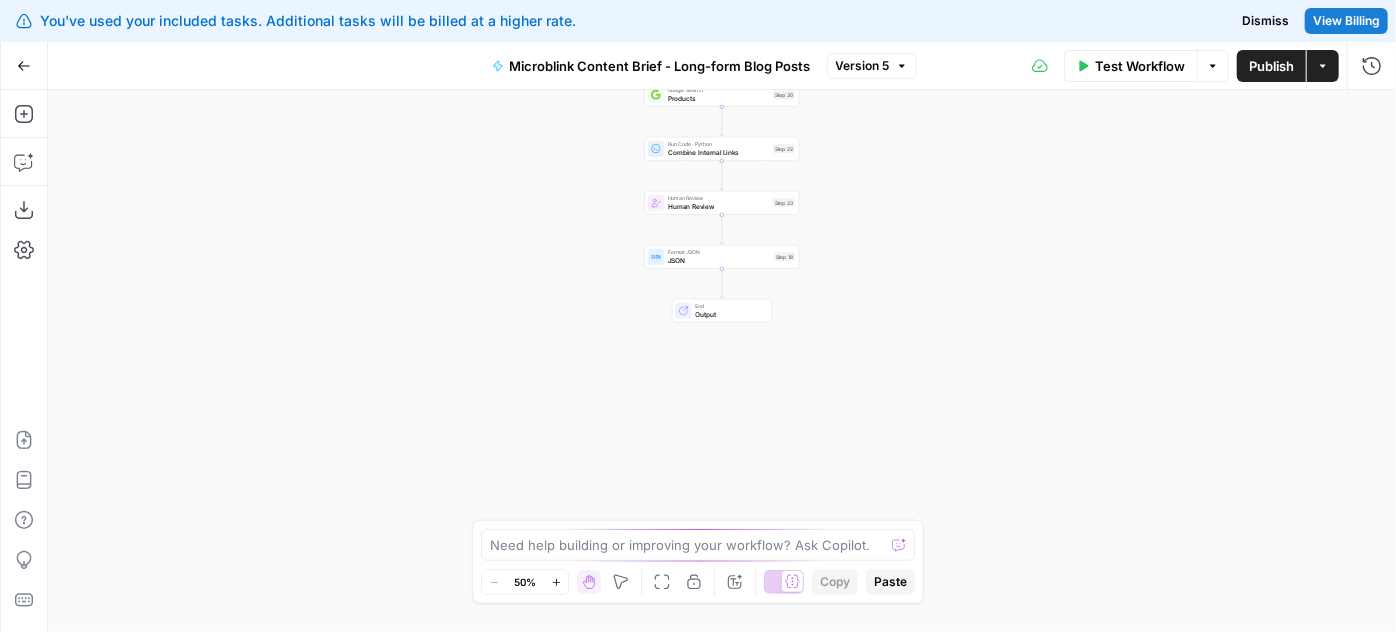 click on "End Output" at bounding box center [722, 311] 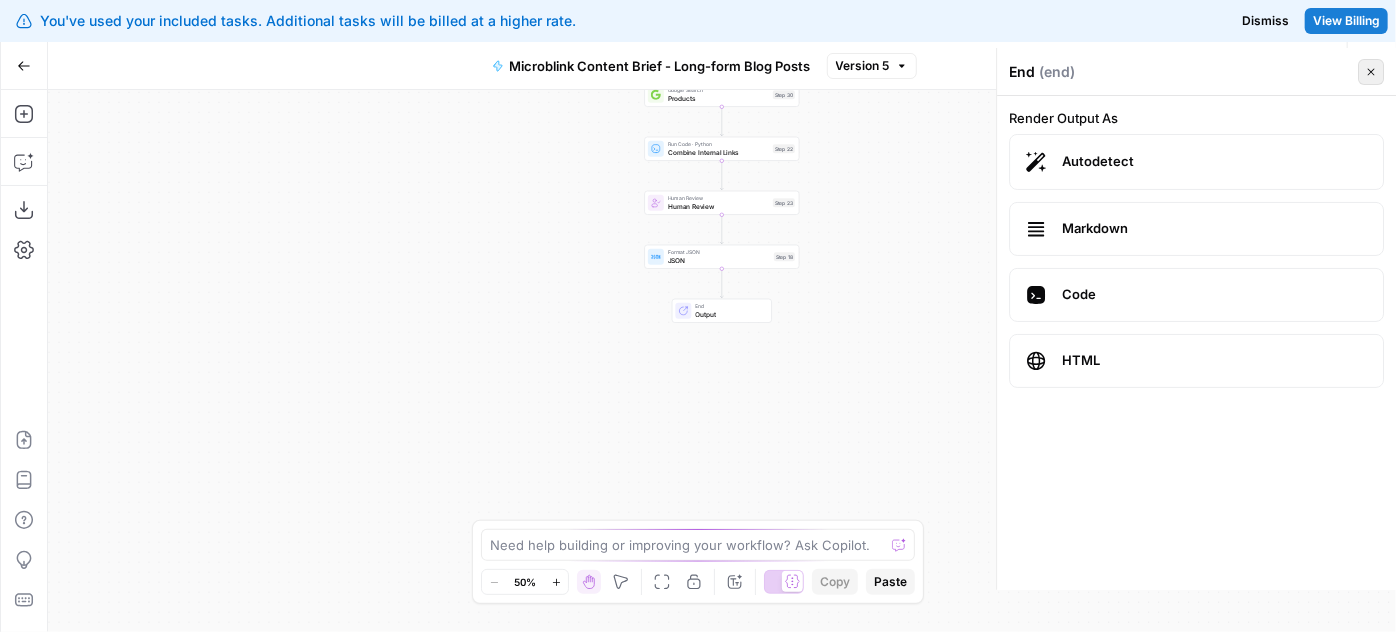 click on "Close" at bounding box center [1371, 72] 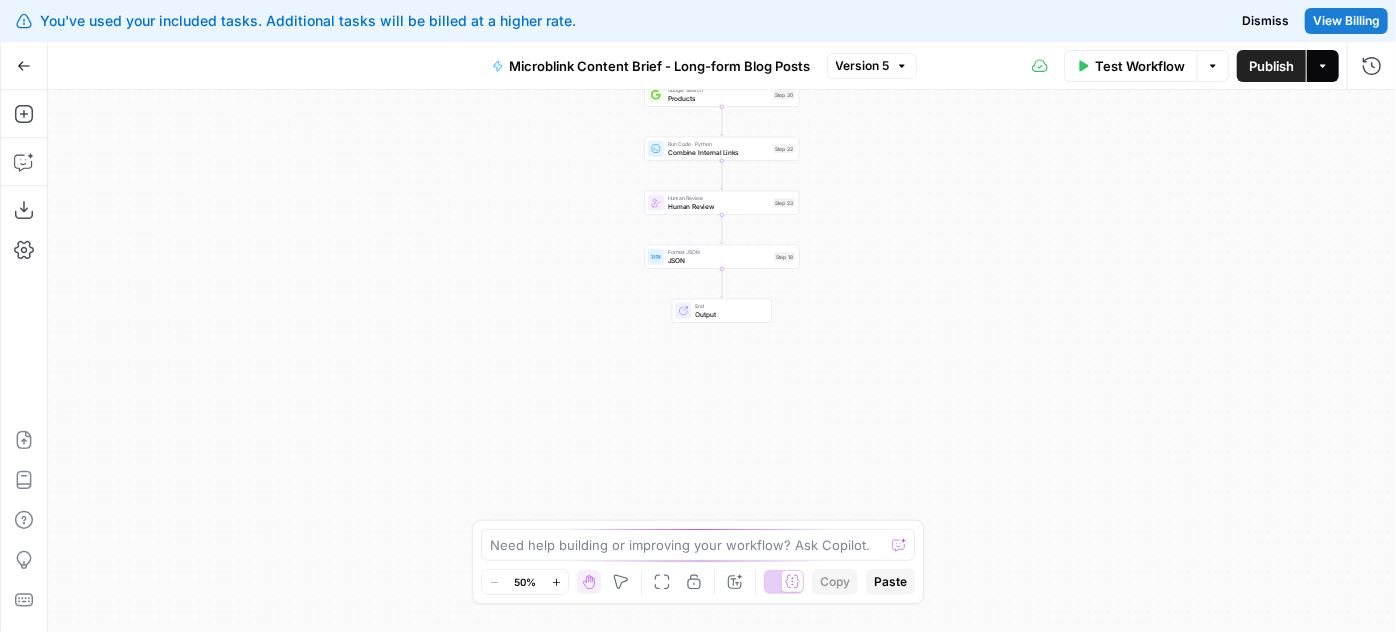click on "Actions" at bounding box center [1323, 66] 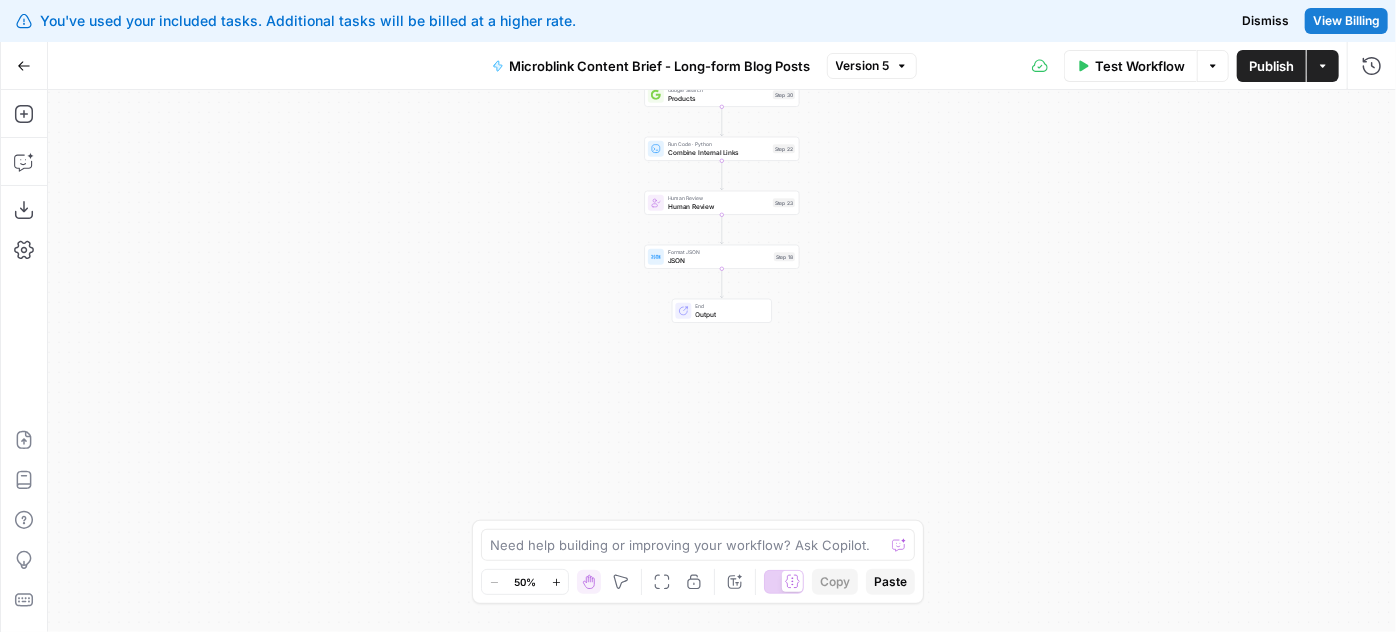 click on "Output" at bounding box center [730, 314] 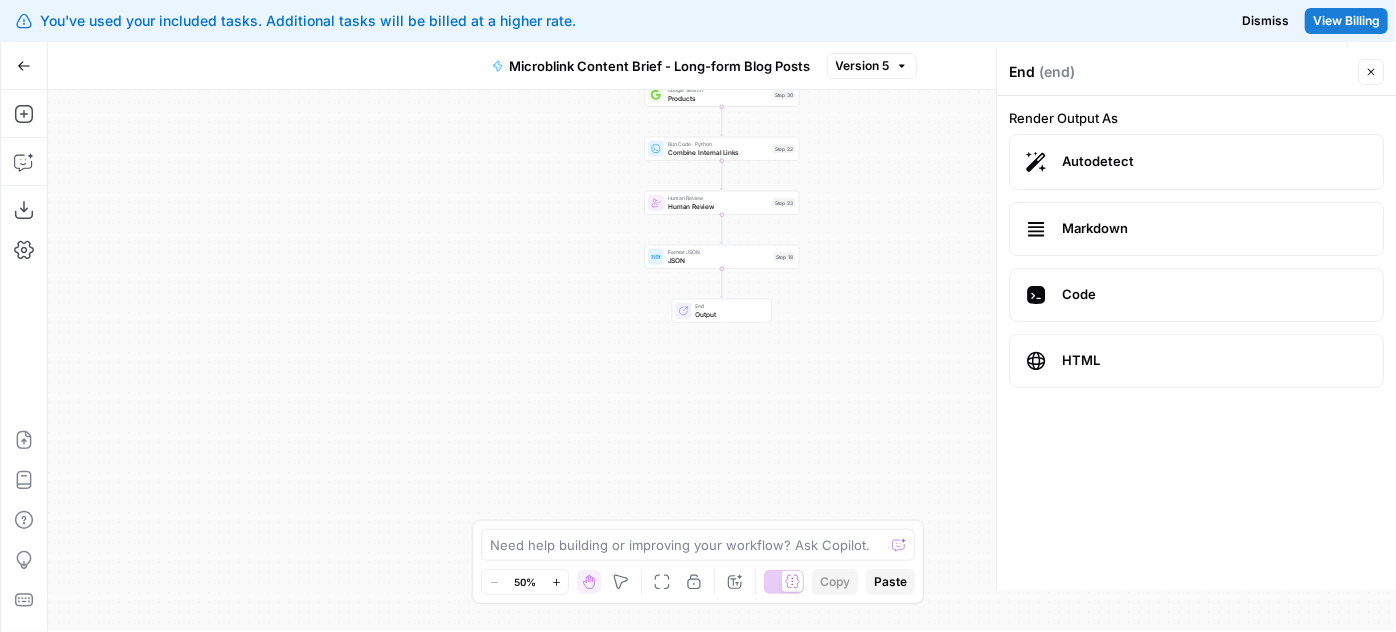 click 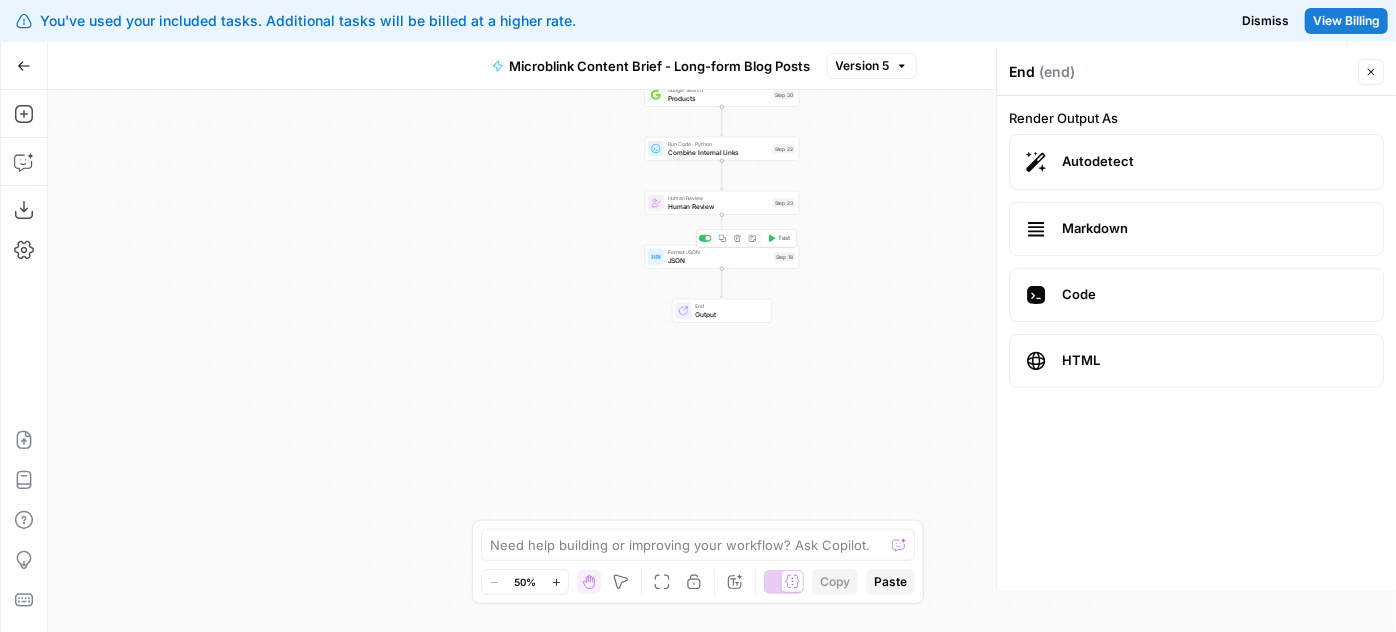 click on "JSON" at bounding box center (719, 260) 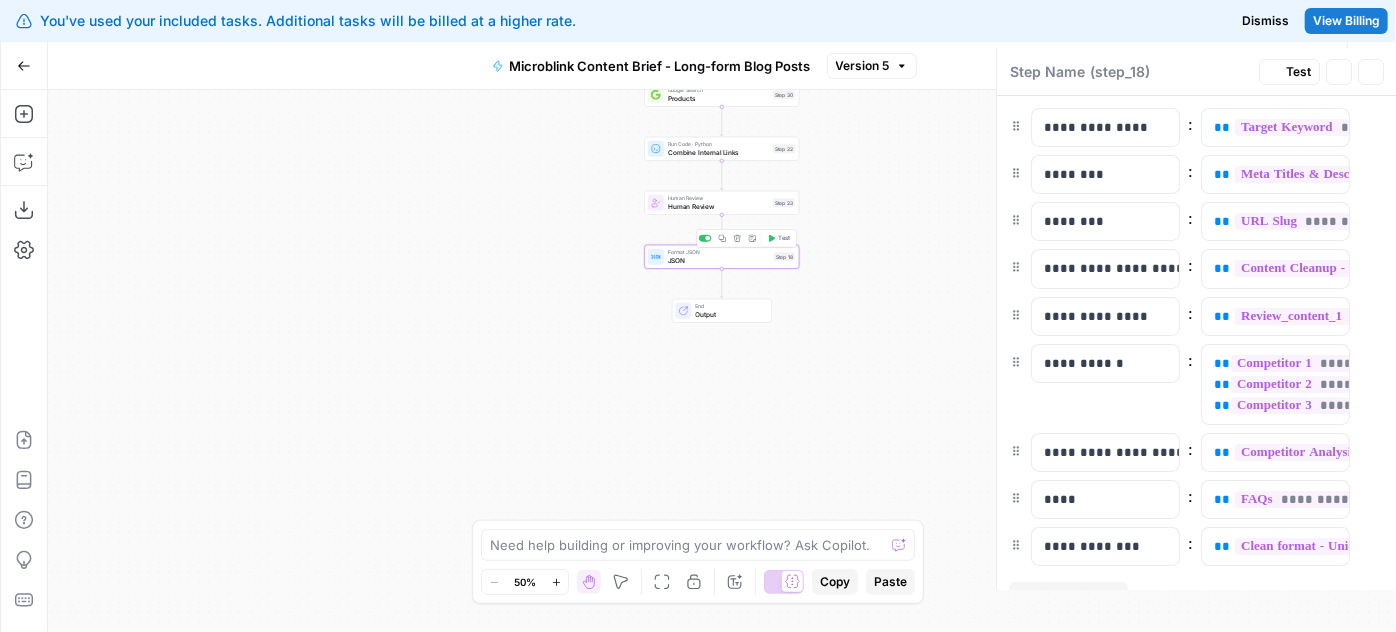 type on "JSON" 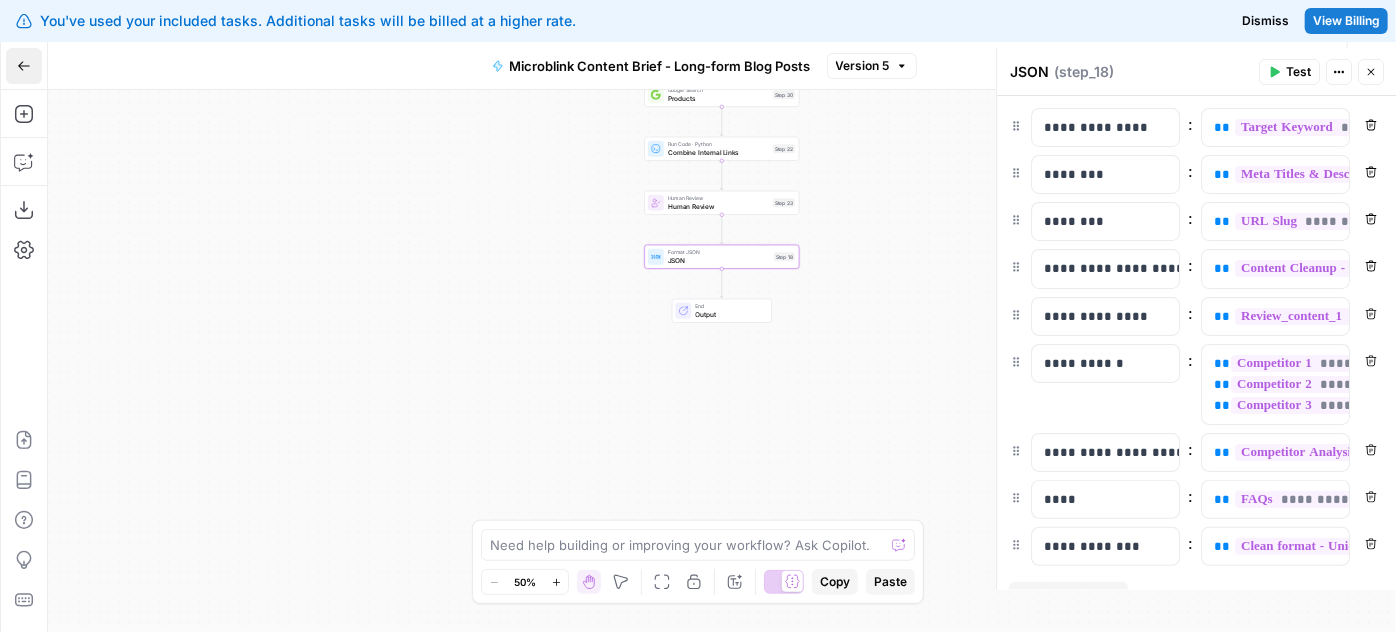 click on "Go Back" at bounding box center (24, 66) 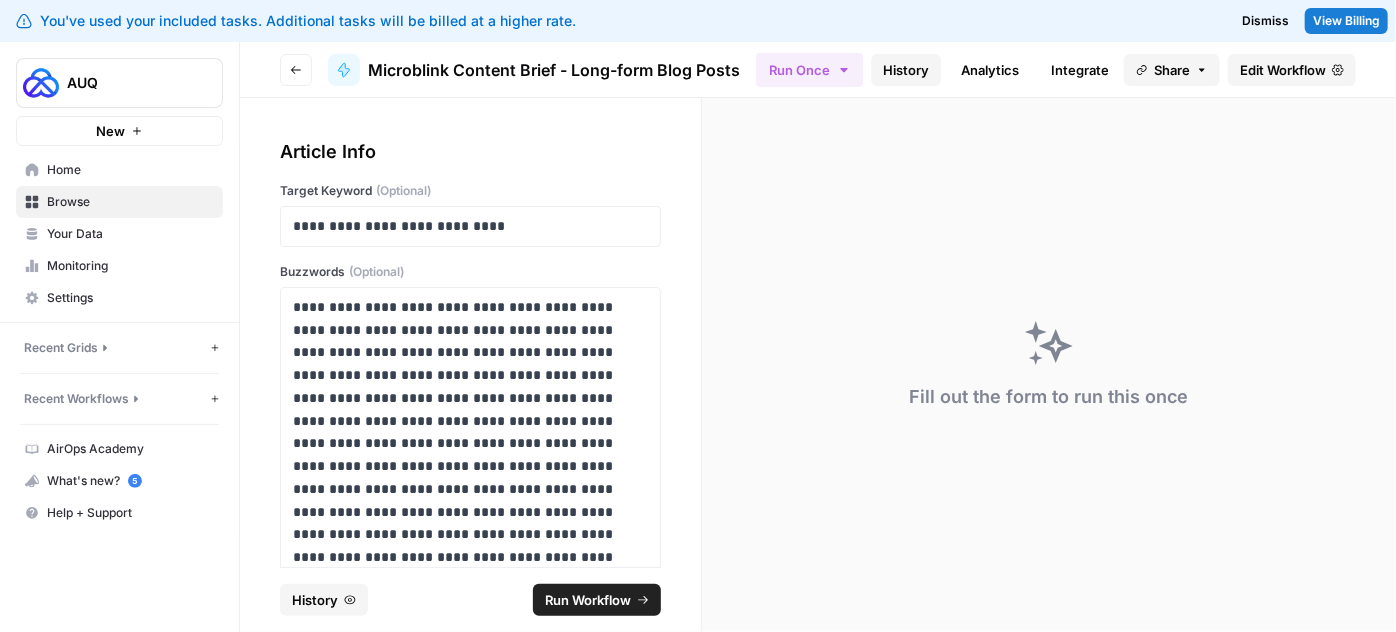 click on "History" at bounding box center [906, 70] 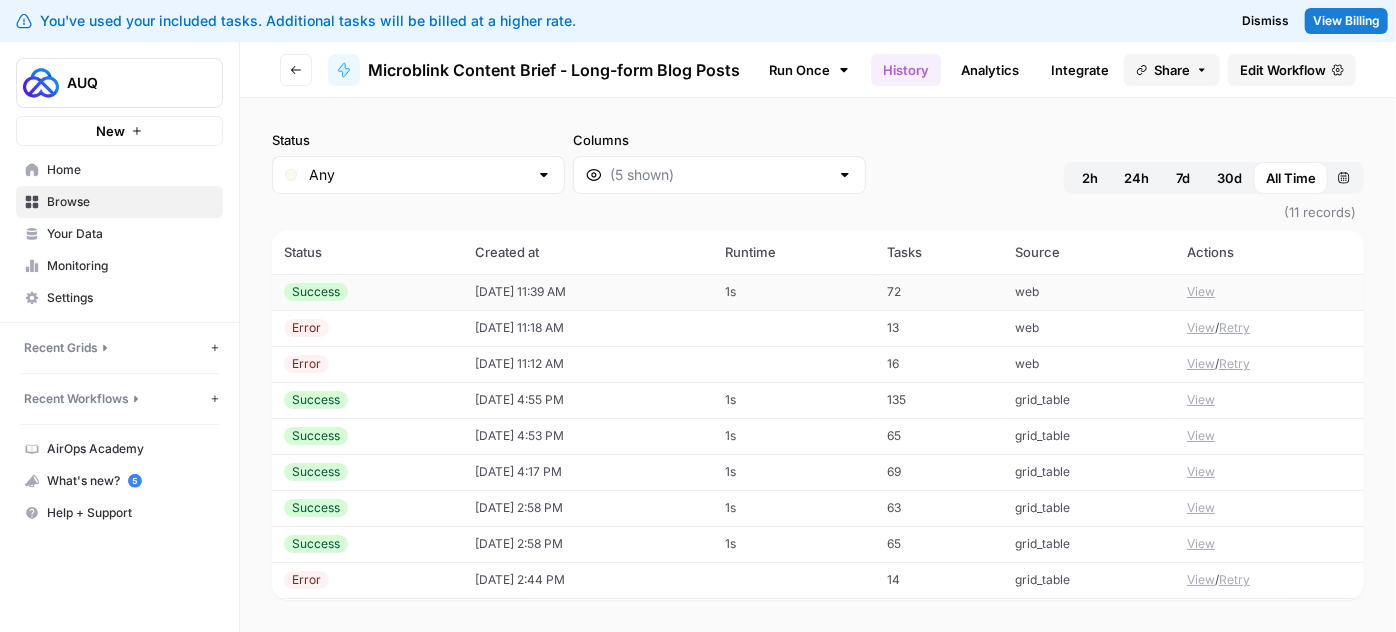 click on "Success" at bounding box center (367, 292) 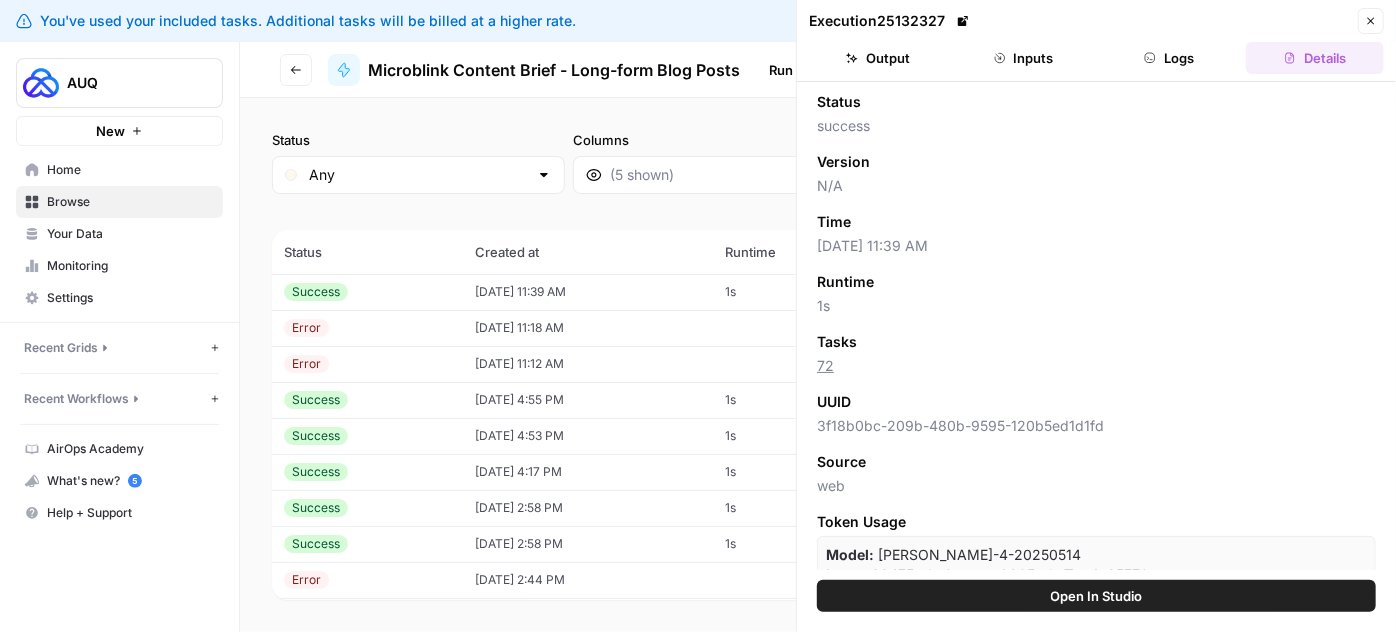 click on "Execution  25132327 Close Output Inputs Logs Details" at bounding box center (1096, 41) 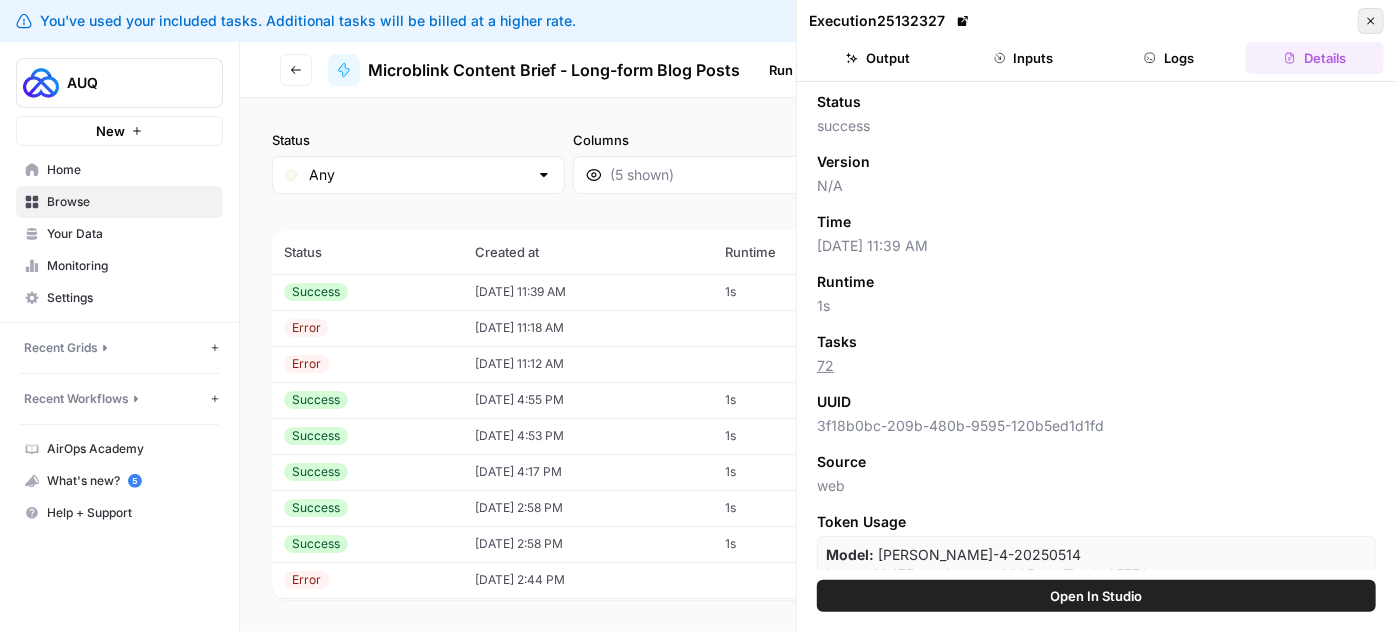 click on "Close" at bounding box center (1371, 21) 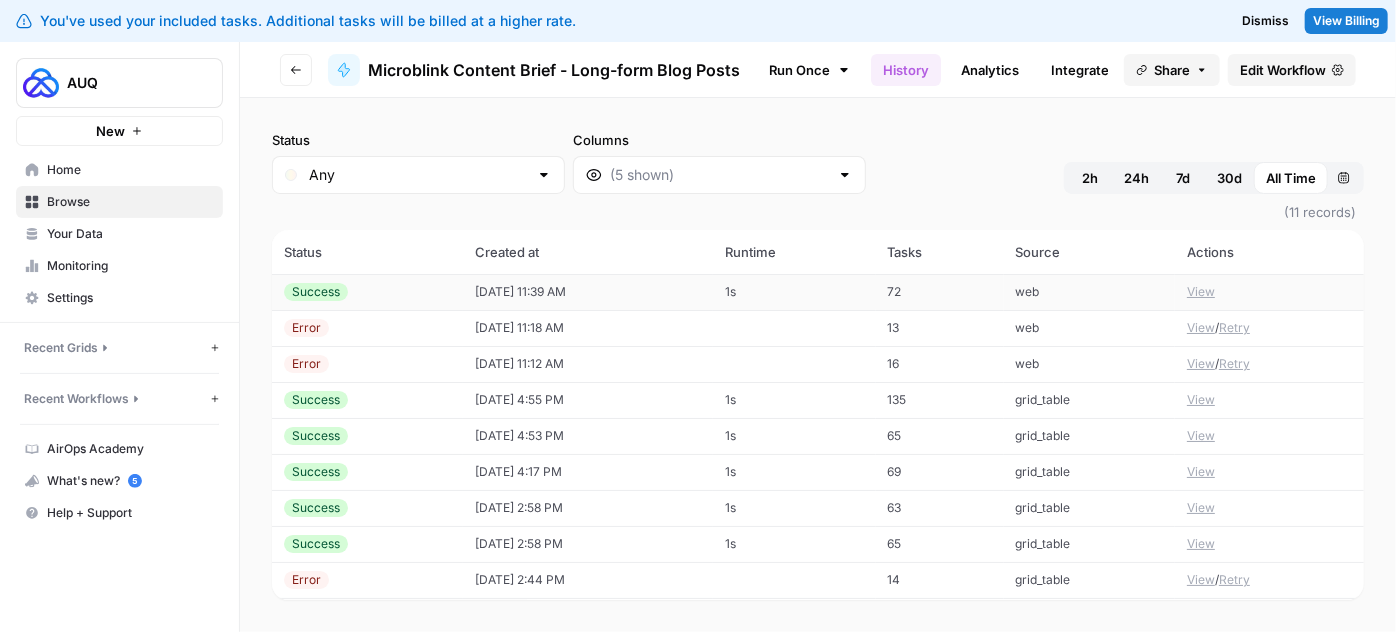 click on "View" at bounding box center (1201, 292) 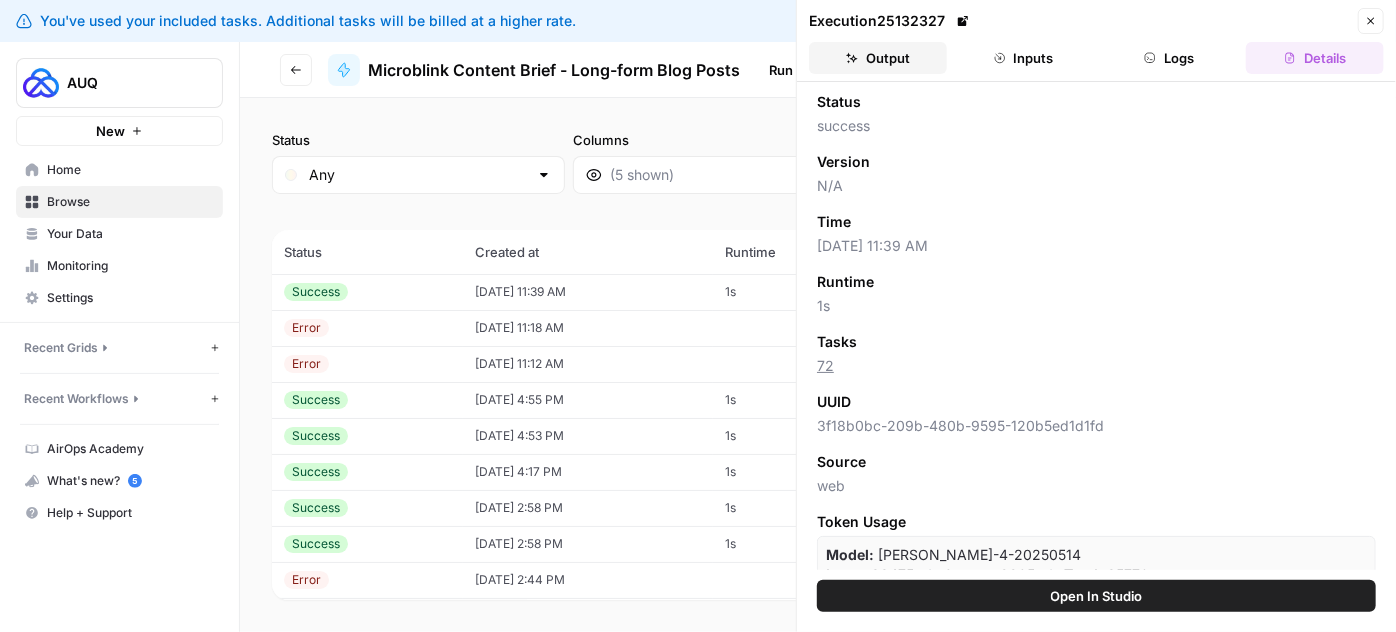 click on "Output" at bounding box center [878, 58] 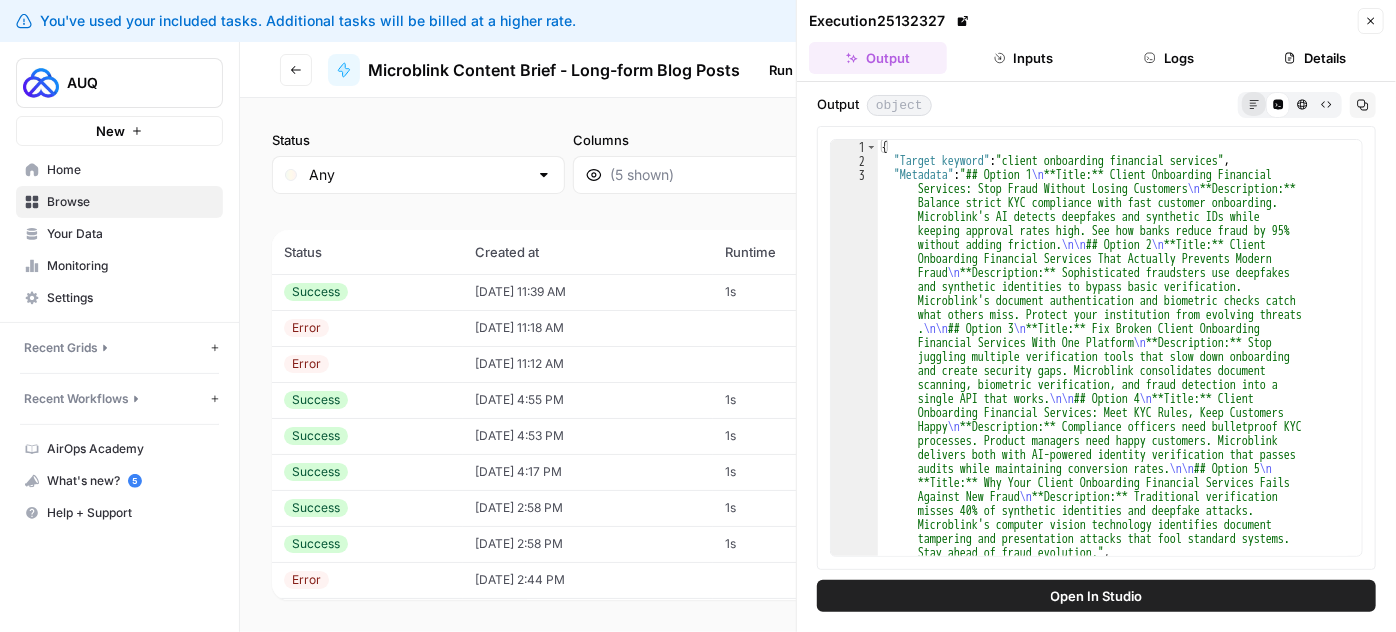 click on "Markdown" at bounding box center (1254, 104) 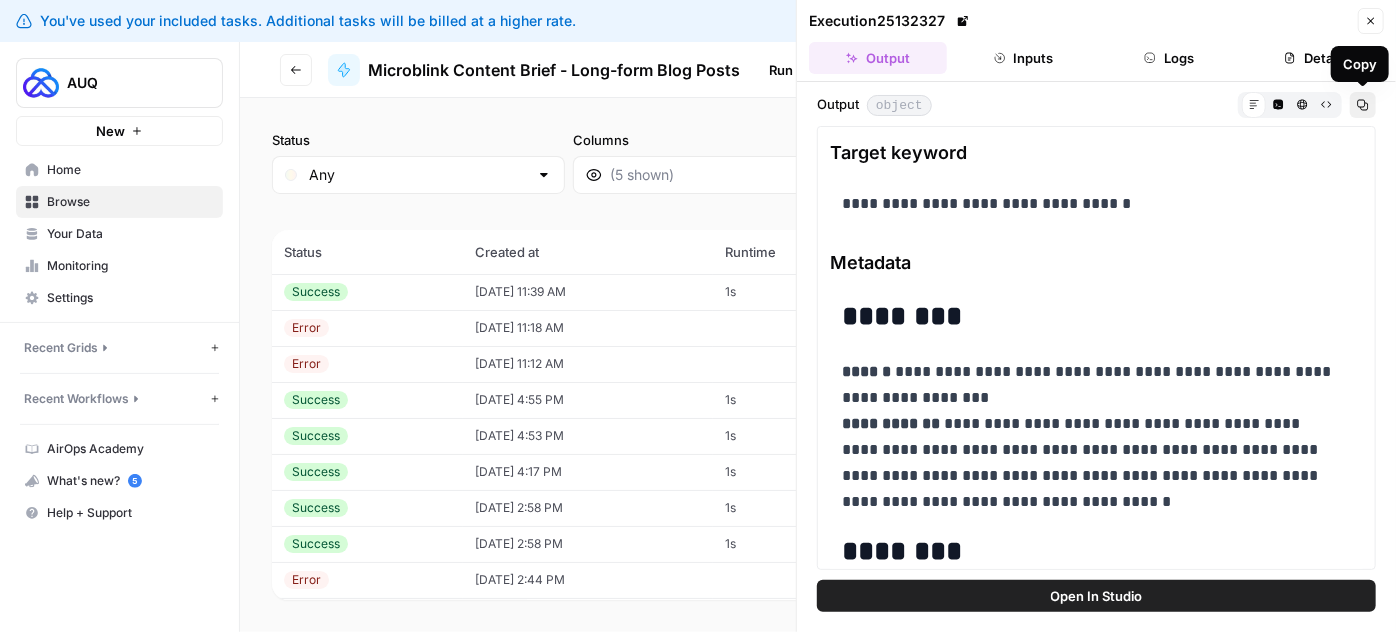 click 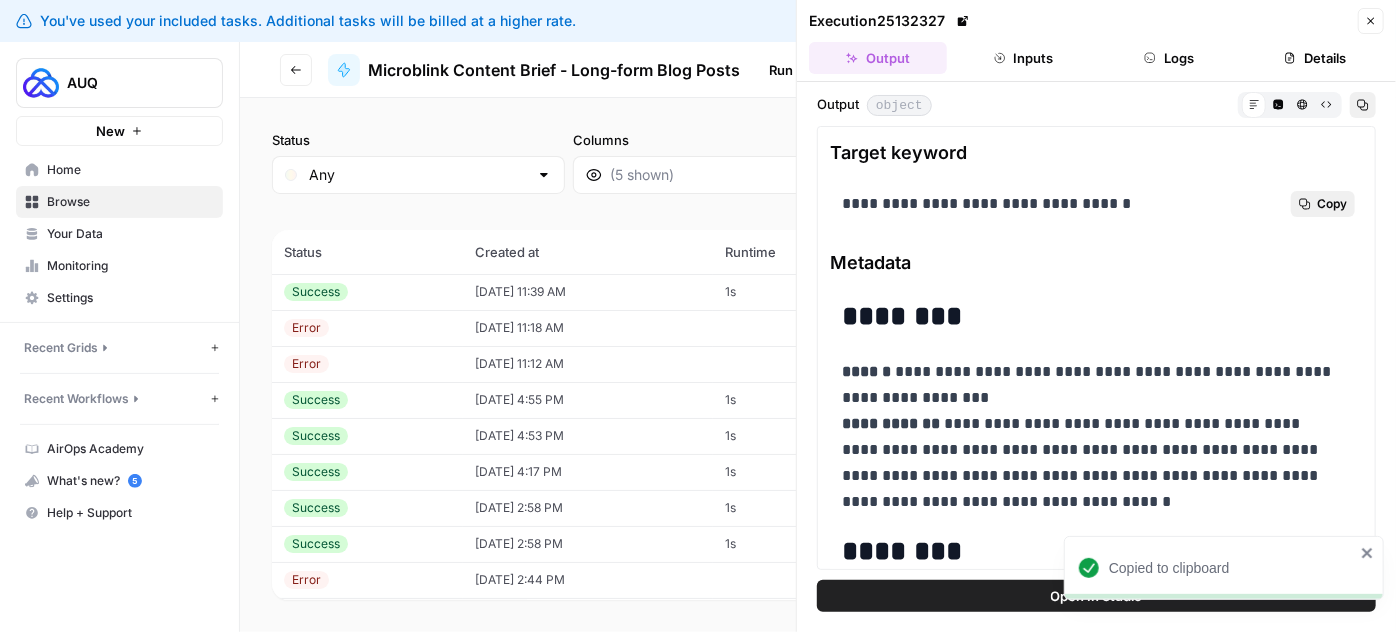click 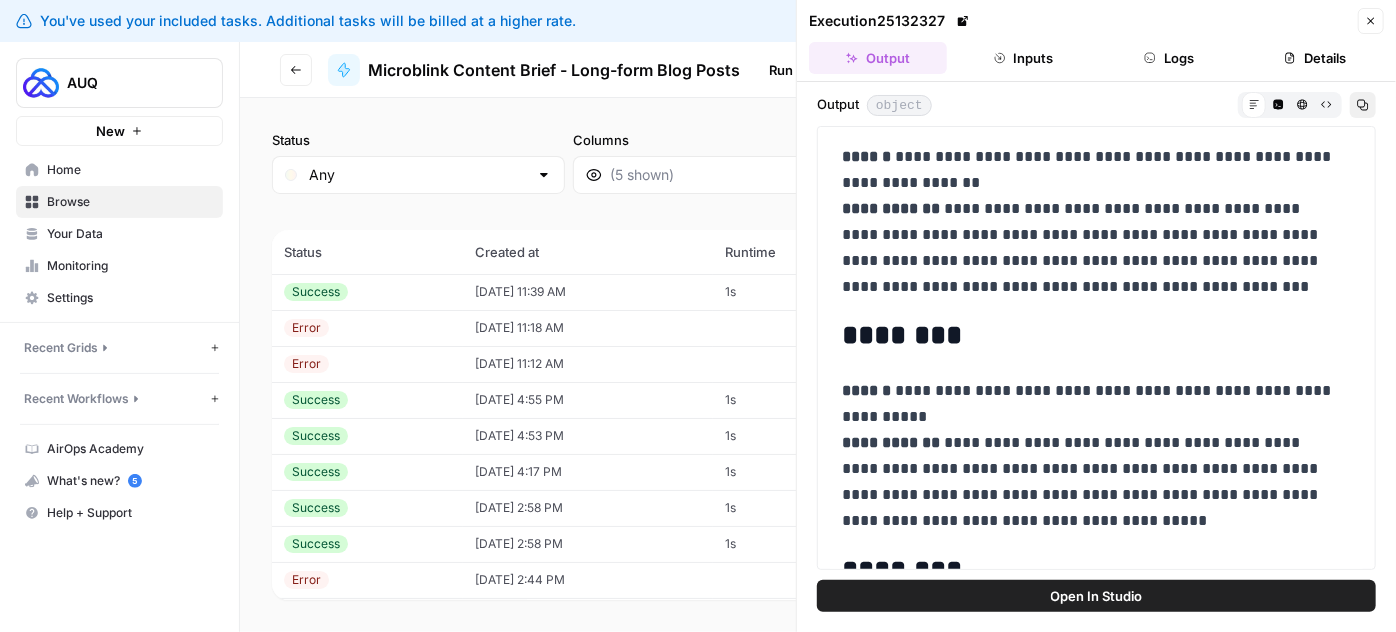 scroll, scrollTop: 0, scrollLeft: 0, axis: both 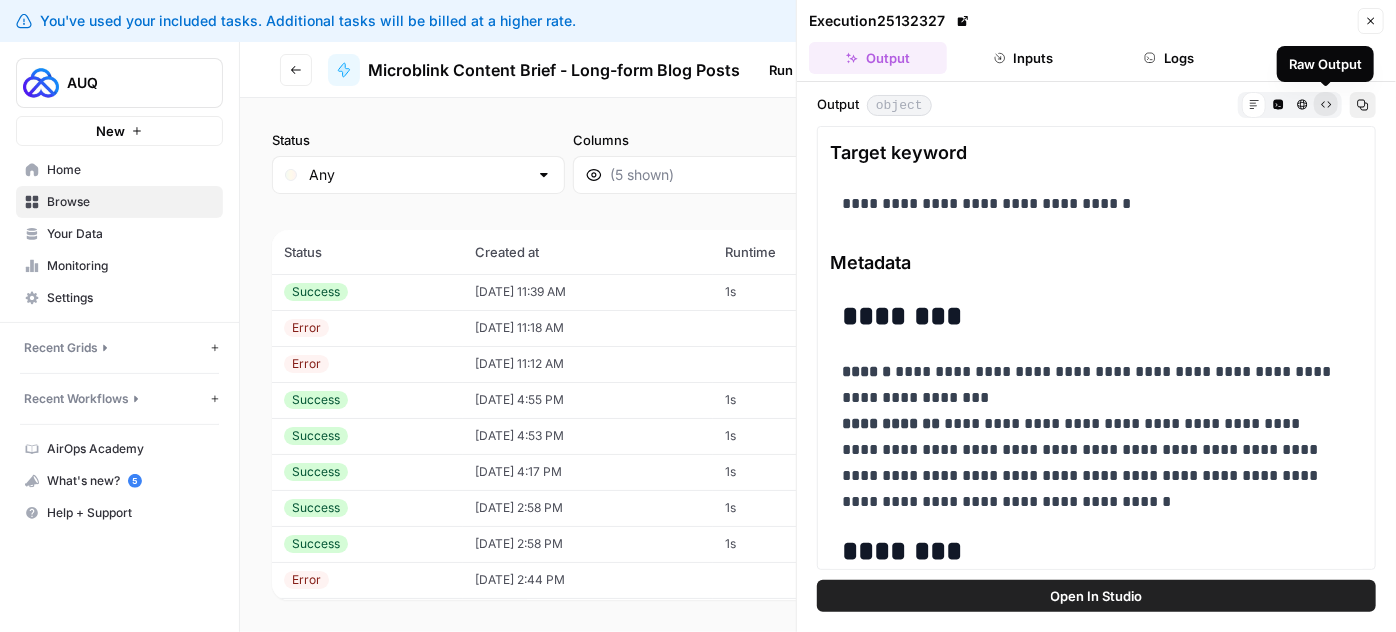 click 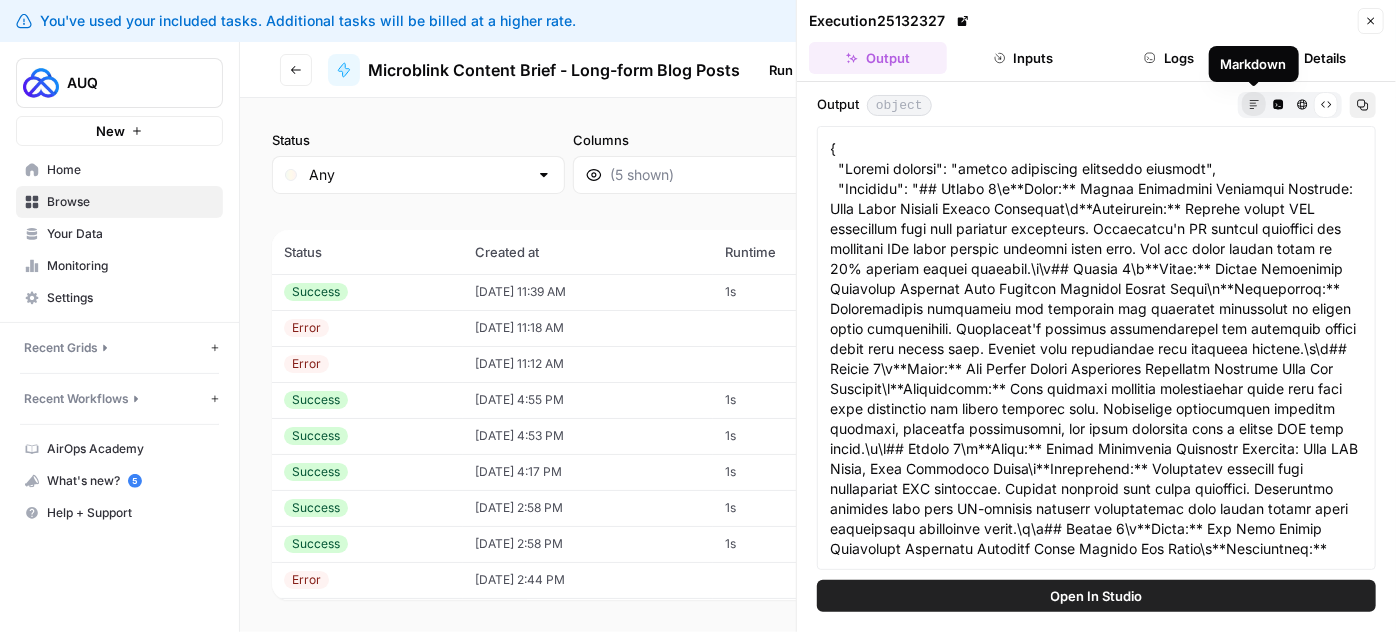 click 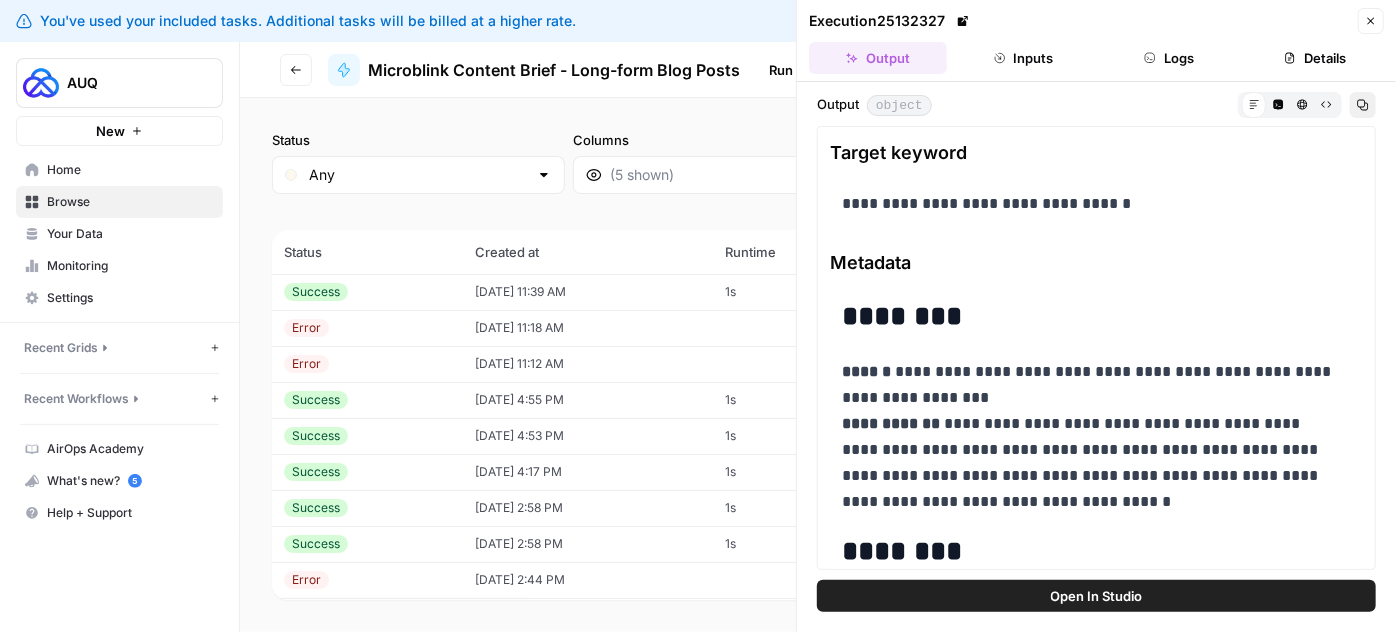 click 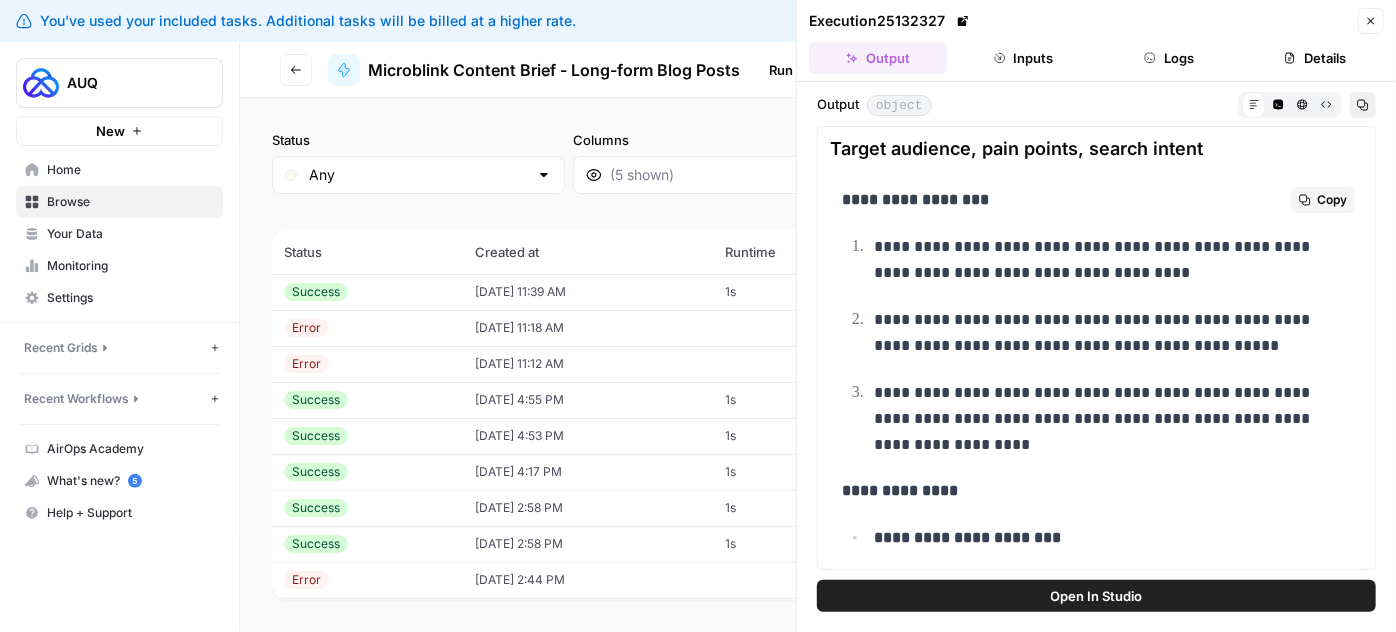 scroll, scrollTop: 1461, scrollLeft: 0, axis: vertical 